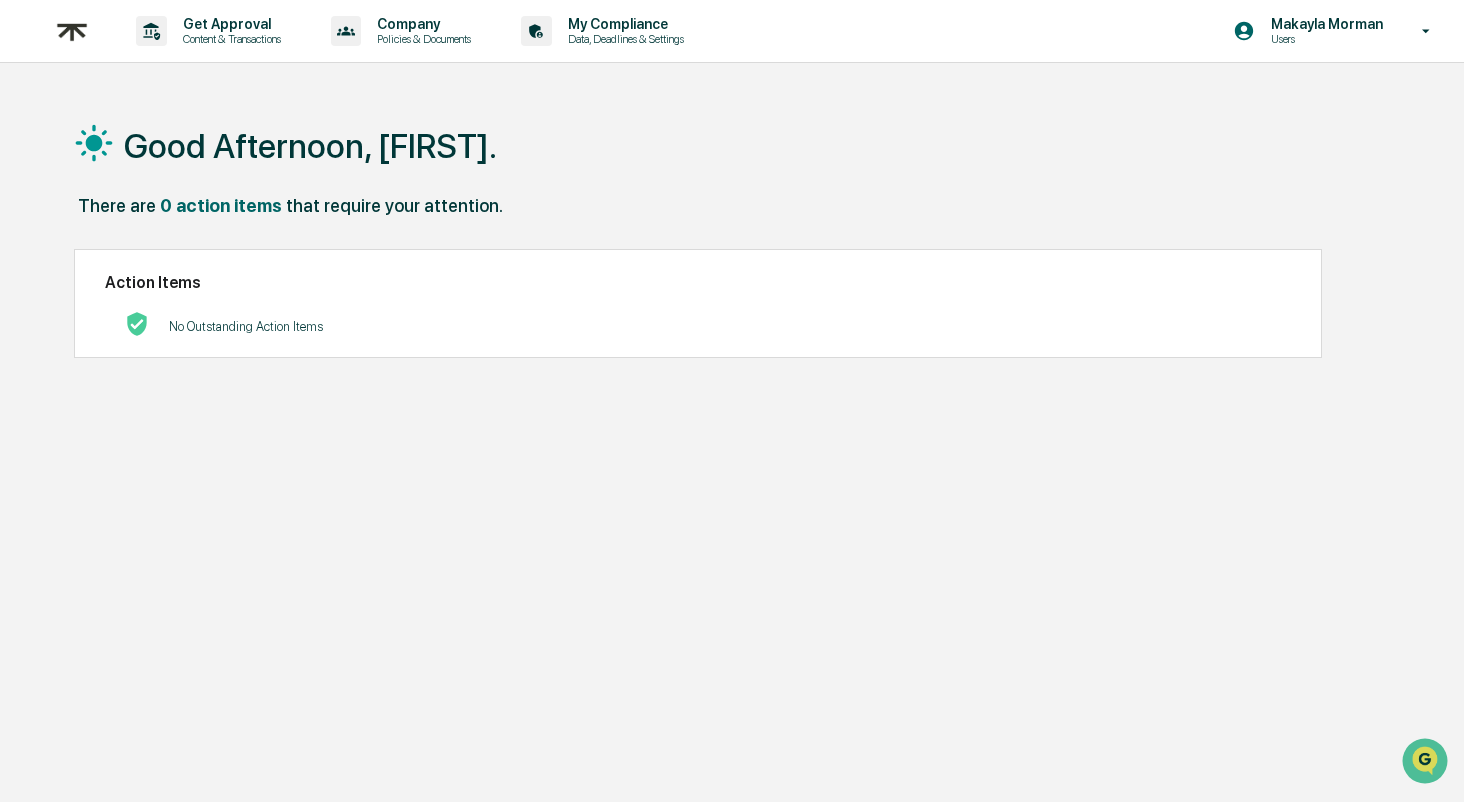 scroll, scrollTop: 0, scrollLeft: 0, axis: both 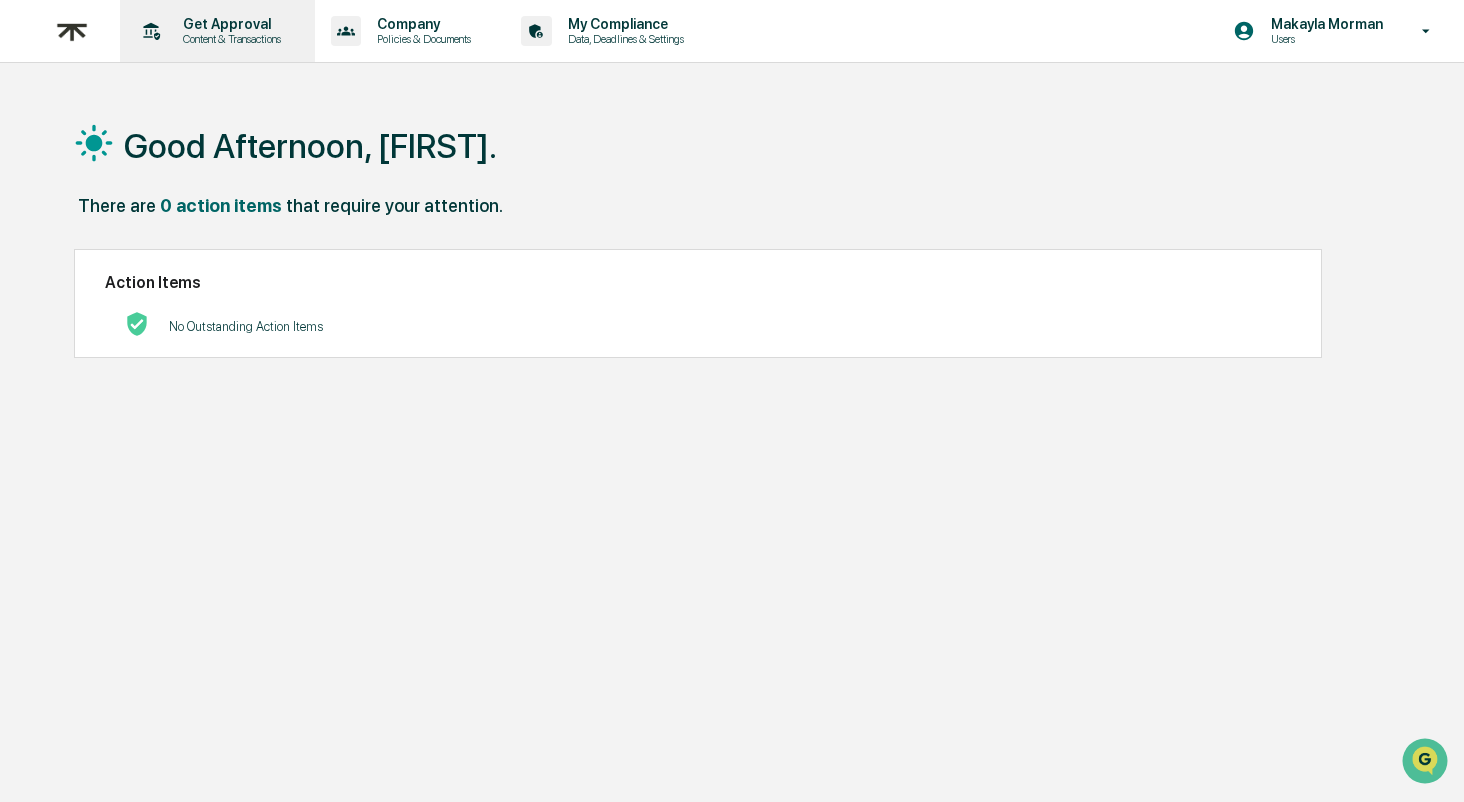 click on "Get Approval" at bounding box center (229, 24) 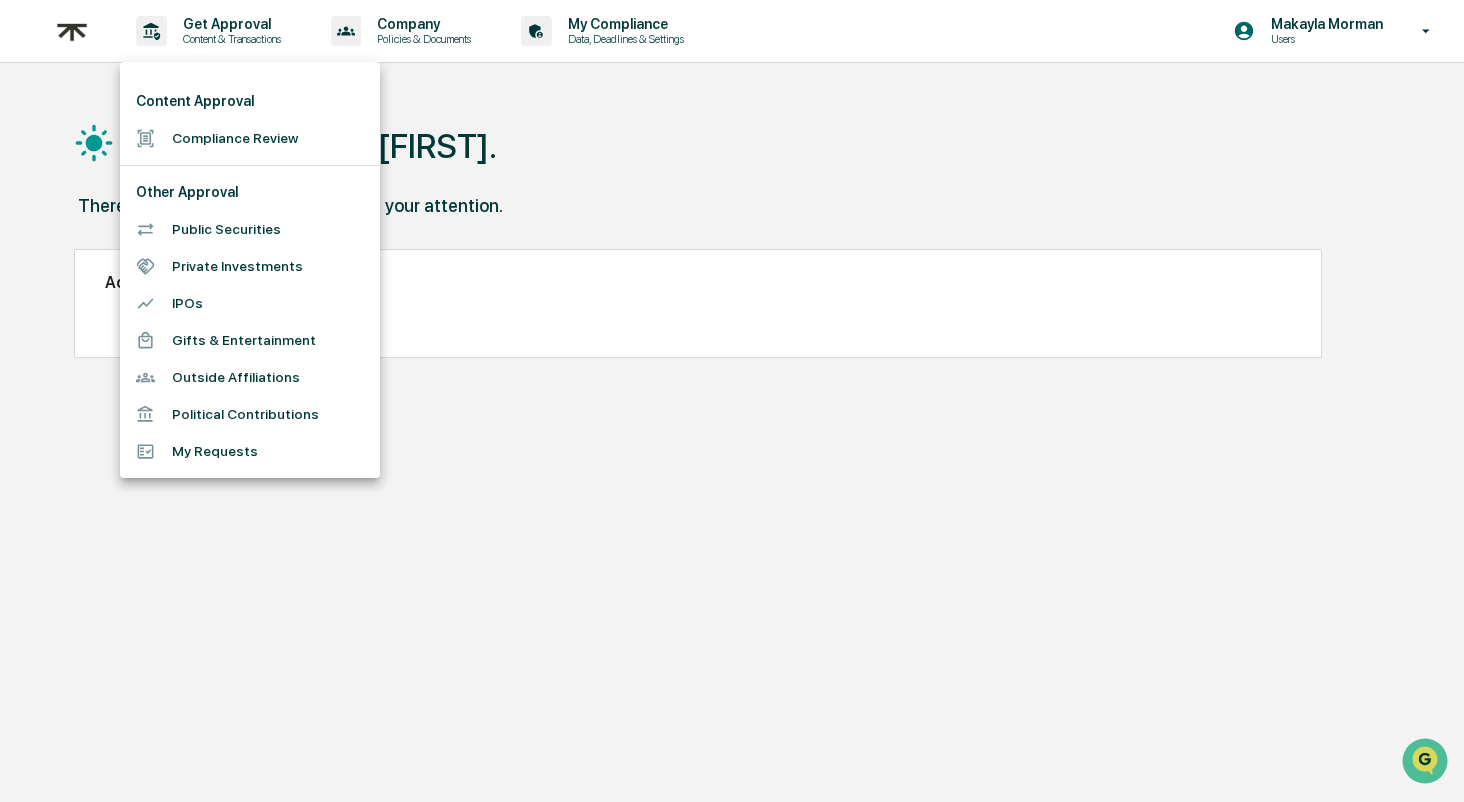 click on "Compliance Review" at bounding box center [250, 138] 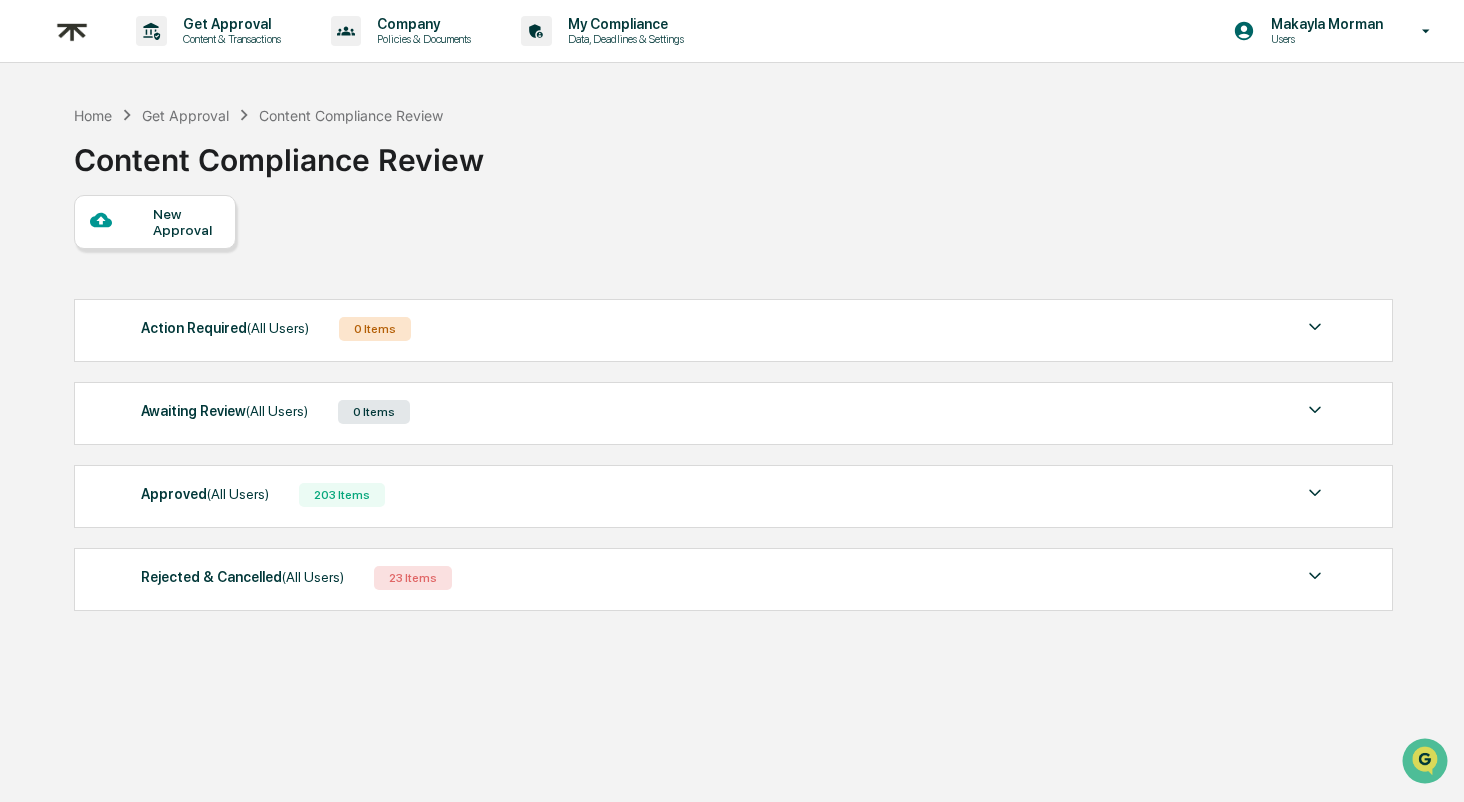 click on "Approved  (All Users) 203 Items" at bounding box center (734, 495) 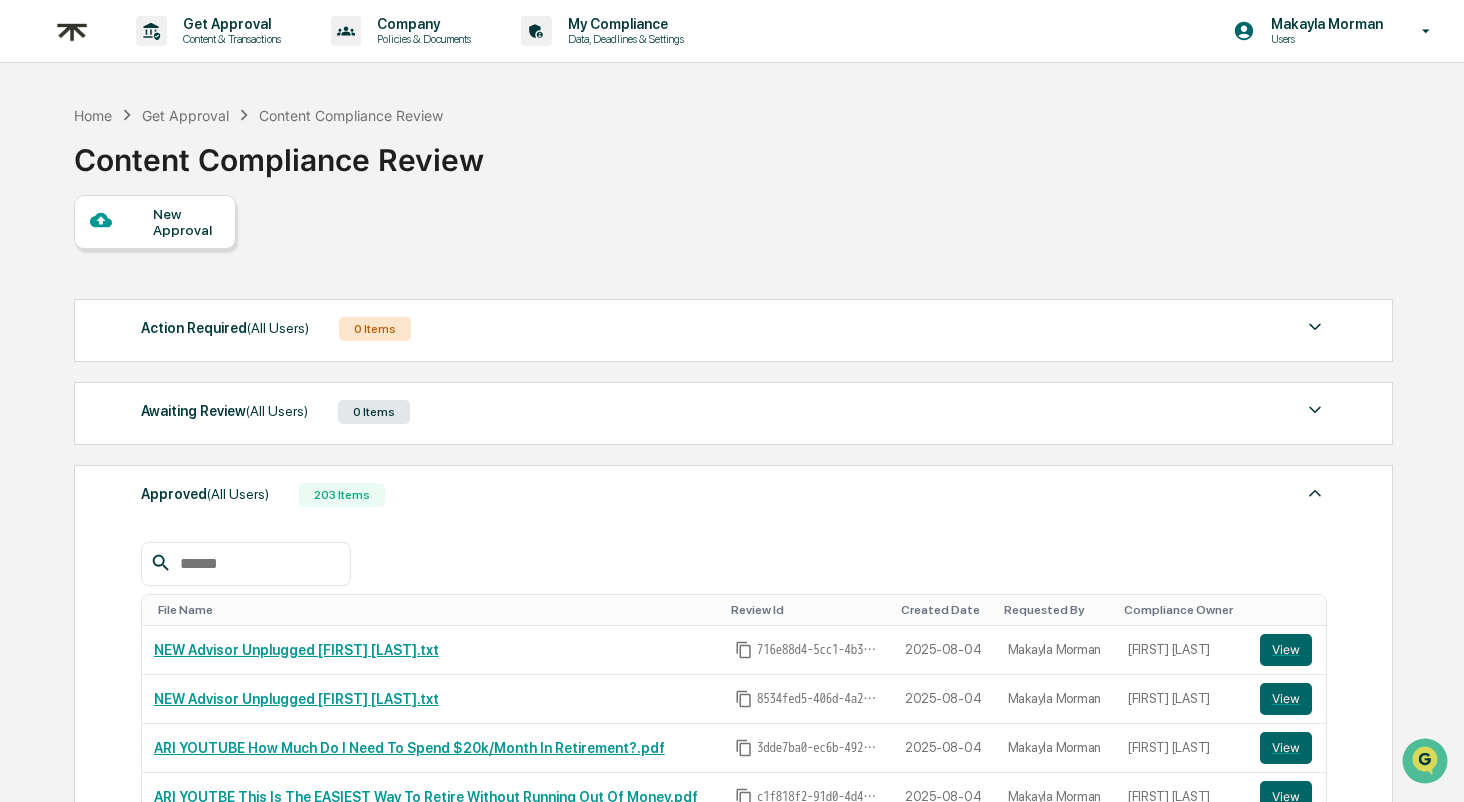 click on "Home Get Approval Content Compliance Review Content Compliance Review" at bounding box center [279, 145] 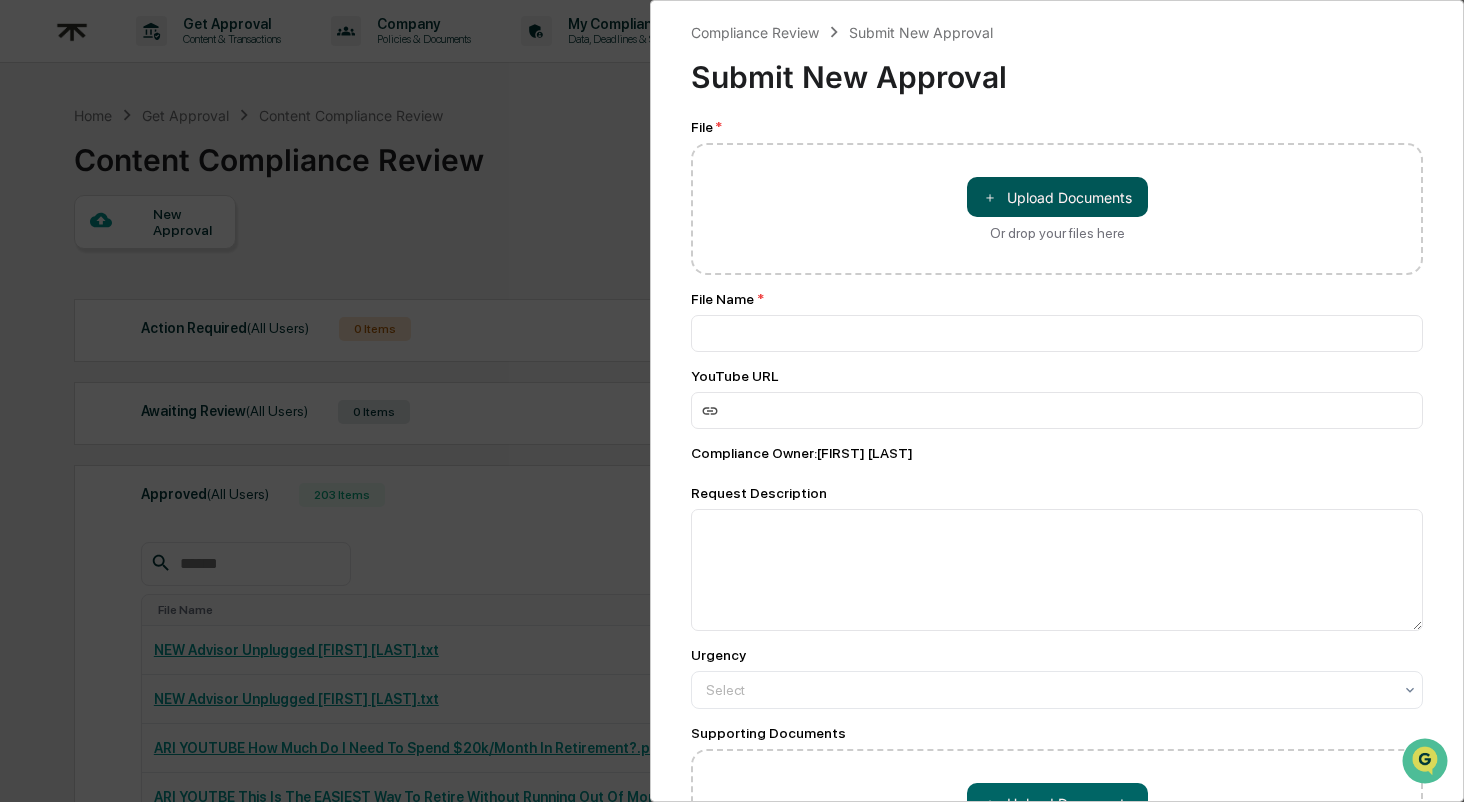 click on "＋ Upload Documents" at bounding box center [1057, 197] 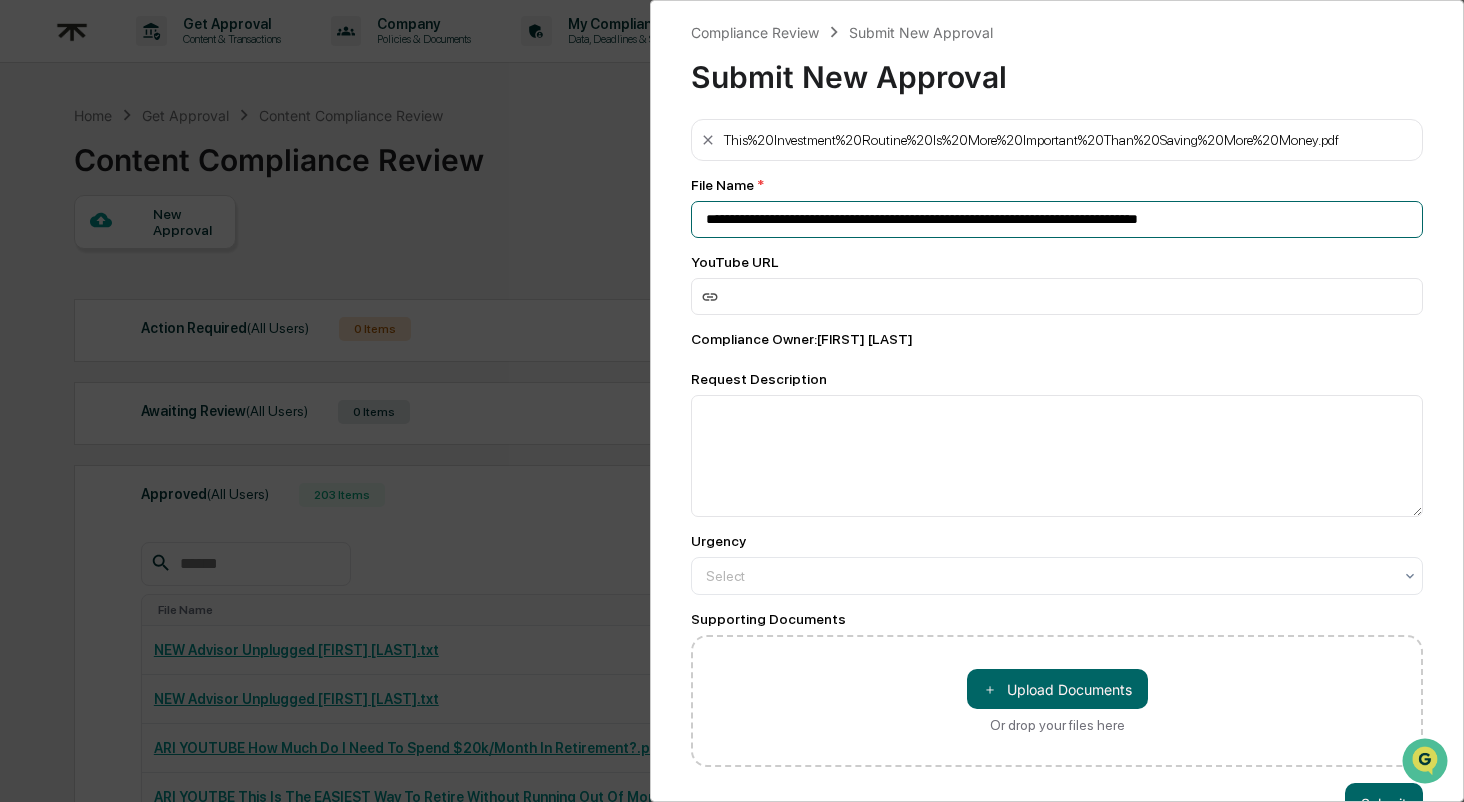 drag, startPoint x: 1379, startPoint y: 223, endPoint x: 683, endPoint y: 209, distance: 696.1408 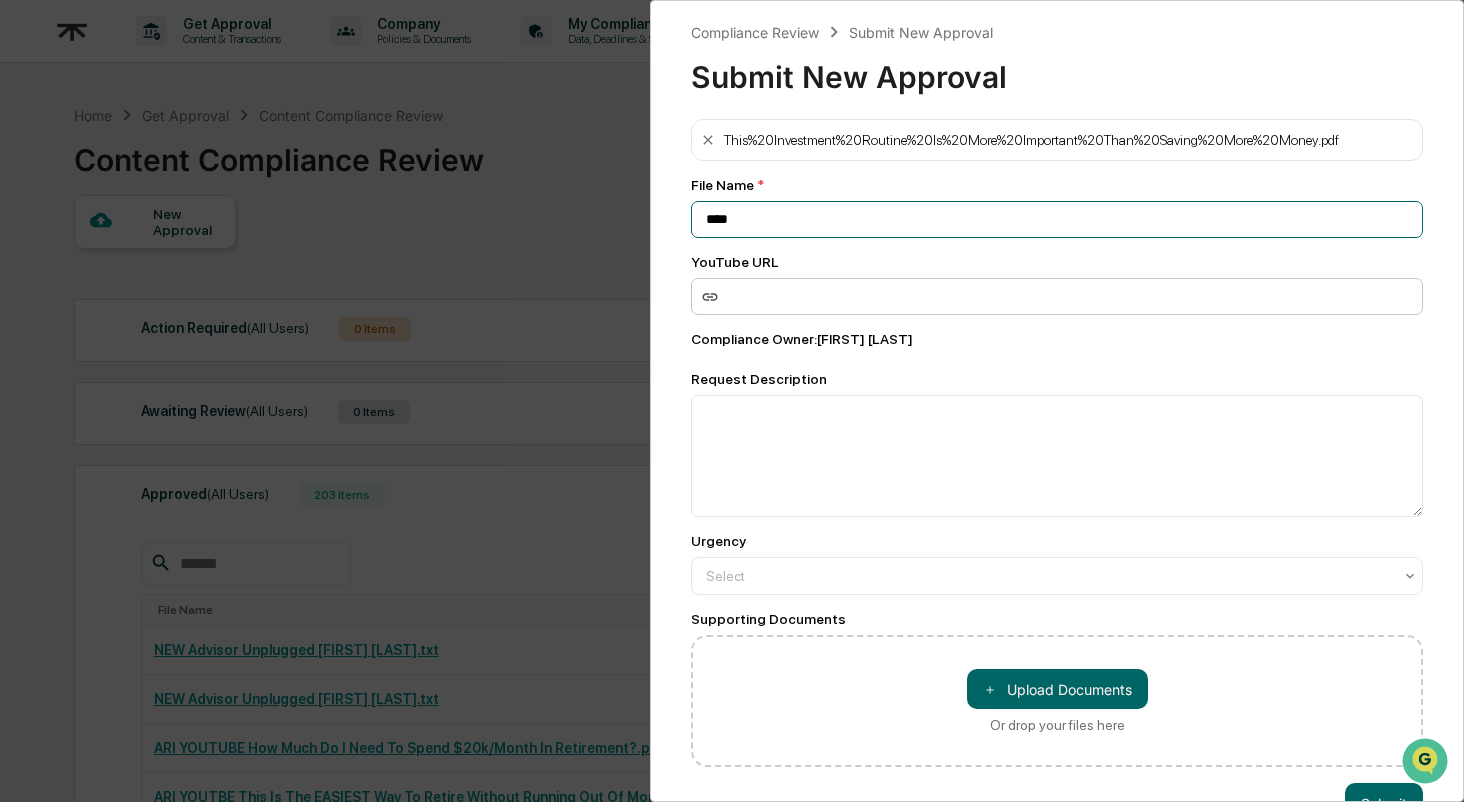 paste on "**********" 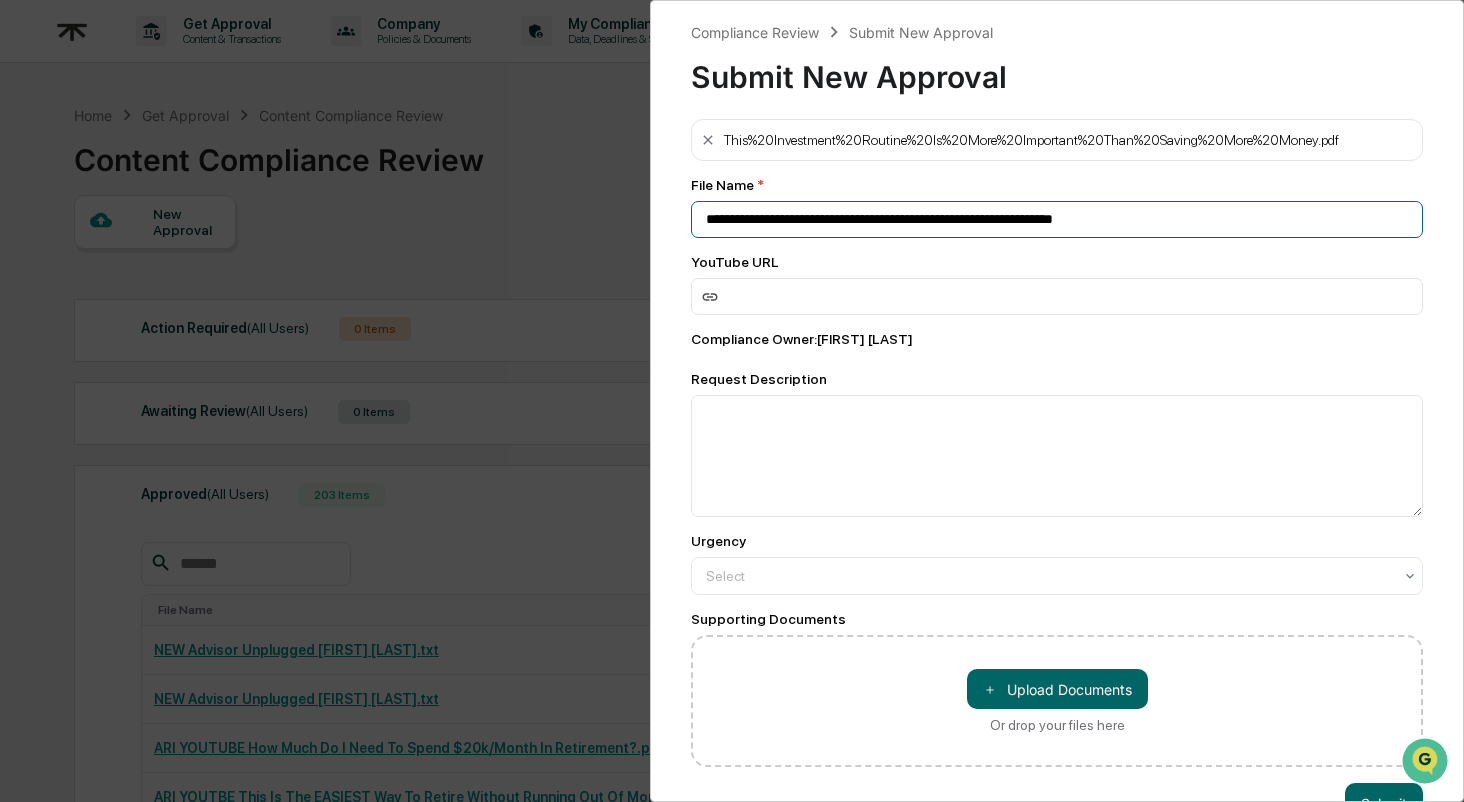 click on "**********" at bounding box center (1057, 219) 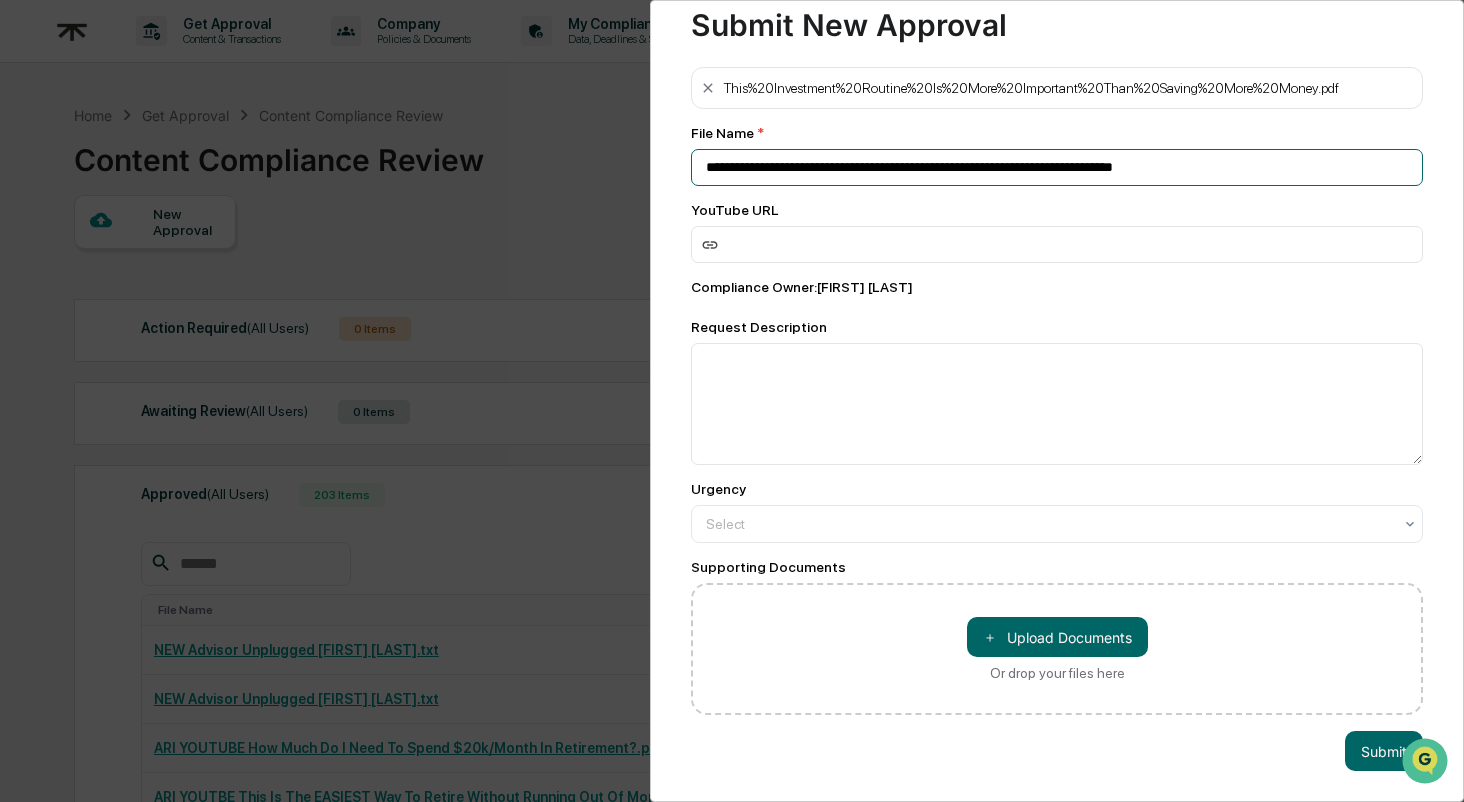 scroll, scrollTop: 55, scrollLeft: 0, axis: vertical 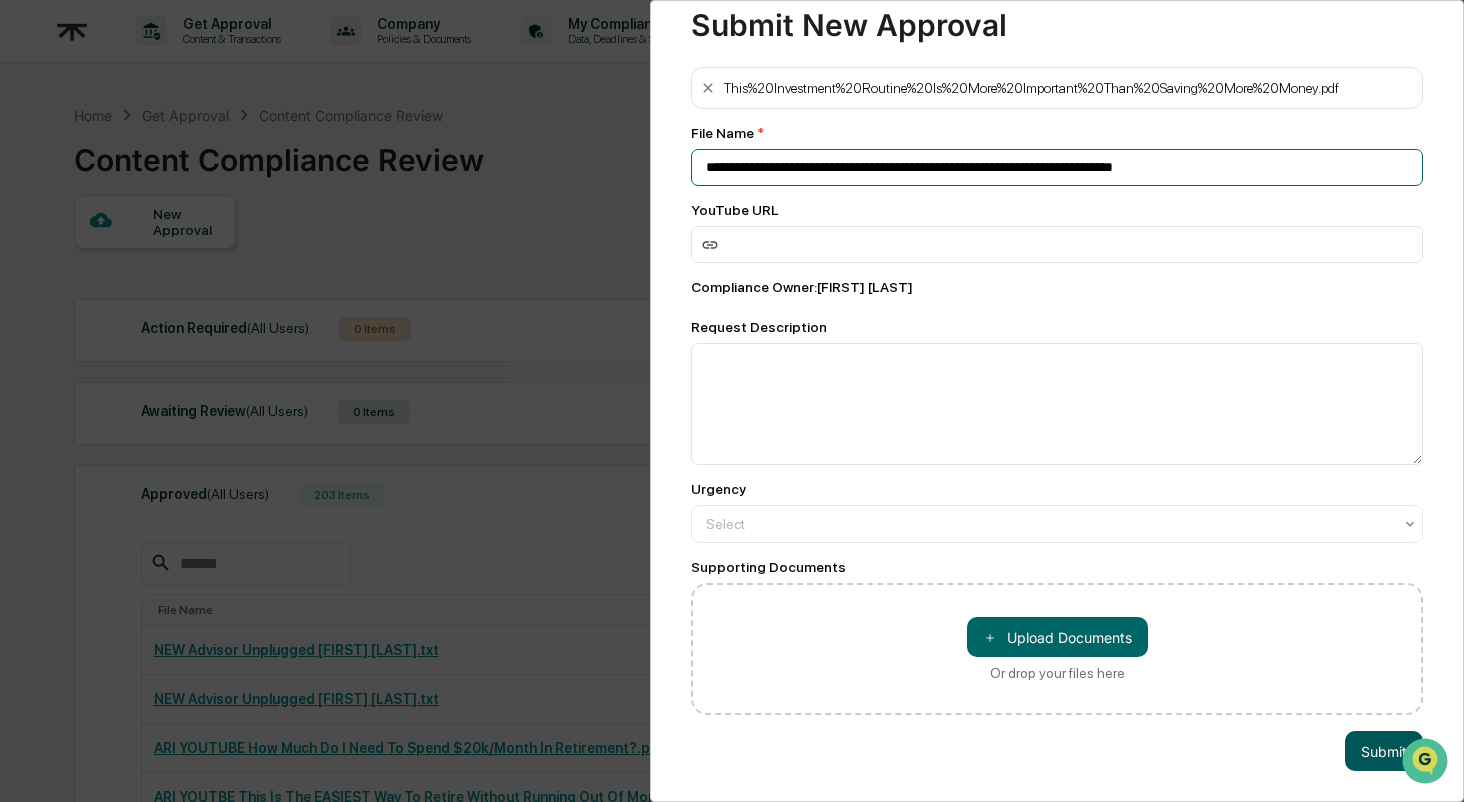 type on "**********" 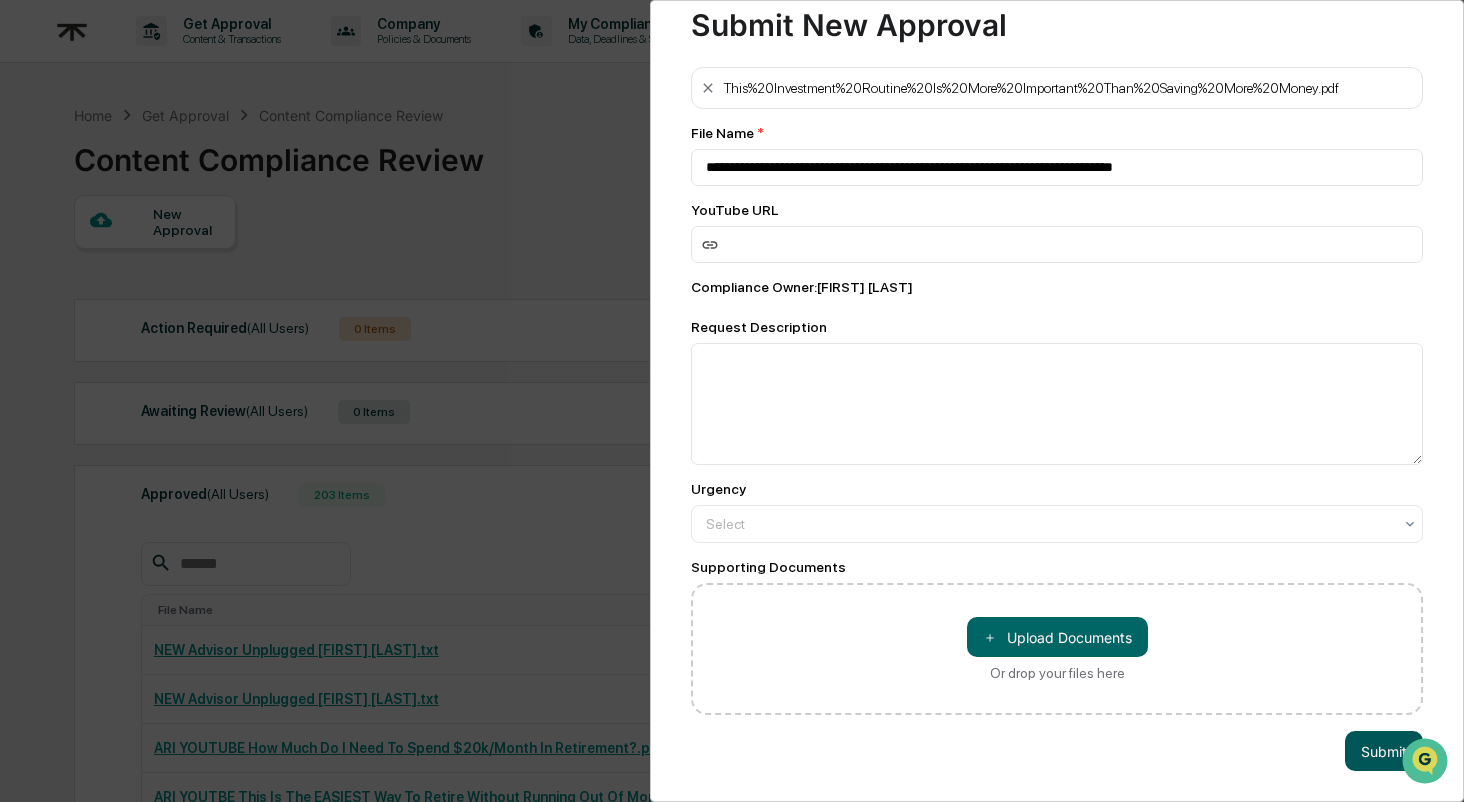 click on "Submit" at bounding box center [1384, 751] 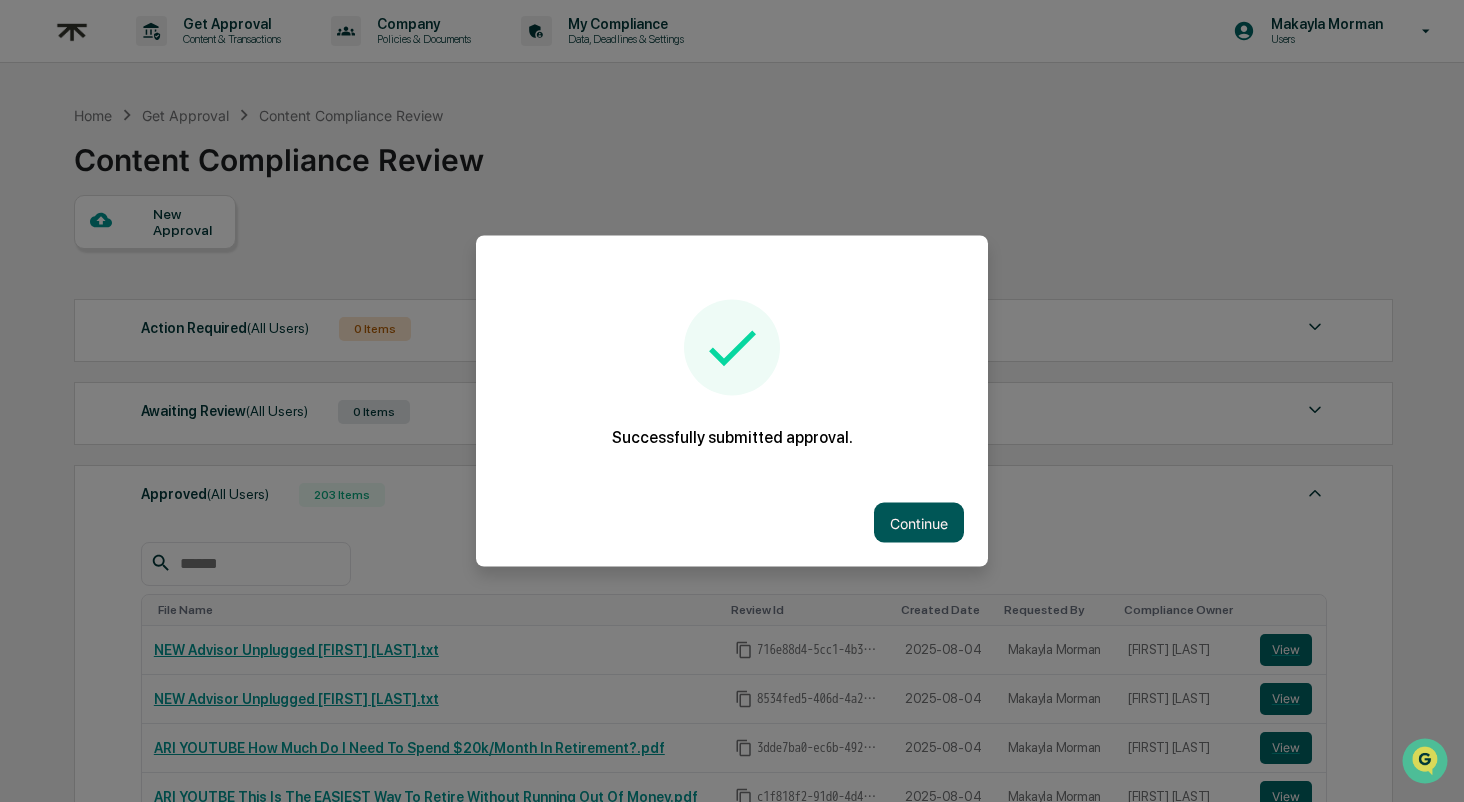 click on "Continue" at bounding box center (919, 523) 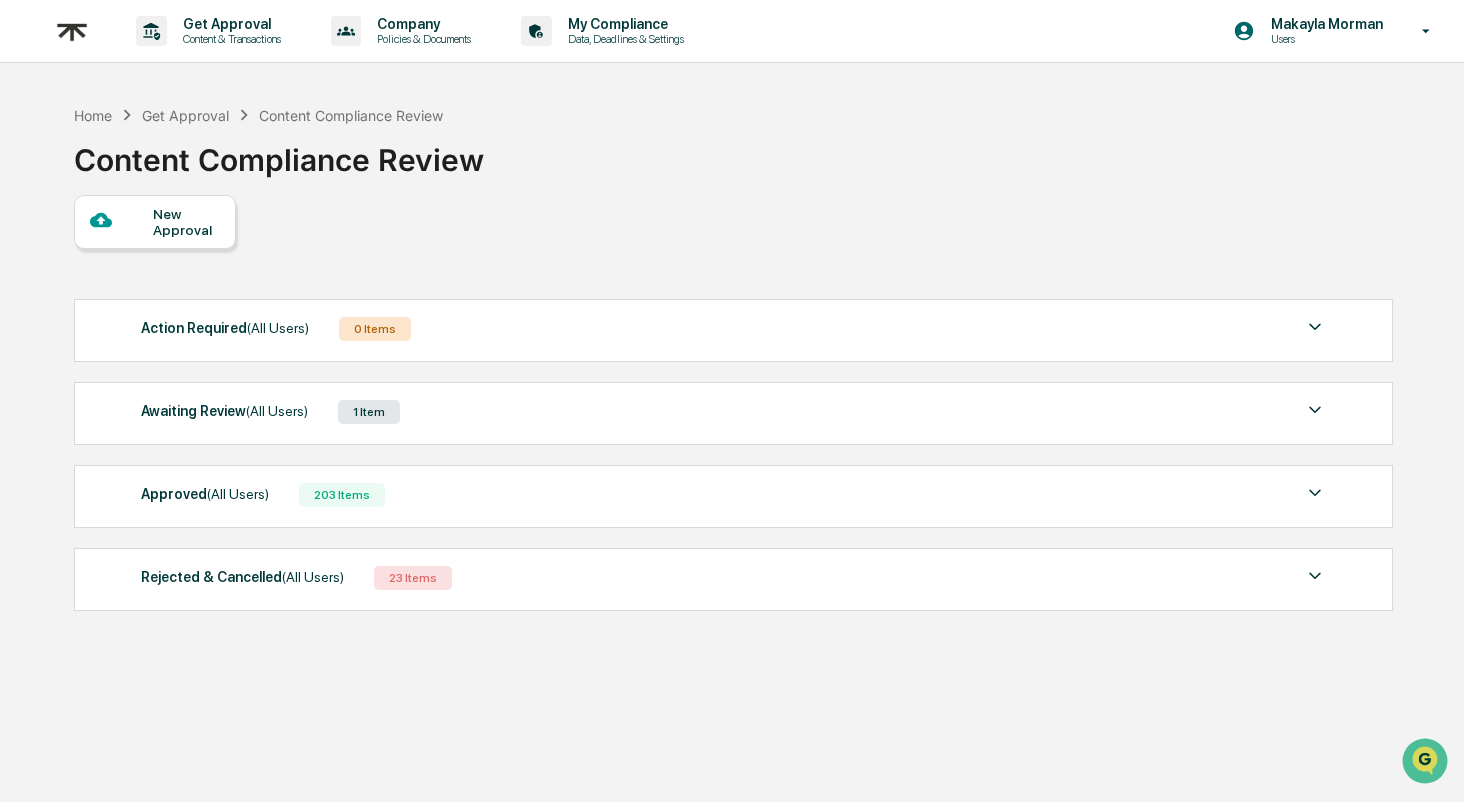 click on "New Approval" at bounding box center [186, 222] 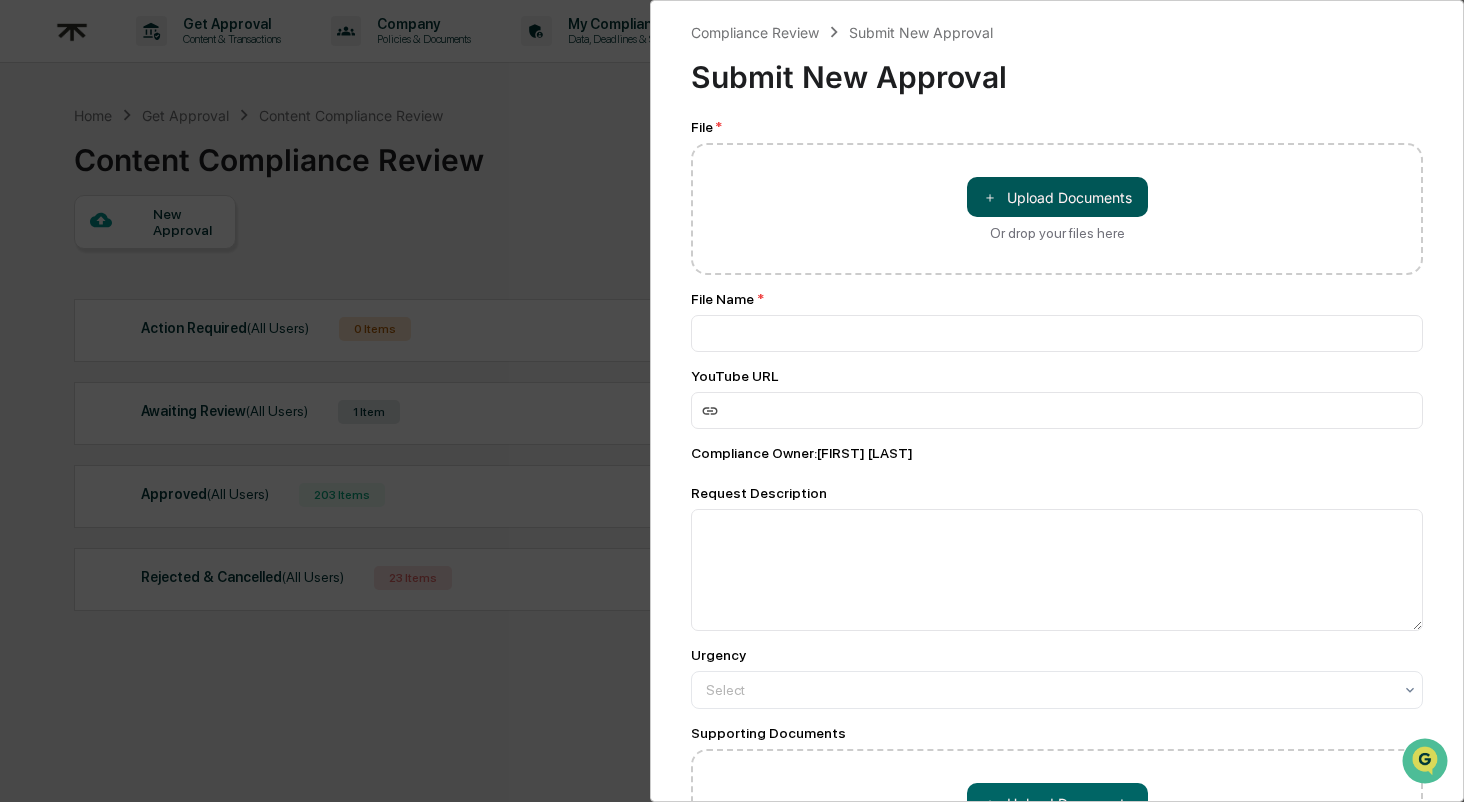 click on "＋ Upload Documents" at bounding box center (1057, 197) 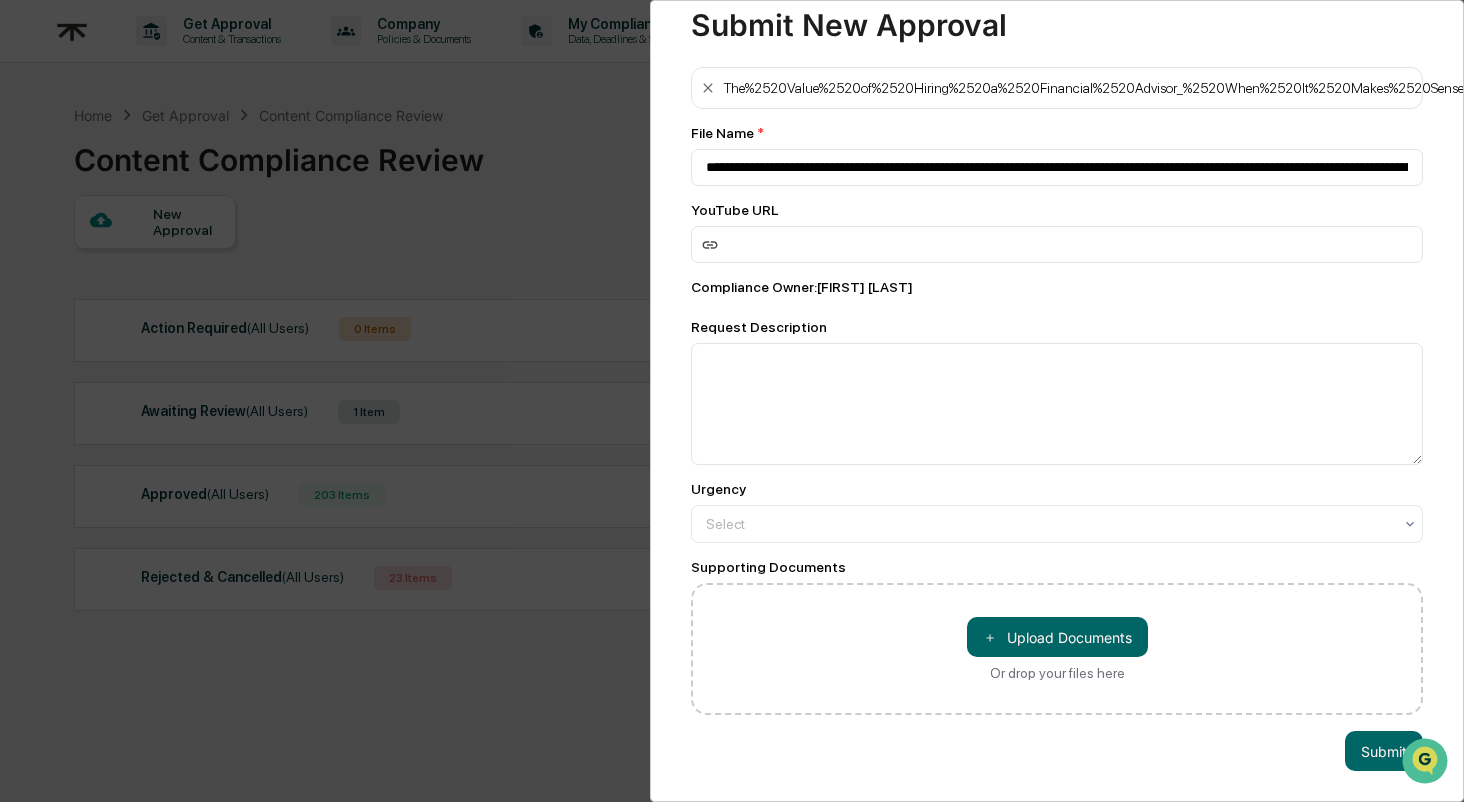scroll, scrollTop: 53, scrollLeft: 0, axis: vertical 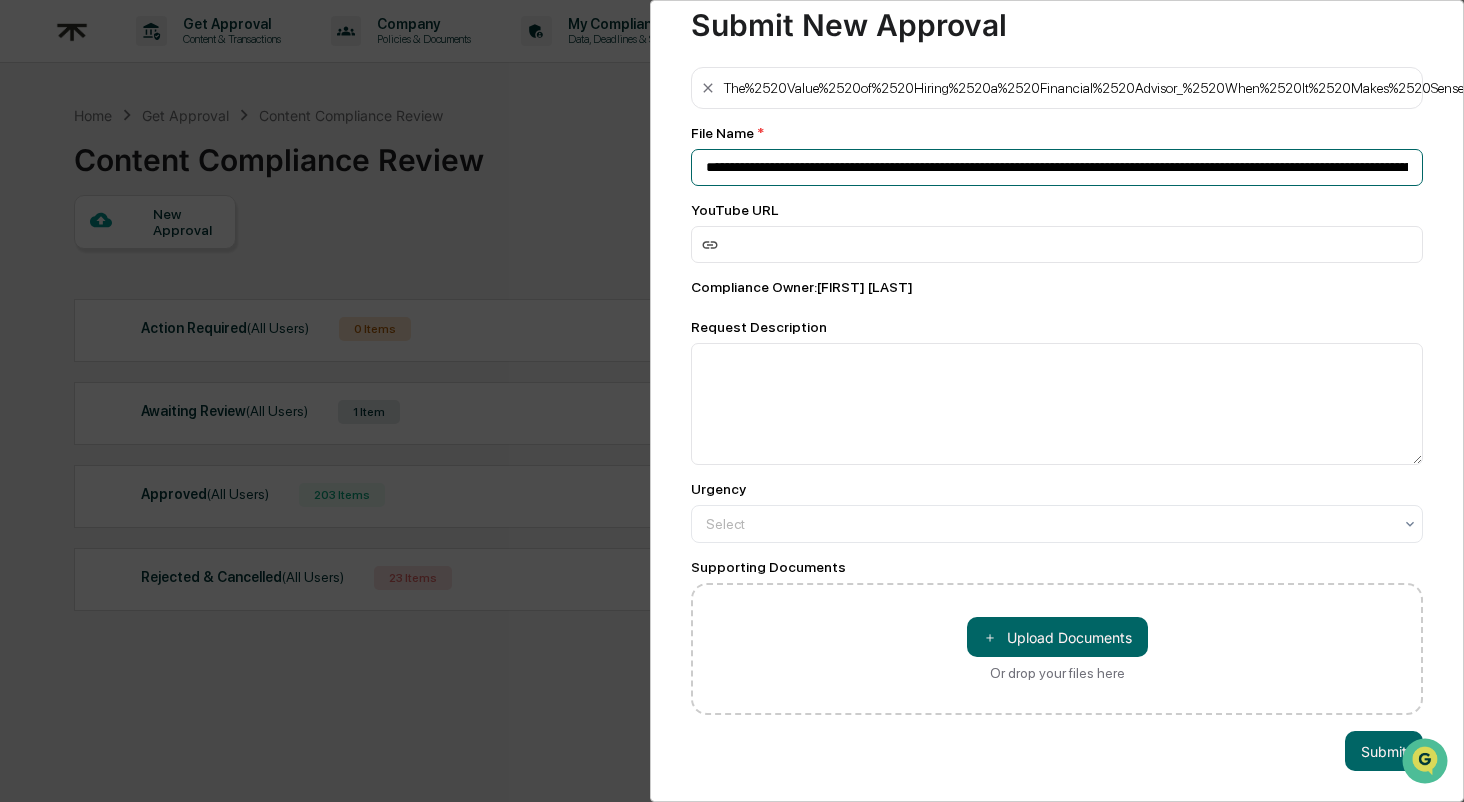 drag, startPoint x: 756, startPoint y: 169, endPoint x: 1381, endPoint y: 163, distance: 625.0288 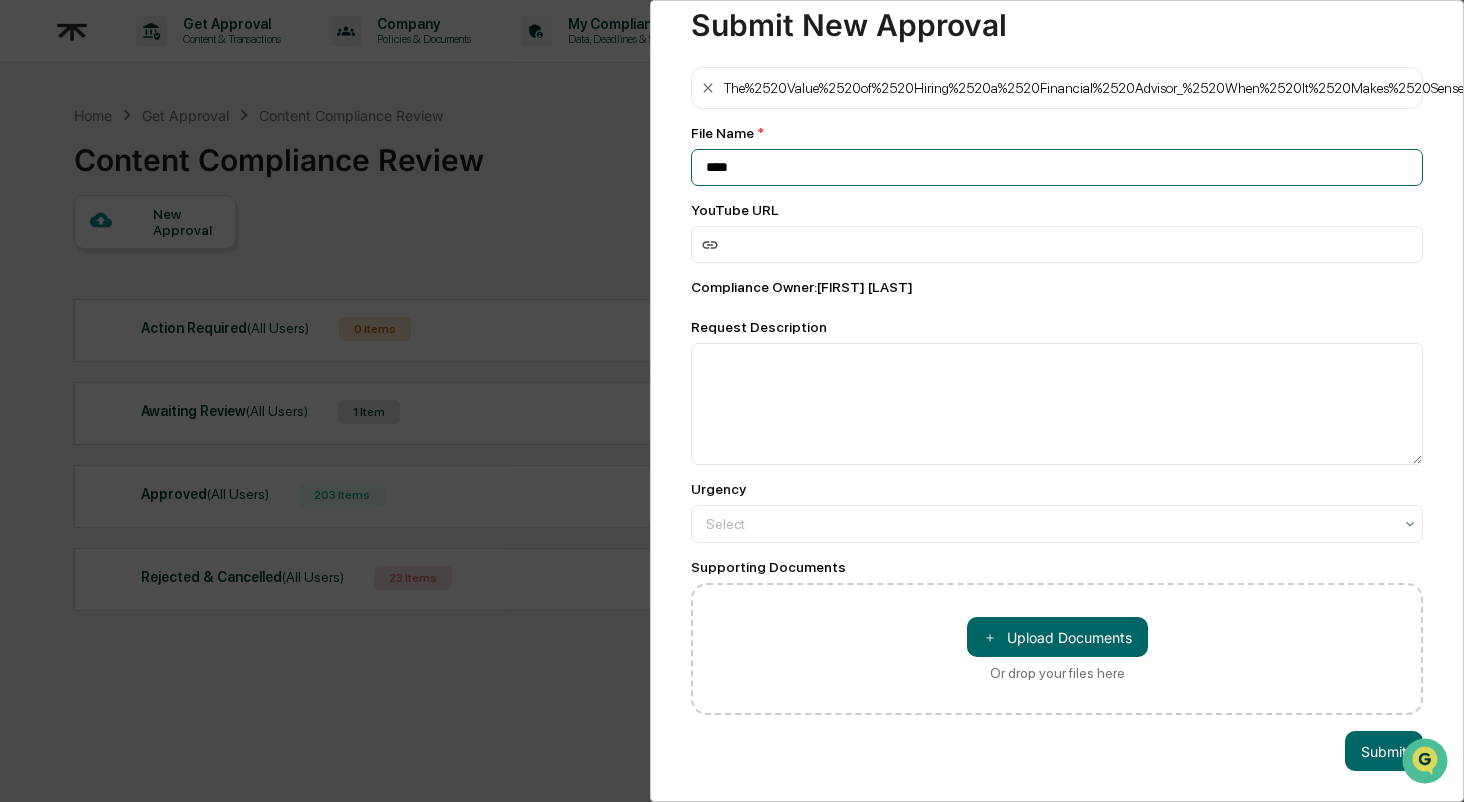 paste on "**********" 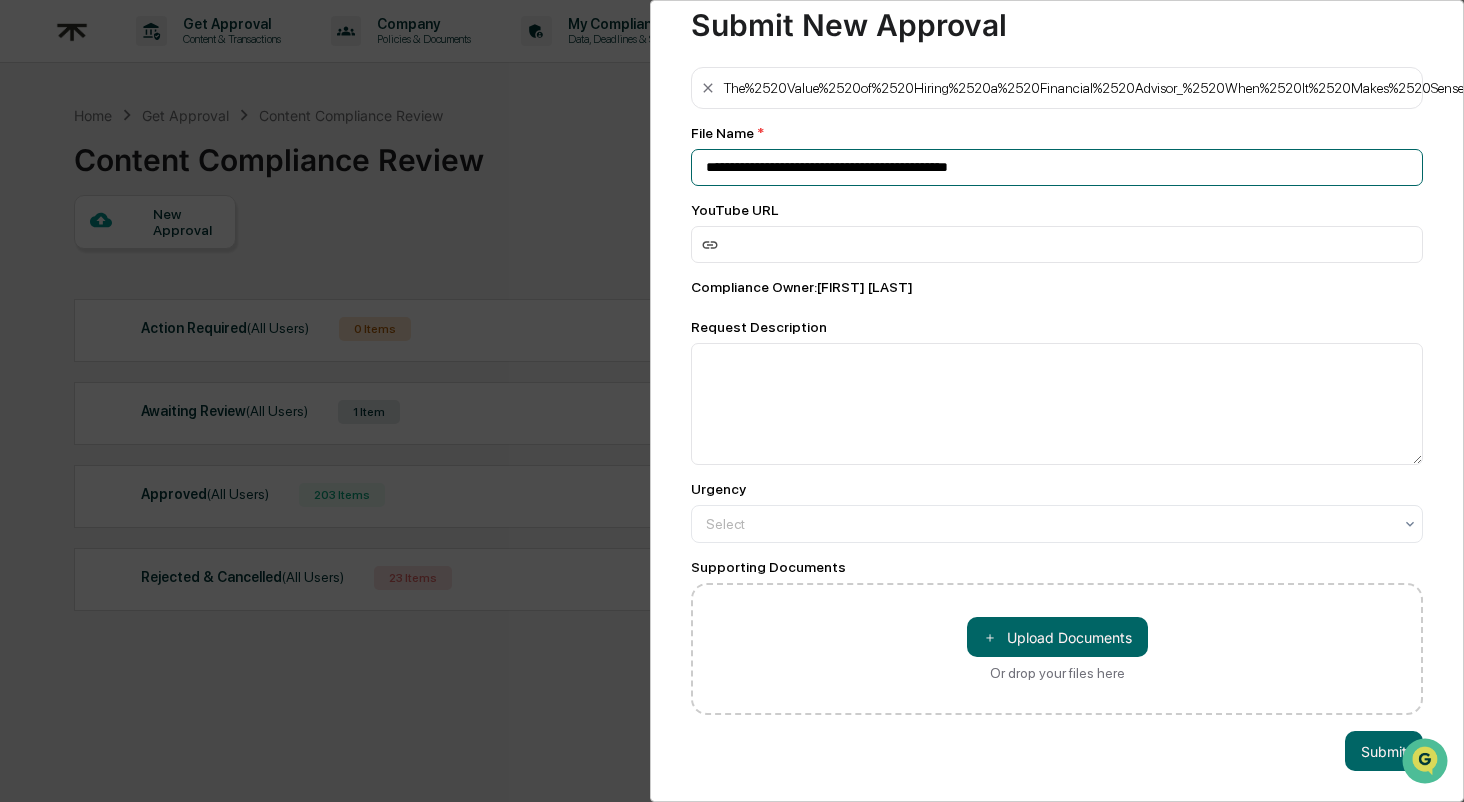 click on "**********" at bounding box center (1057, 167) 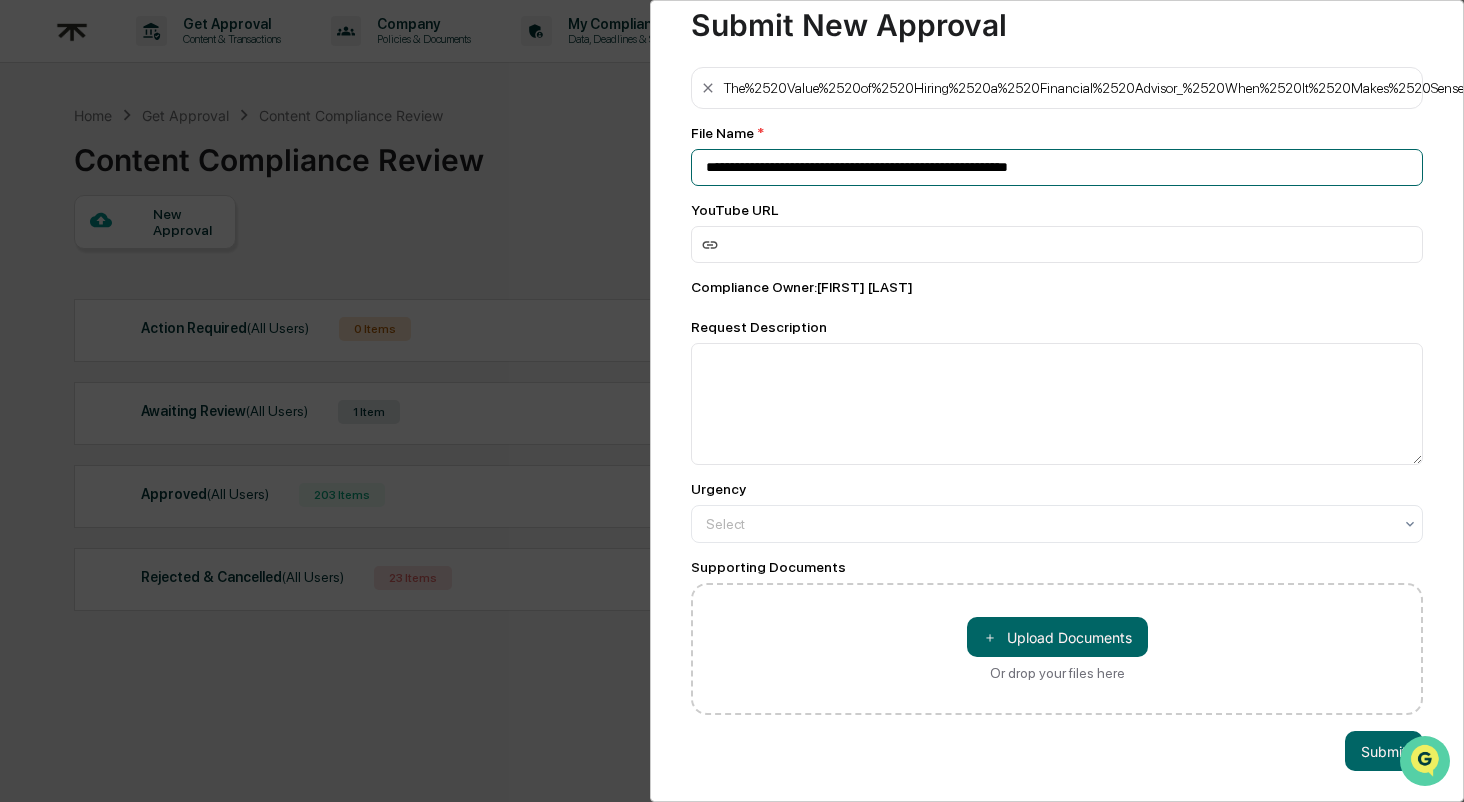 scroll, scrollTop: 55, scrollLeft: 0, axis: vertical 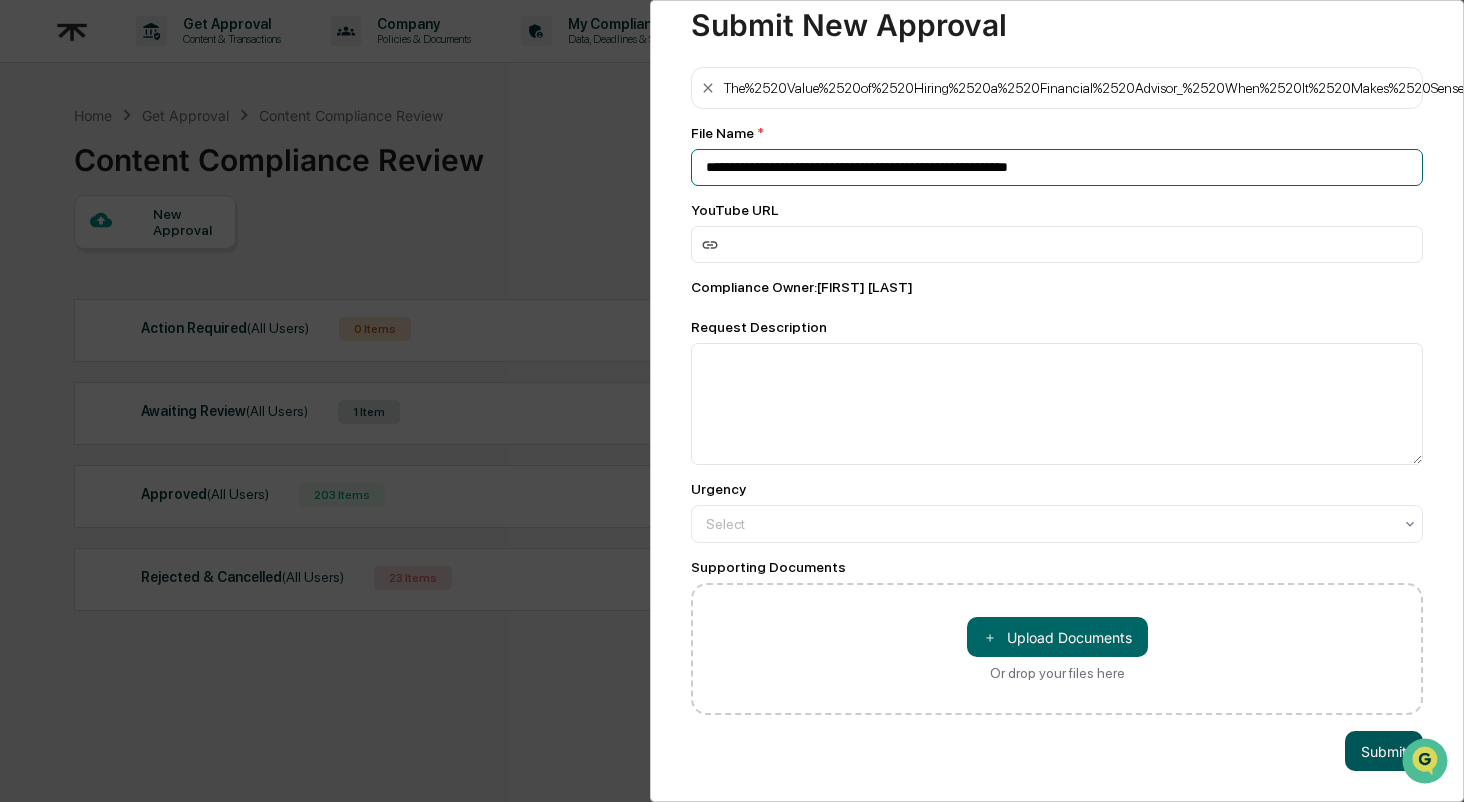 type on "**********" 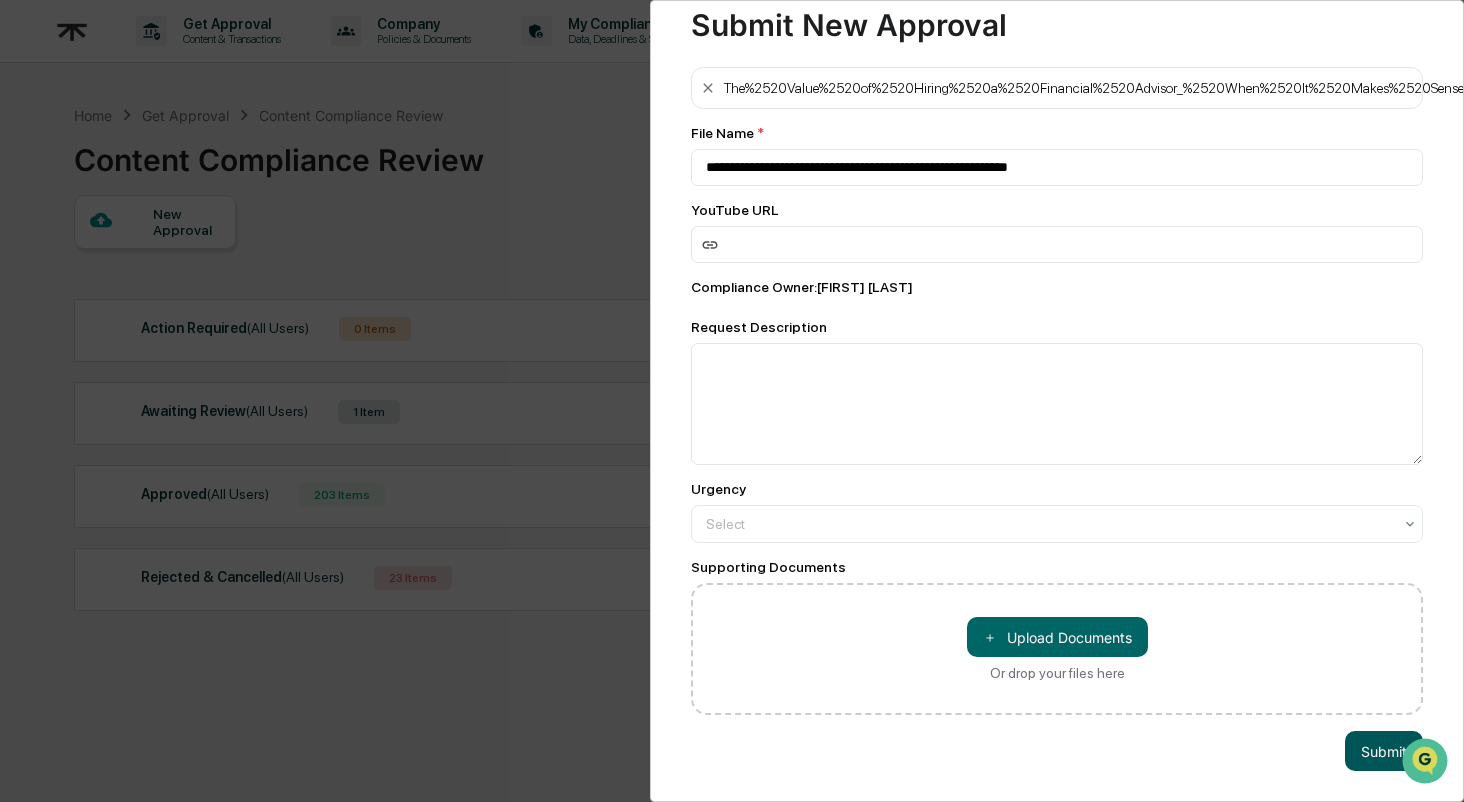 click on "Submit" at bounding box center (1384, 751) 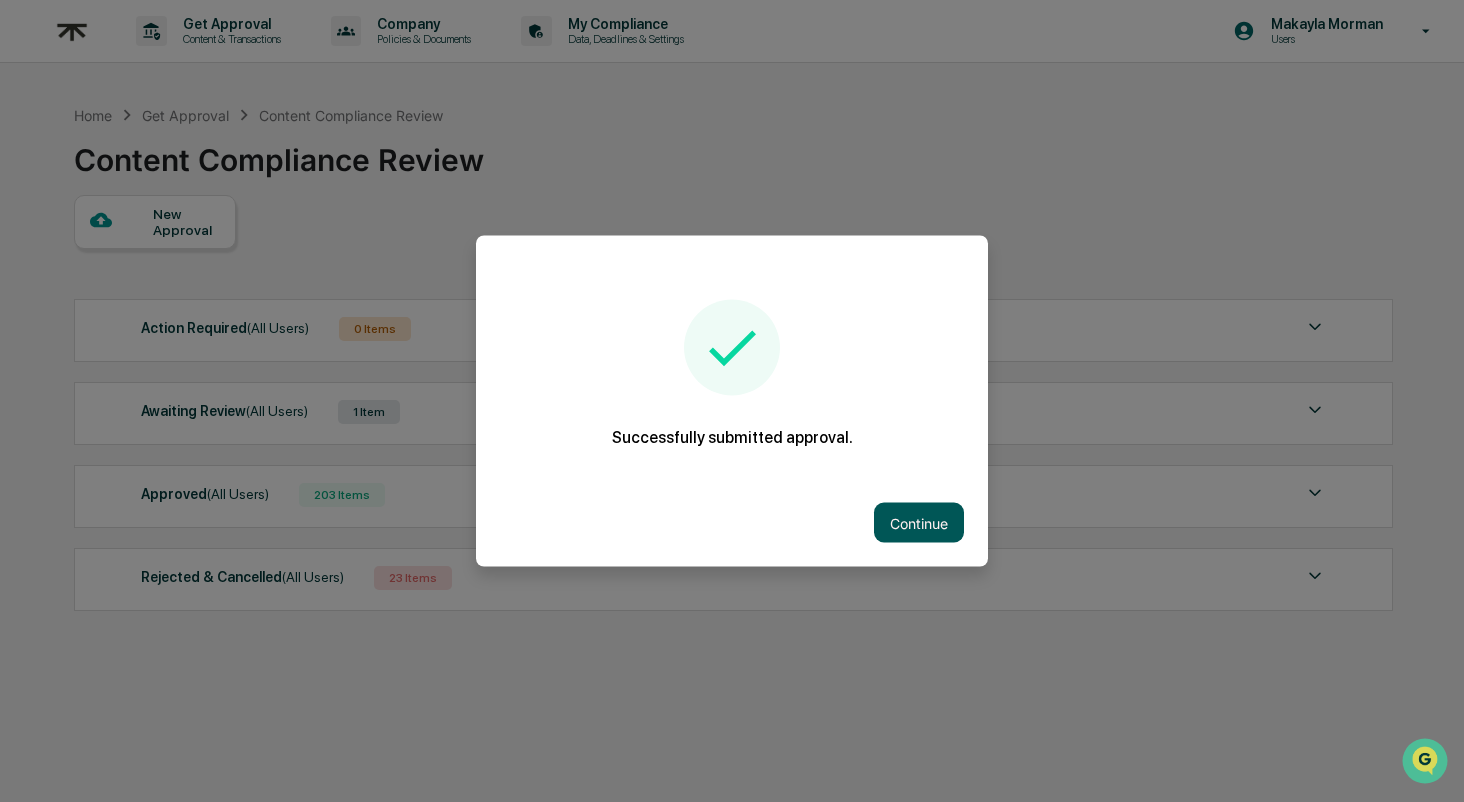 click on "Continue" at bounding box center (919, 523) 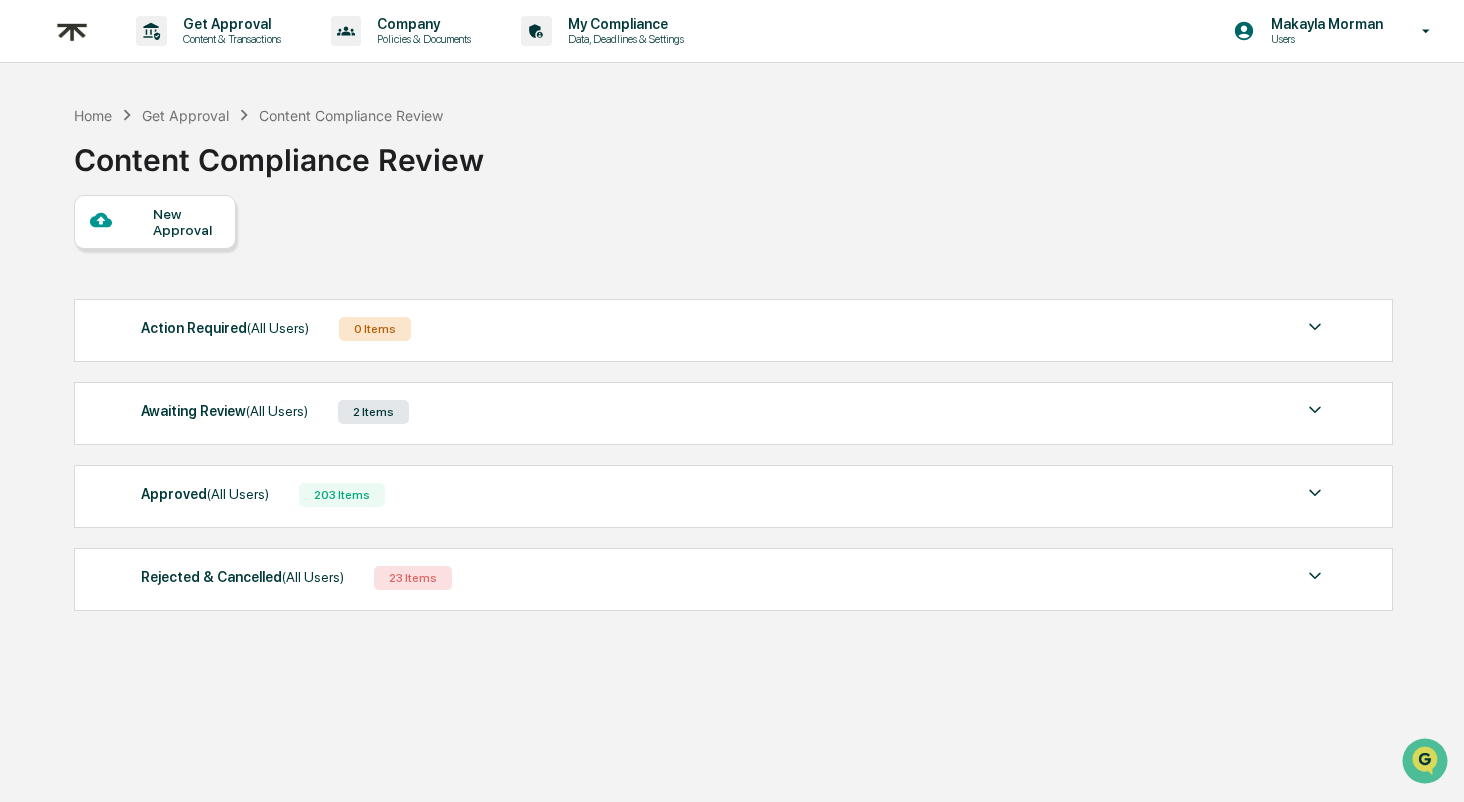 click on "New Approval" at bounding box center [155, 222] 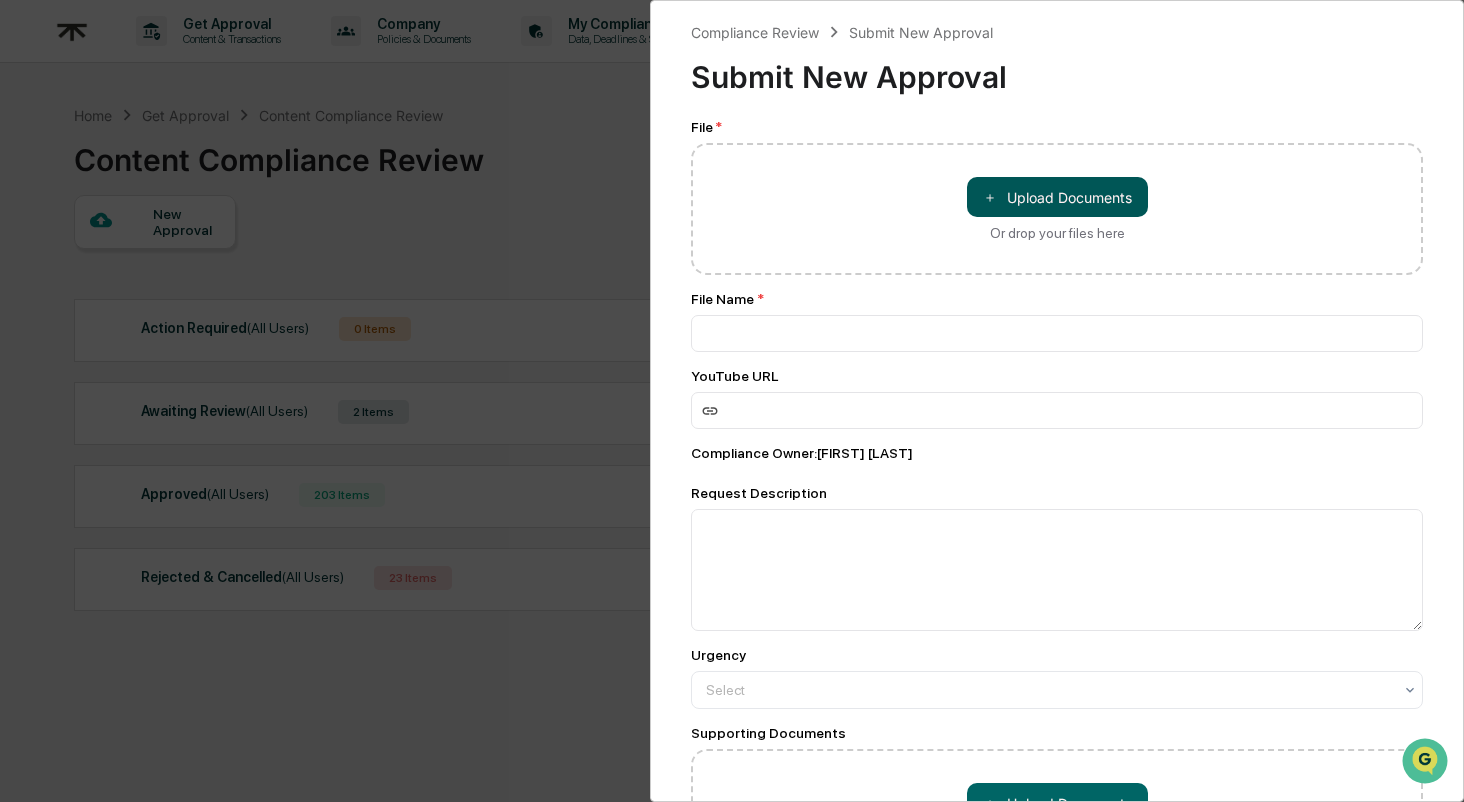 click on "＋ Upload Documents" at bounding box center [1057, 197] 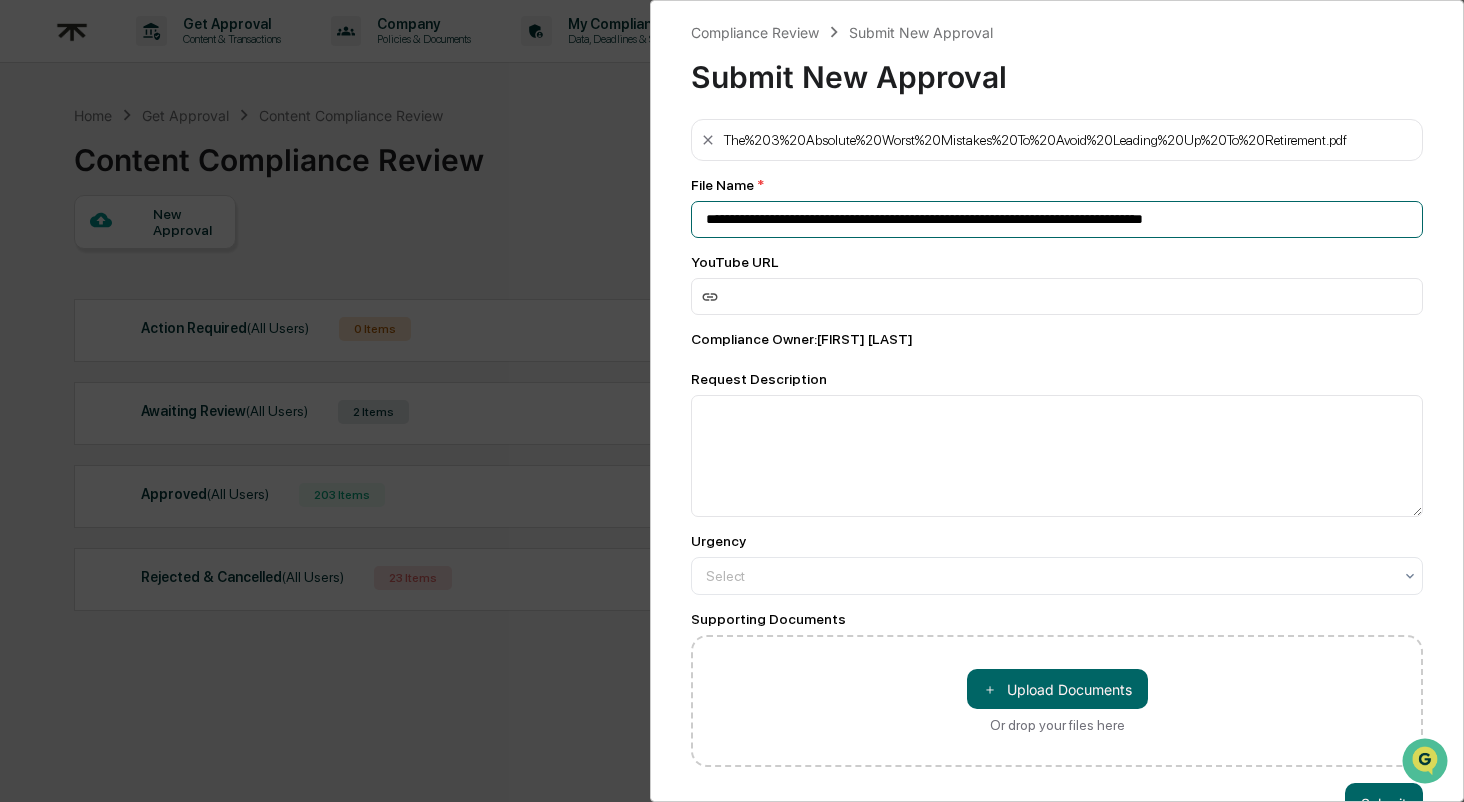 drag, startPoint x: 709, startPoint y: 218, endPoint x: 1505, endPoint y: 231, distance: 796.10614 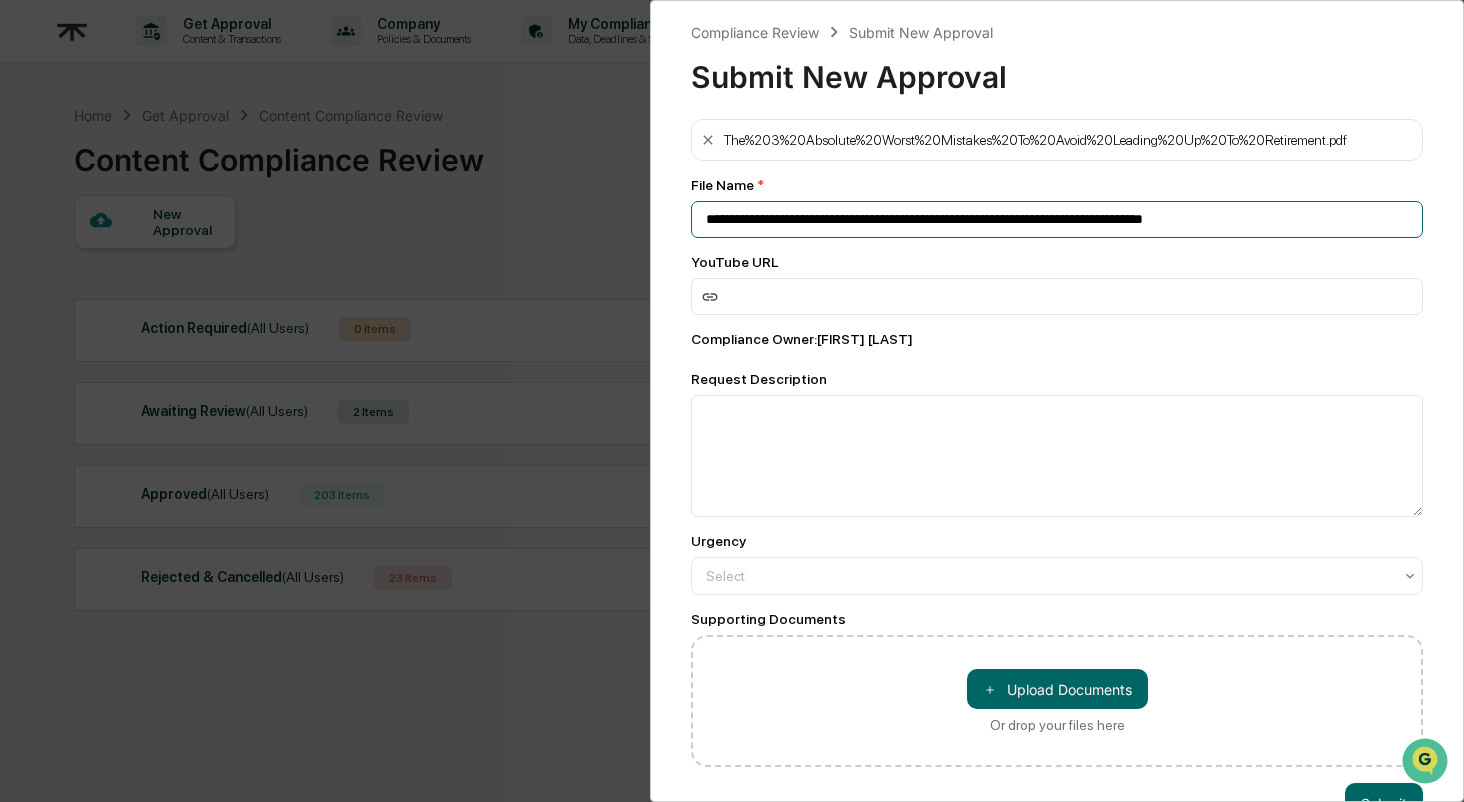 click on "**********" at bounding box center [1057, 219] 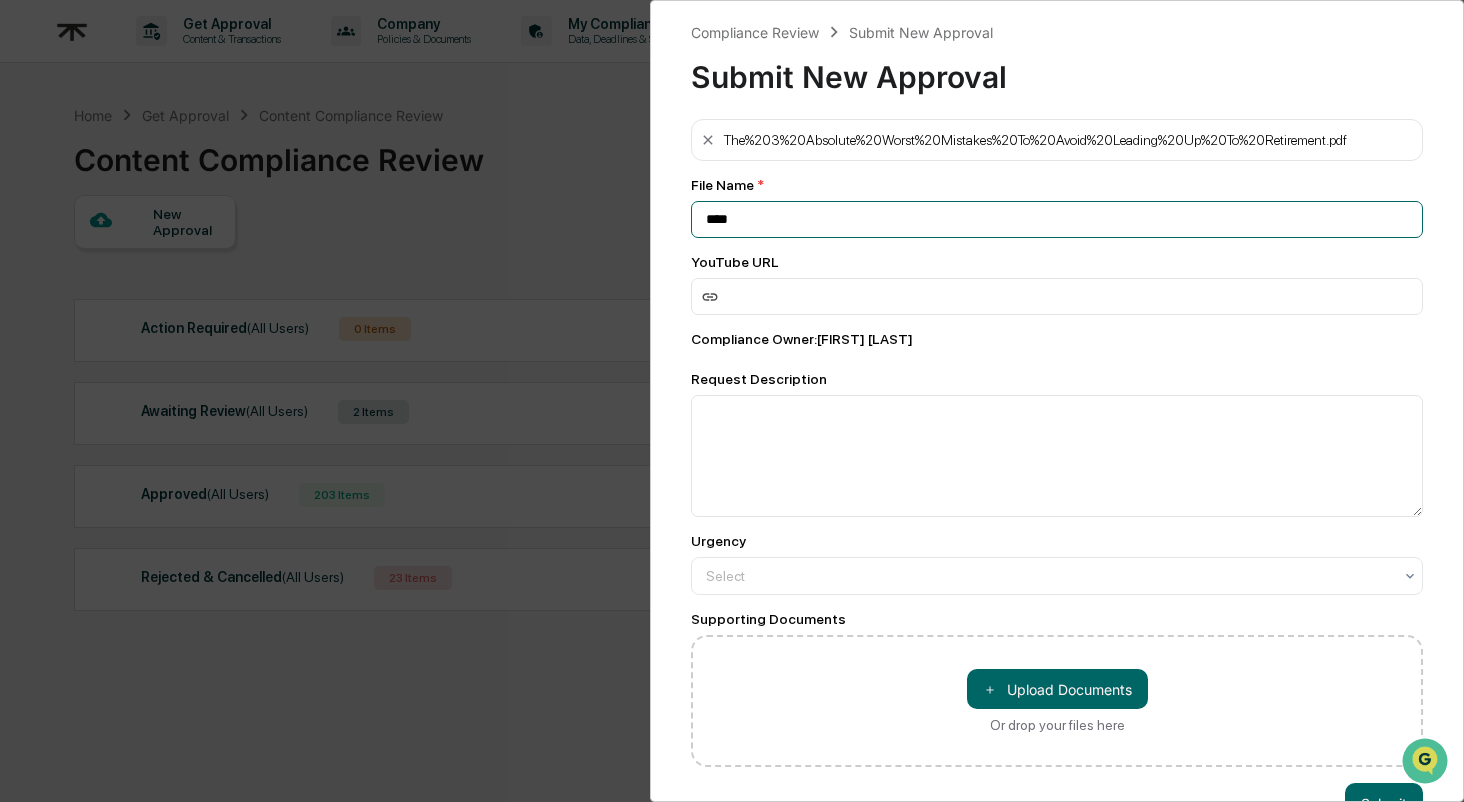 paste on "**********" 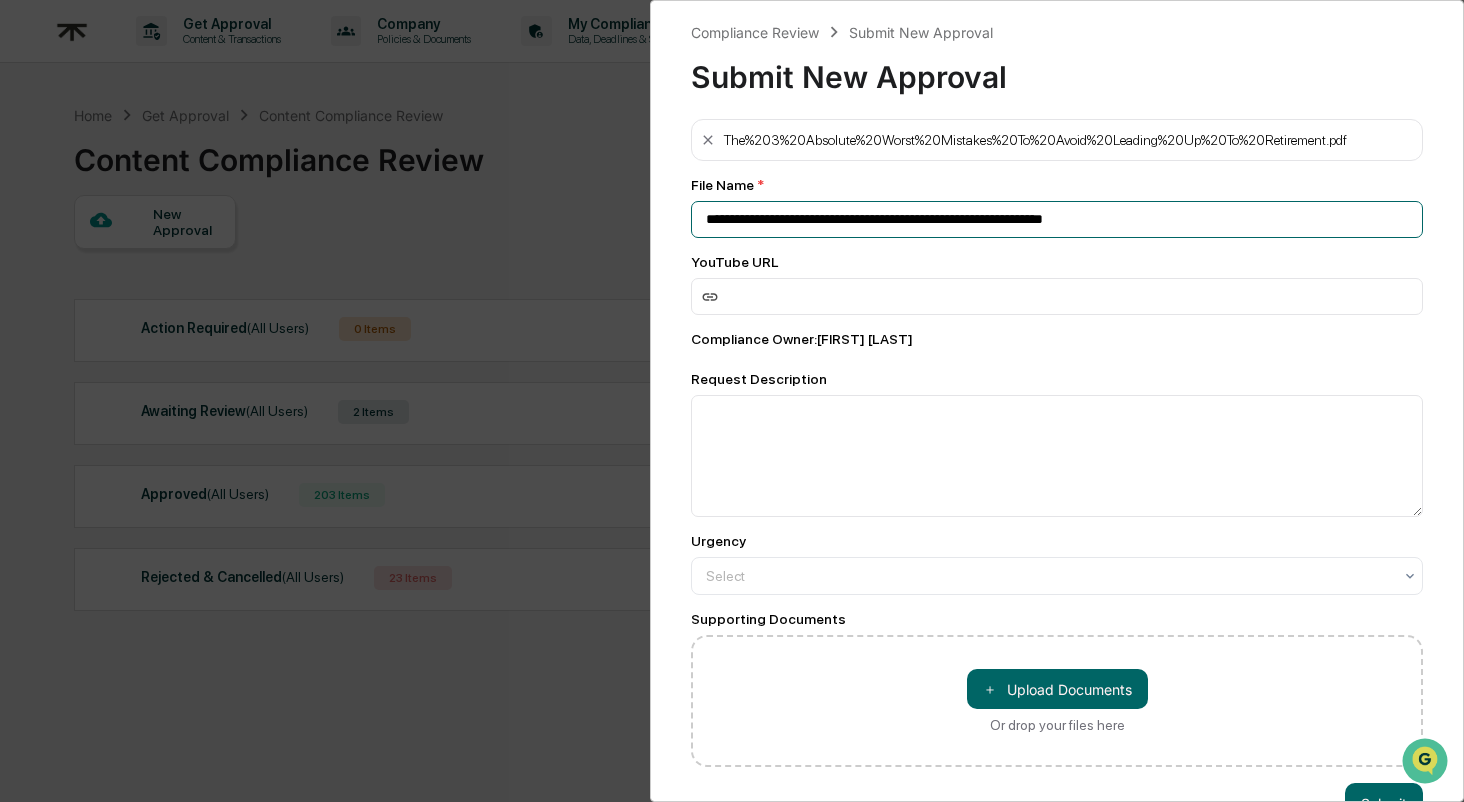 click on "**********" at bounding box center [1057, 219] 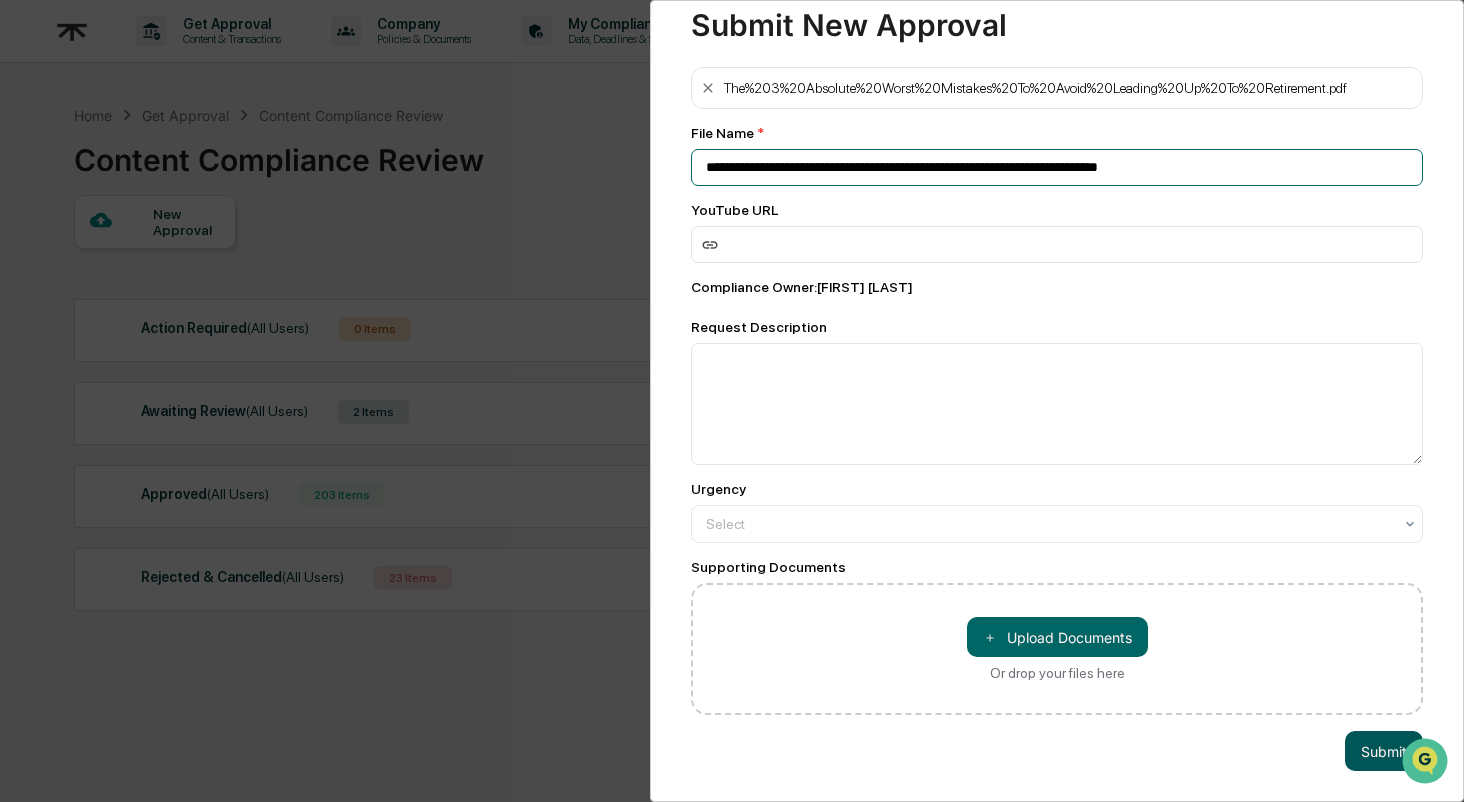 scroll, scrollTop: 55, scrollLeft: 0, axis: vertical 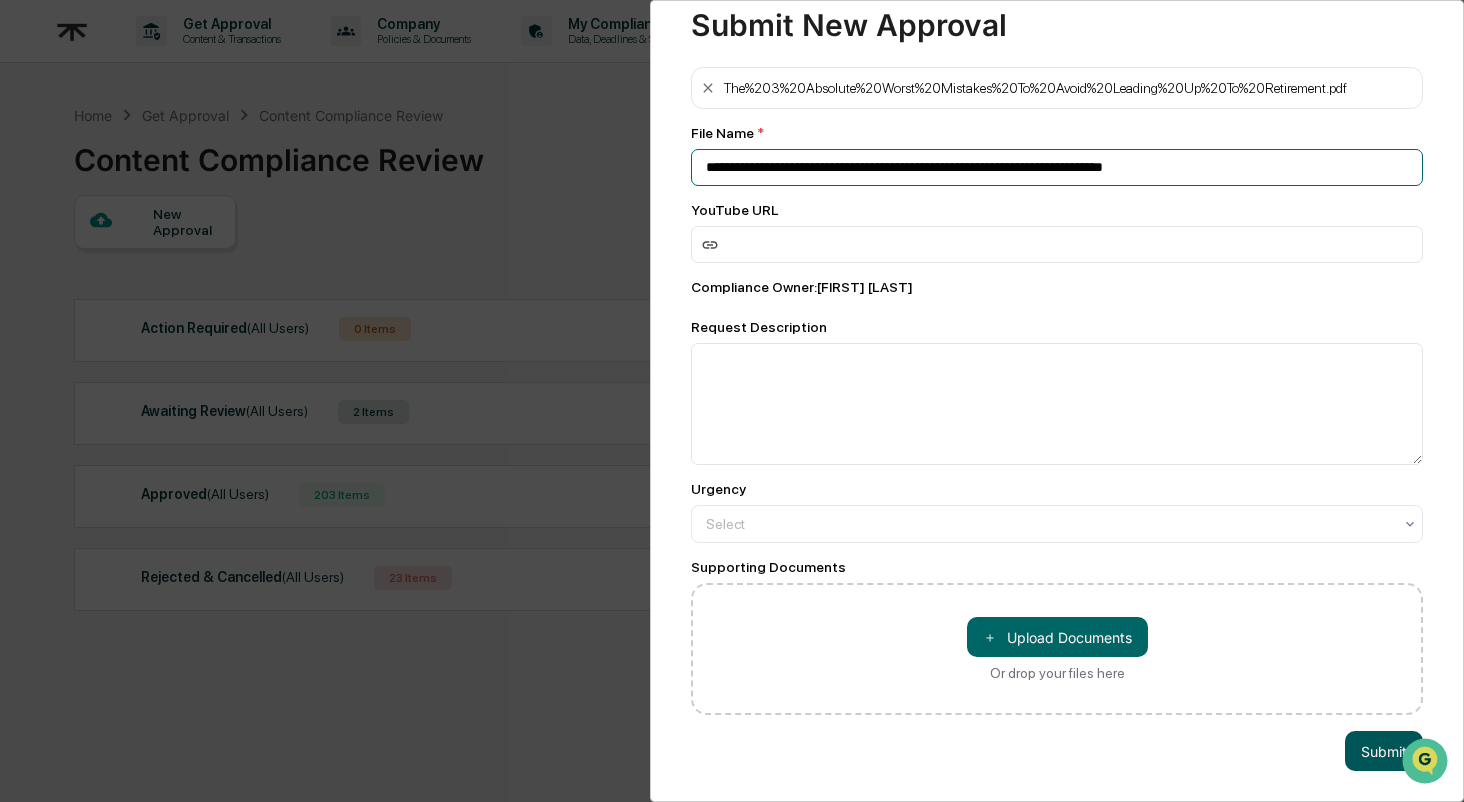type on "**********" 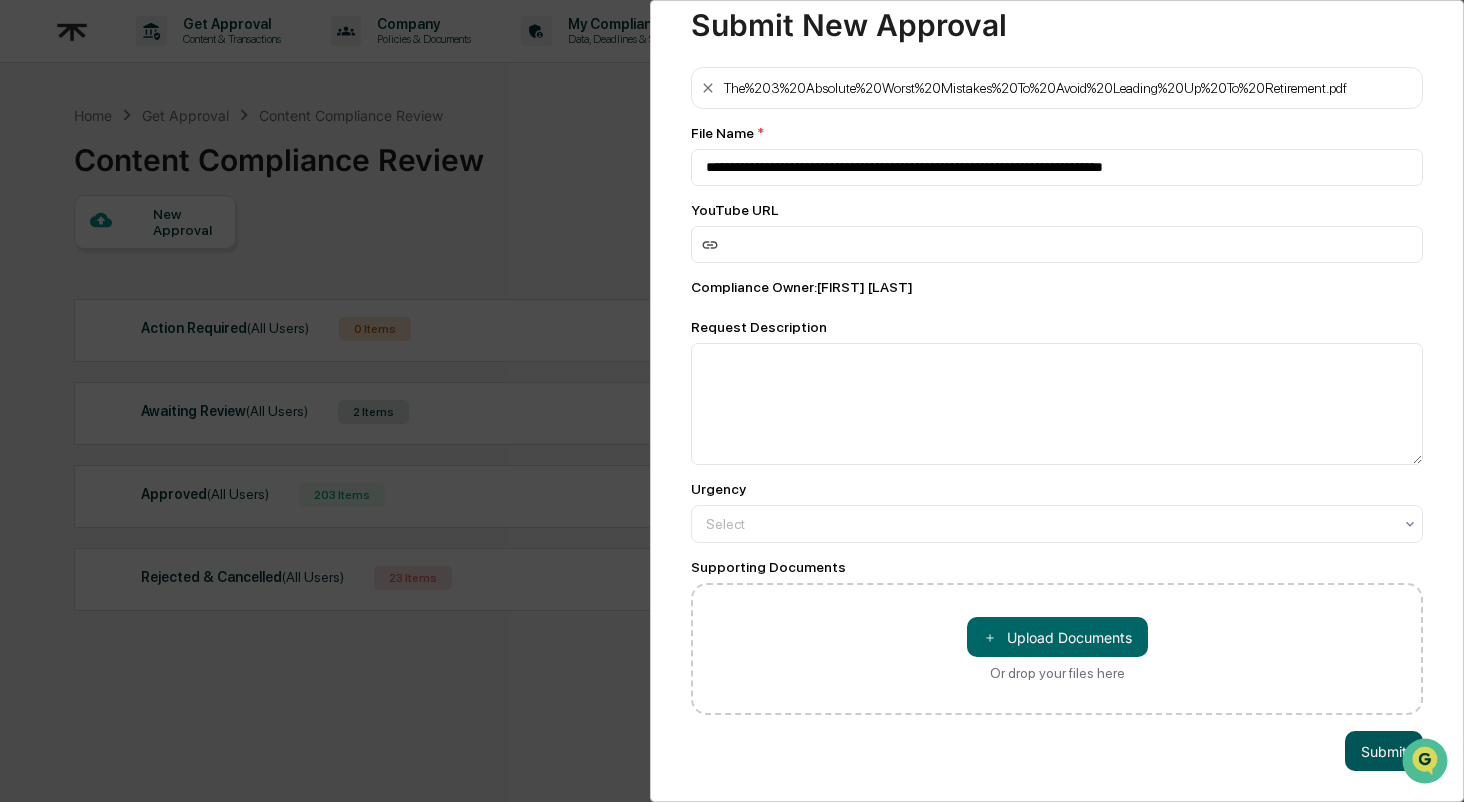 click on "Submit" at bounding box center [1384, 751] 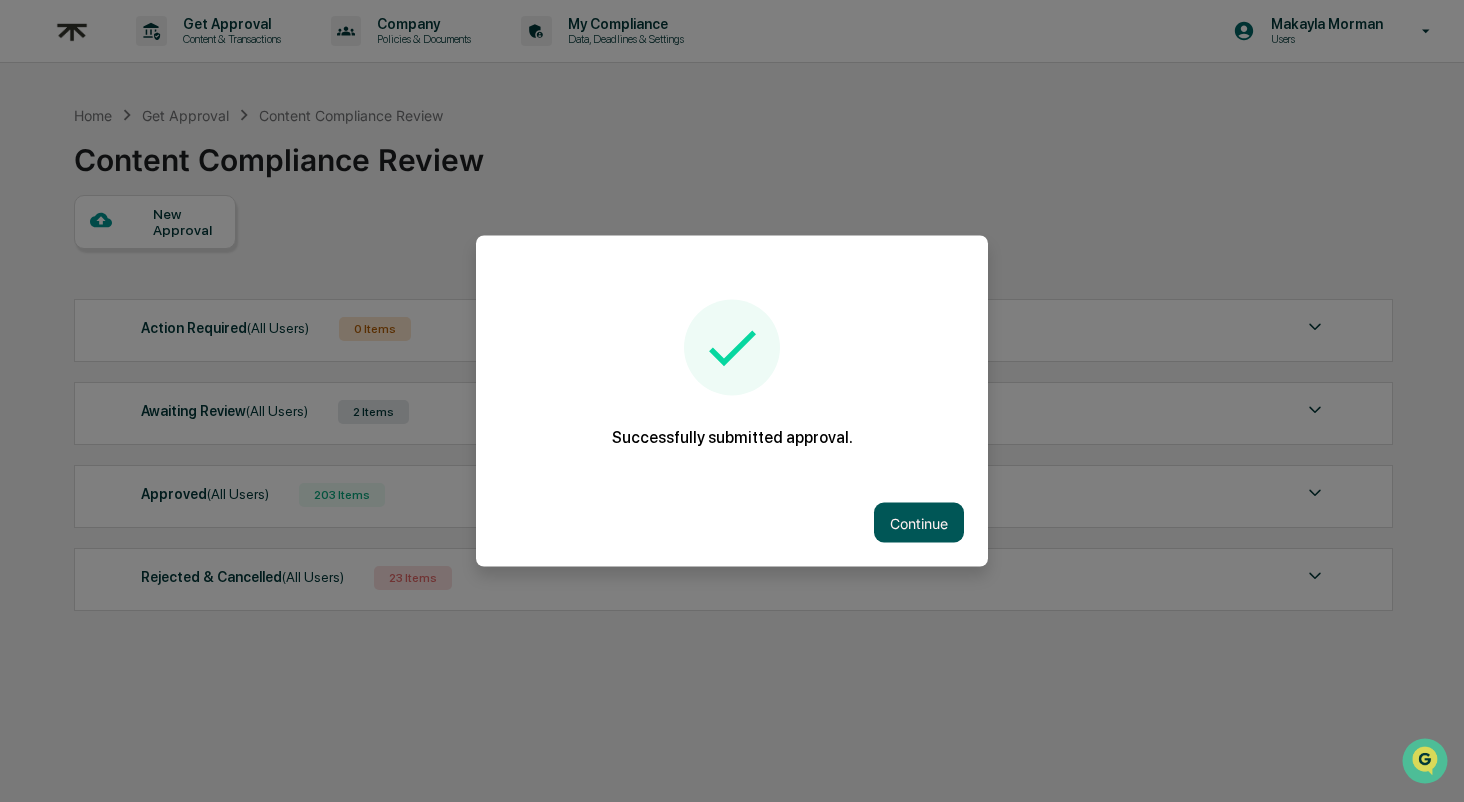 click on "Continue" at bounding box center (919, 523) 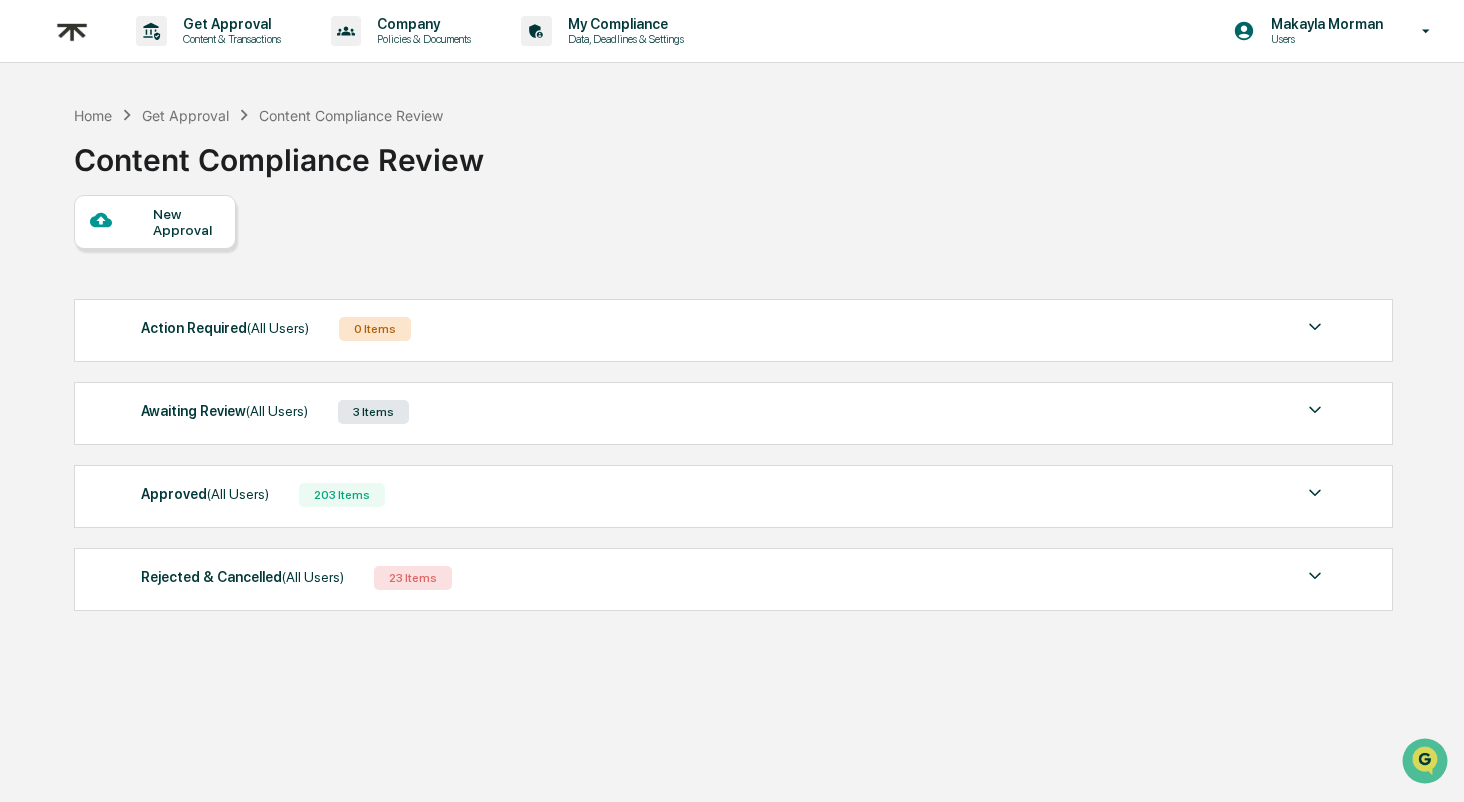 click on "Awaiting Review  (All Users) 3 Items   File Name Review Id Created Date Requested By Compliance Owner ARI YOUTUBE The 3 Absolute Worst Mistakes To Avoid Leading Up To Retirement.pdf ab972bb2-d690-4785-9a25-8da3ce92fd77 2025-08-06 [FIRST] [LAST] [FIRST] [LAST] View ARI YOUTUBE The Value of A Financial Advisor, Quanitfied.pdf f9b63070-e809-43ea-9673-a8e7465cbeda 2025-08-06 [FIRST] [LAST] [FIRST] [LAST] View ARI YOUTUBE This Investment Strategy Is More Important Than Saving More Money.pdf 4fe94d10-6454-441c-8f96-211cf336fa8f 2025-08-06 [FIRST] [LAST] [FIRST] [LAST] View Show 5 Page  1  of  1   |<   <   >   >|" at bounding box center (734, 413) 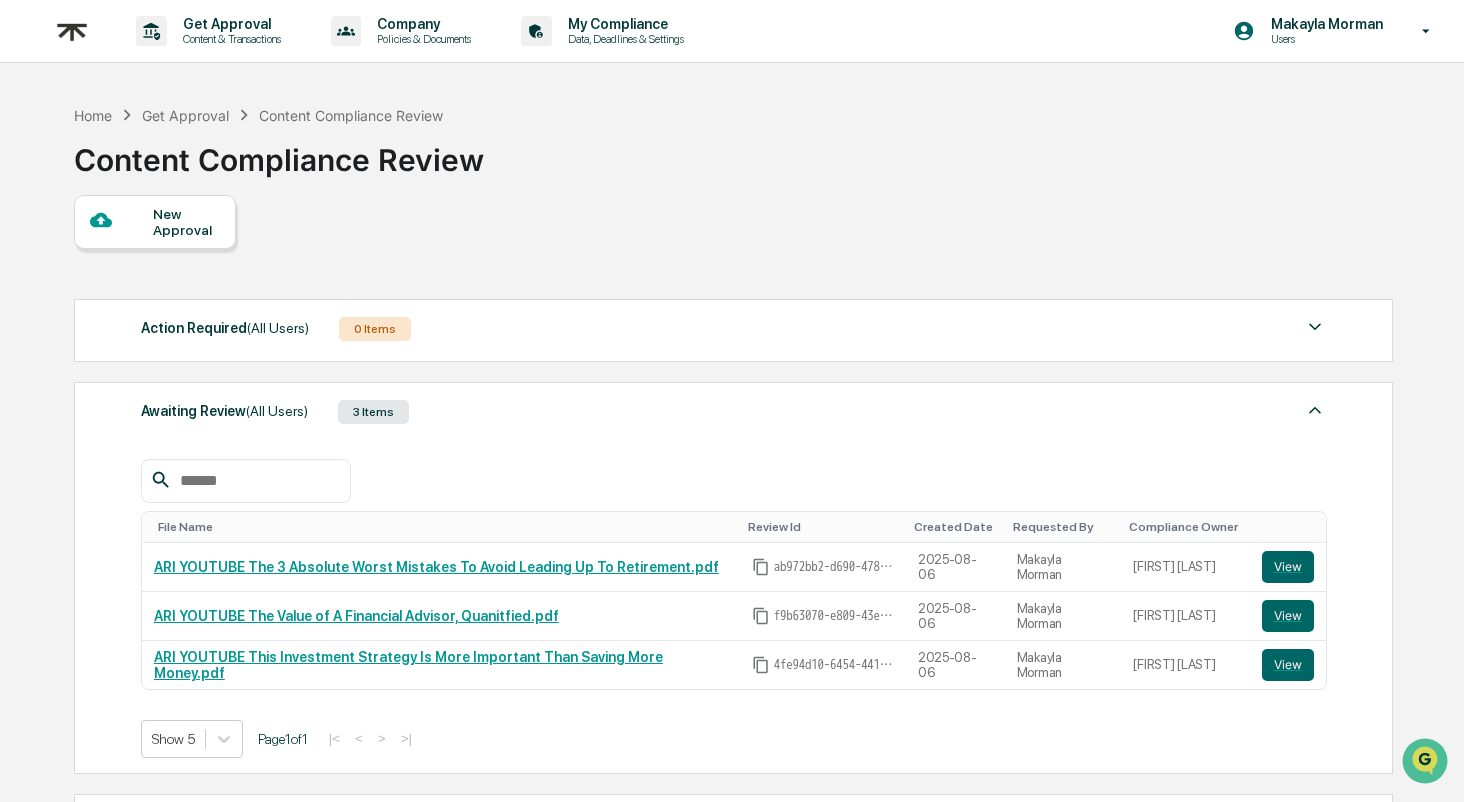 click on "Awaiting Review  (All Users) 3 Items" at bounding box center [734, 412] 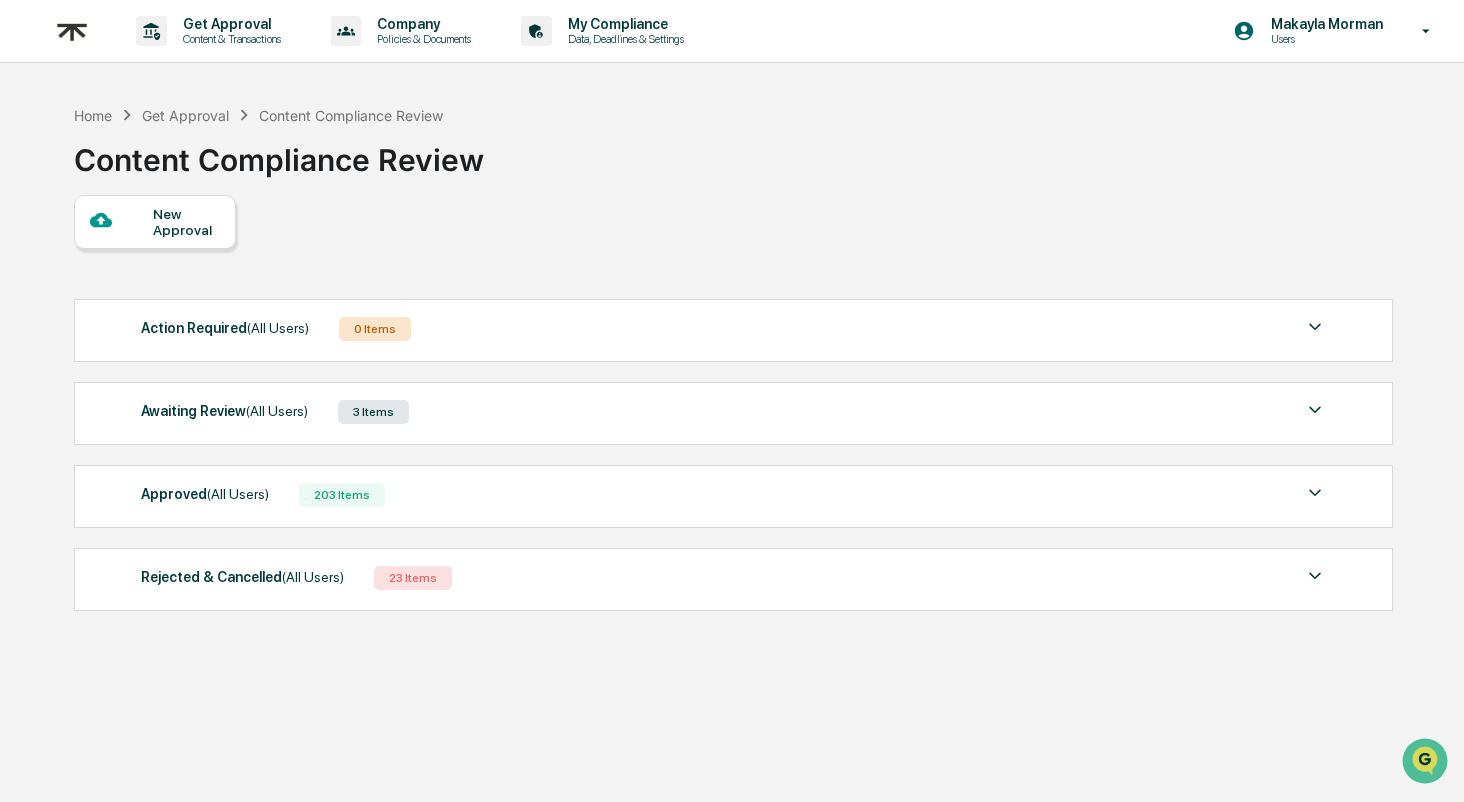 click on "New Approval" at bounding box center (186, 222) 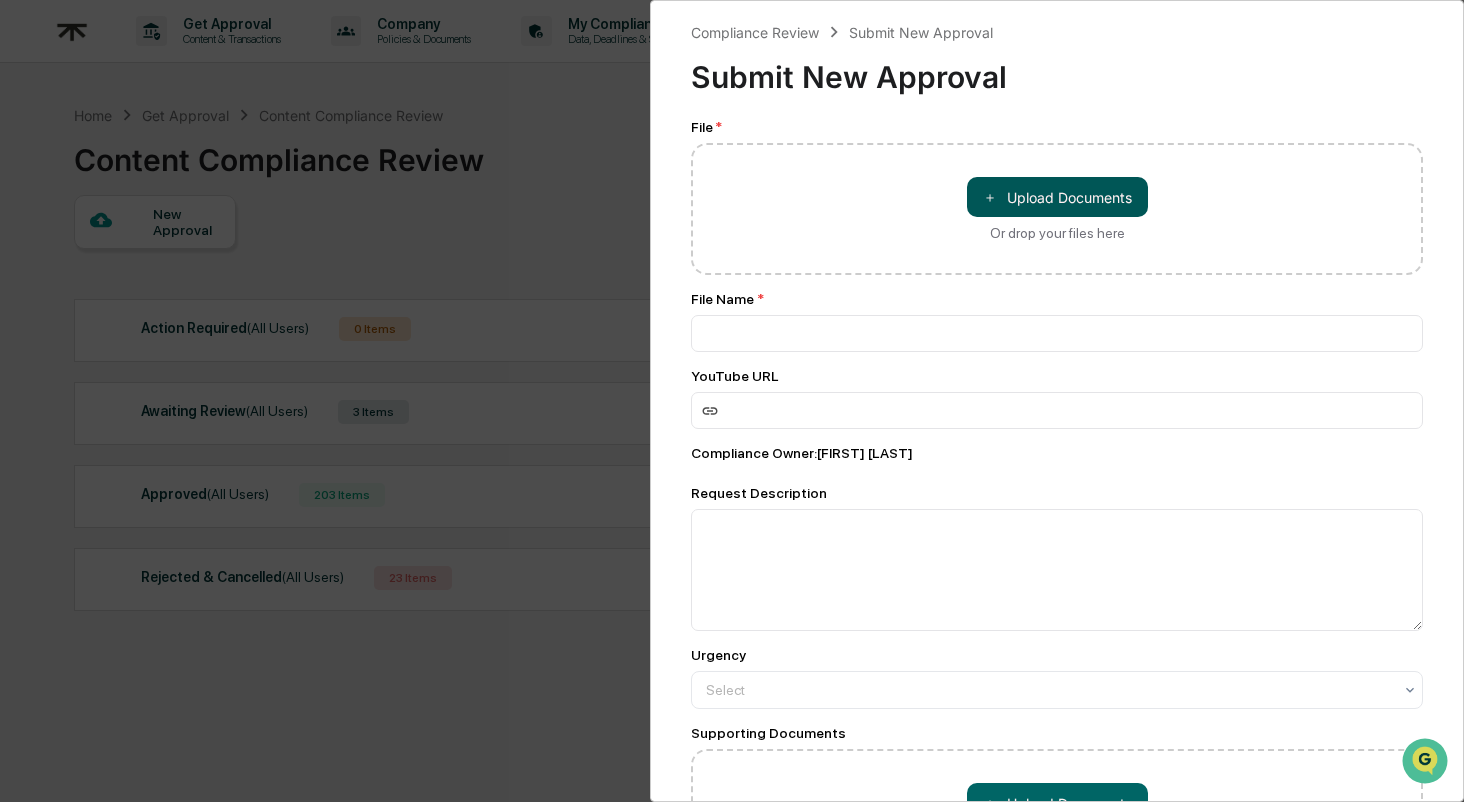 click on "＋ Upload Documents" at bounding box center [1057, 197] 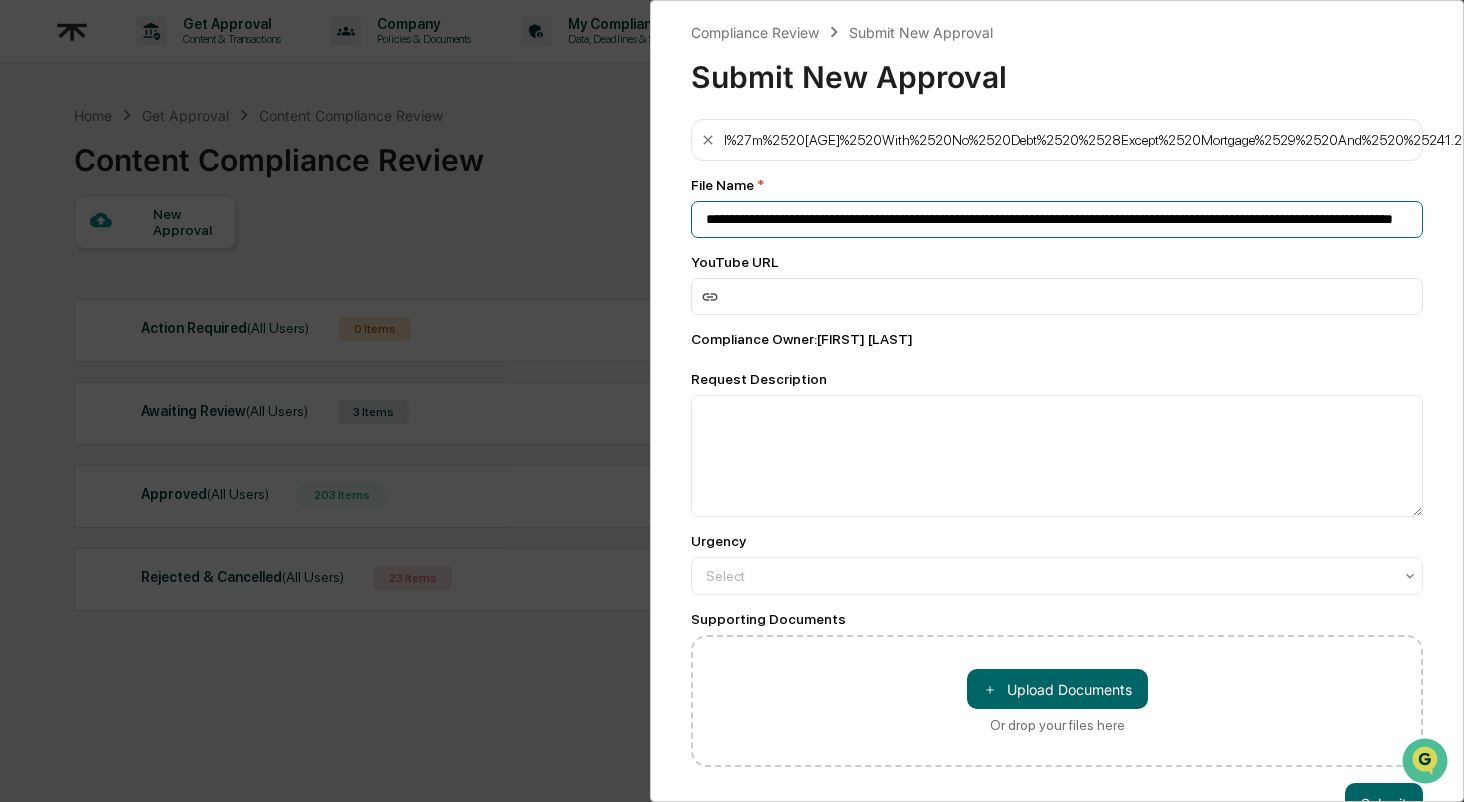 drag, startPoint x: 710, startPoint y: 222, endPoint x: 1380, endPoint y: 216, distance: 670.02686 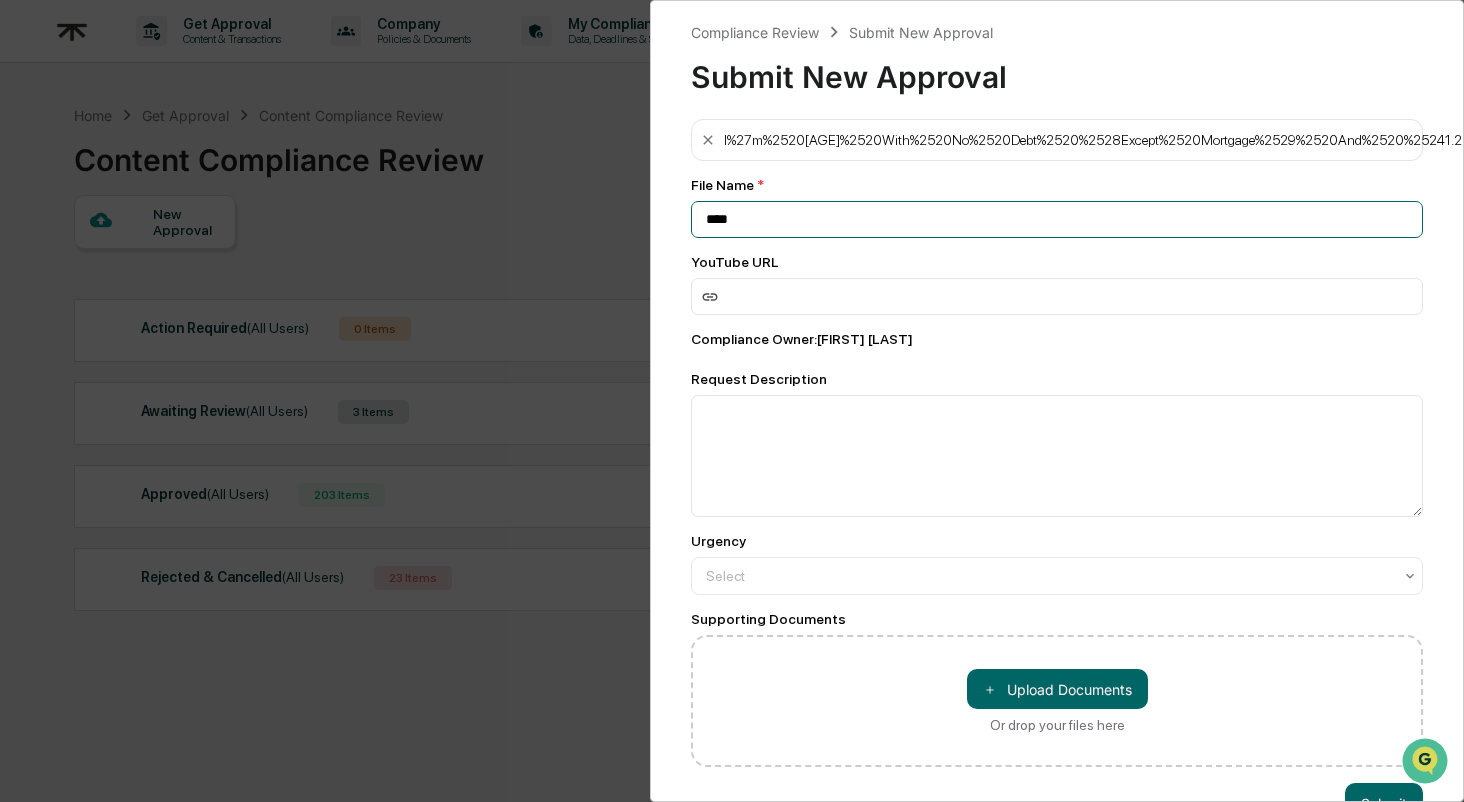 paste on "**********" 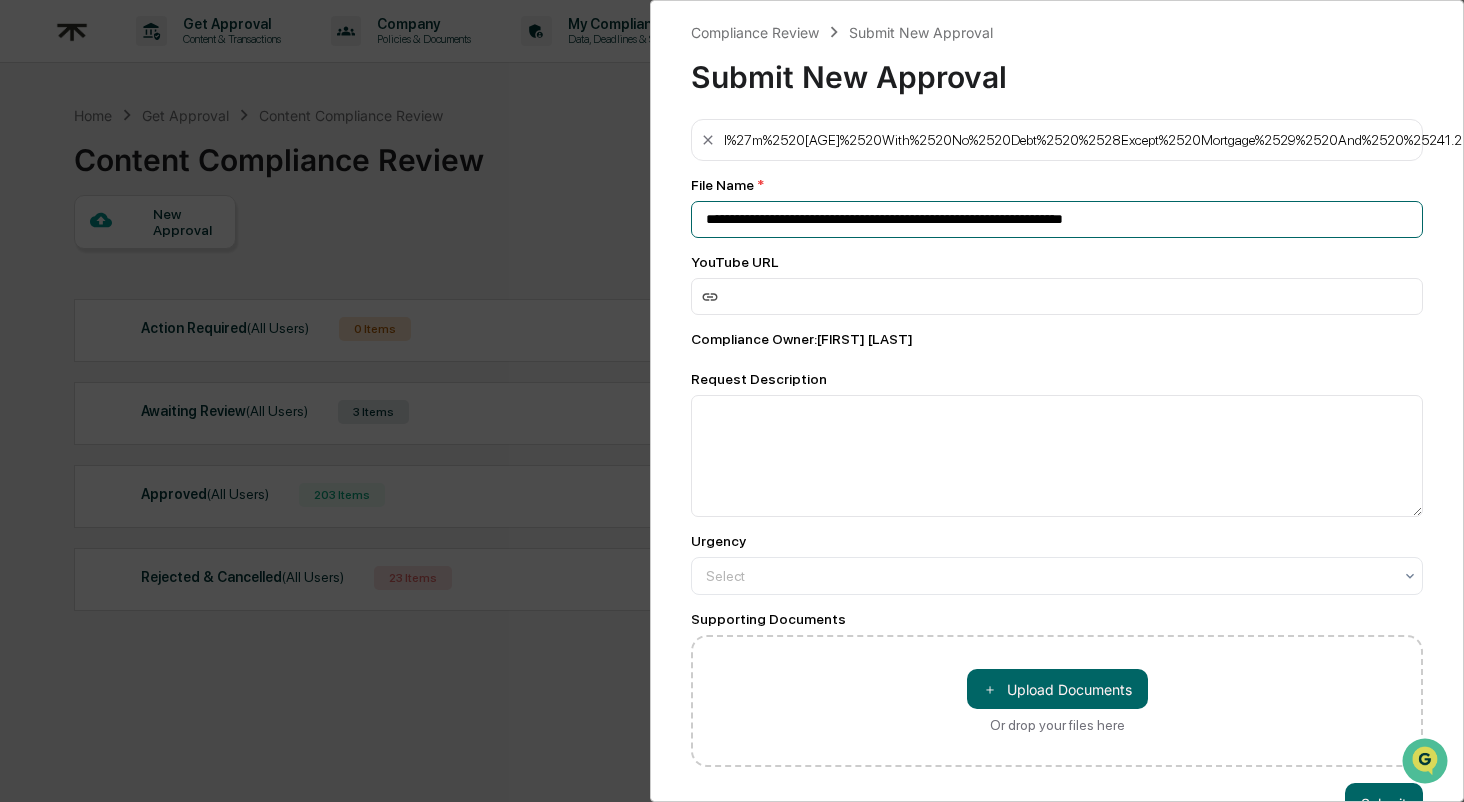 click on "**********" at bounding box center (1057, 219) 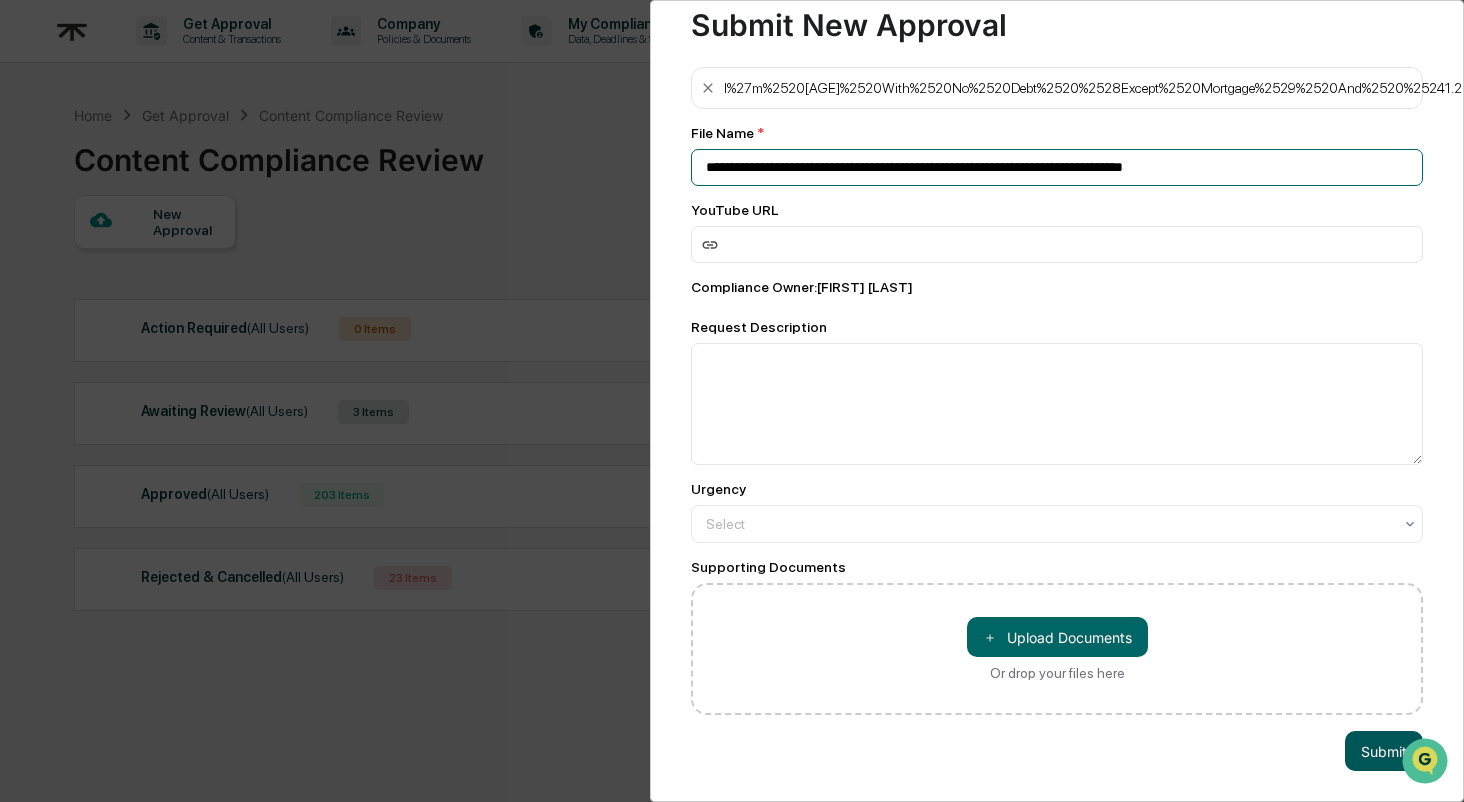 scroll, scrollTop: 55, scrollLeft: 0, axis: vertical 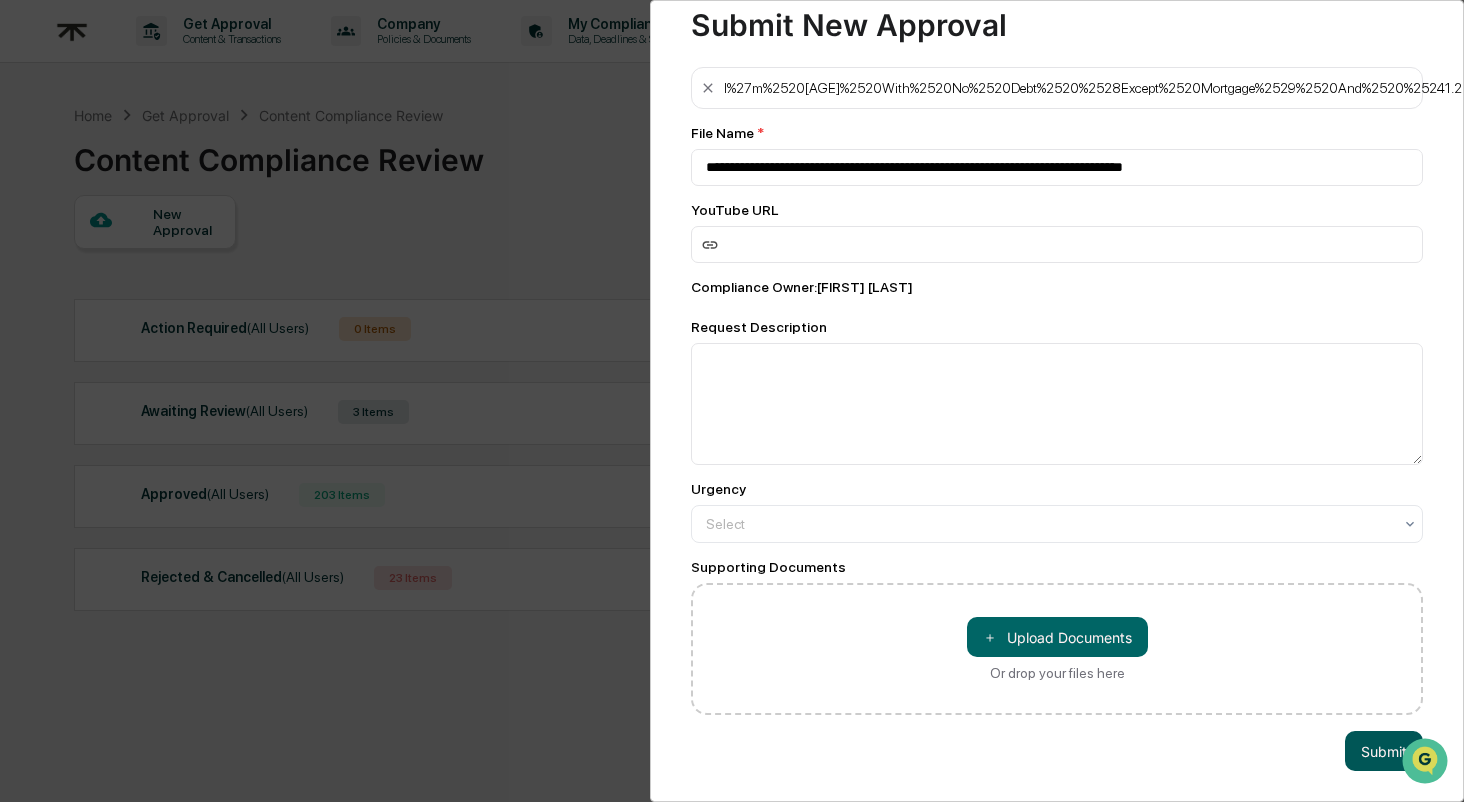 click on "Submit" at bounding box center [1384, 751] 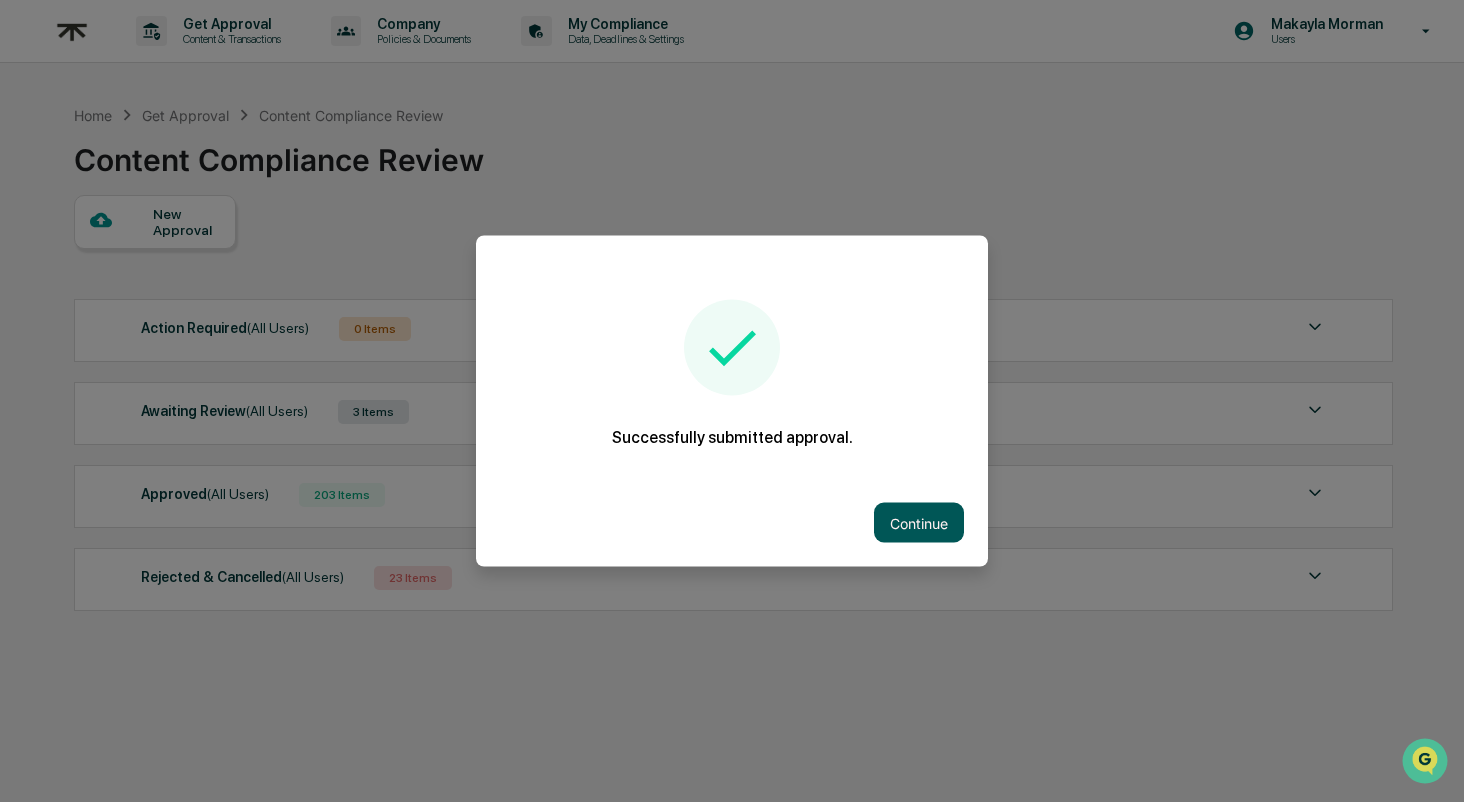 click on "Continue" at bounding box center (919, 523) 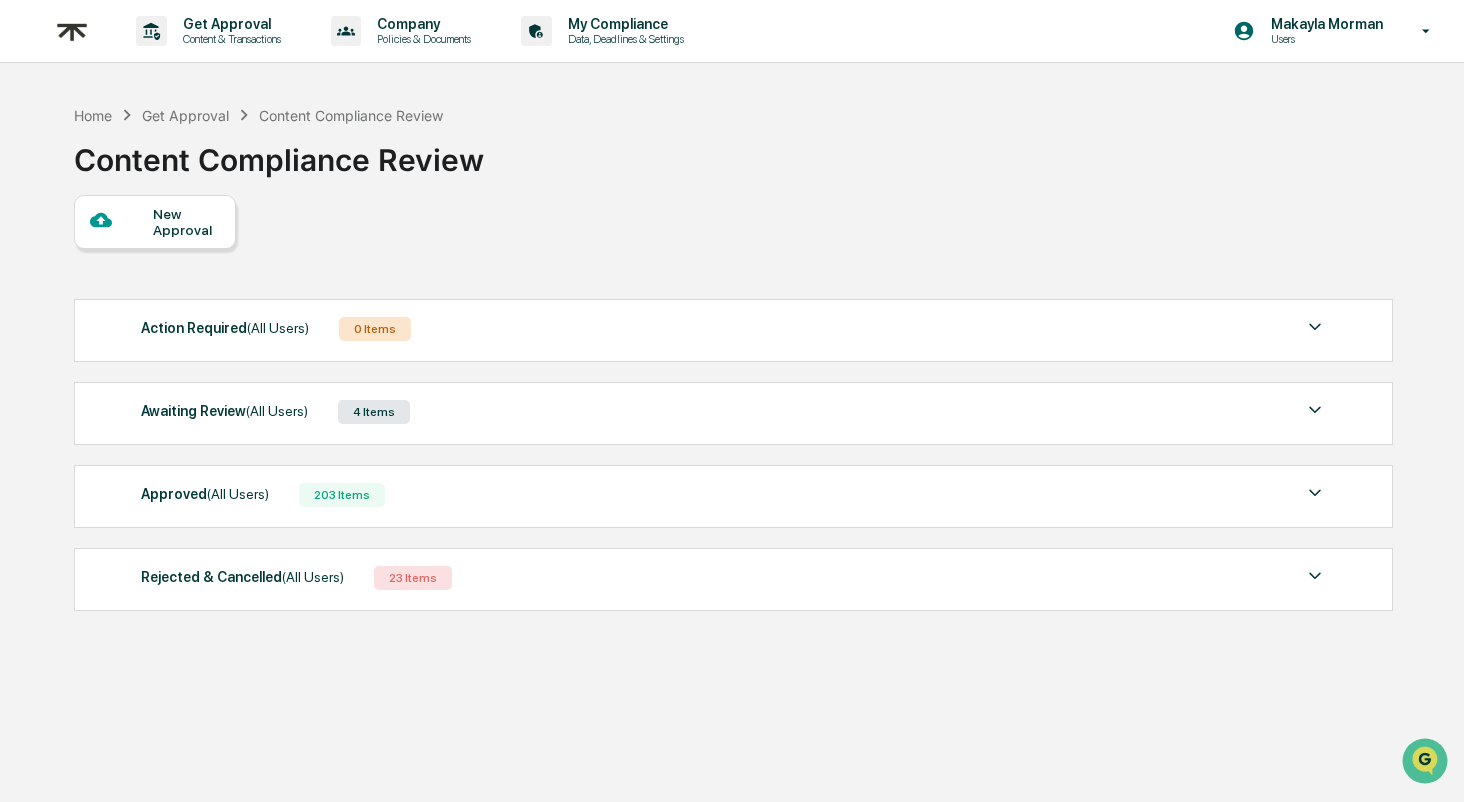 click on "New Approval" at bounding box center [155, 222] 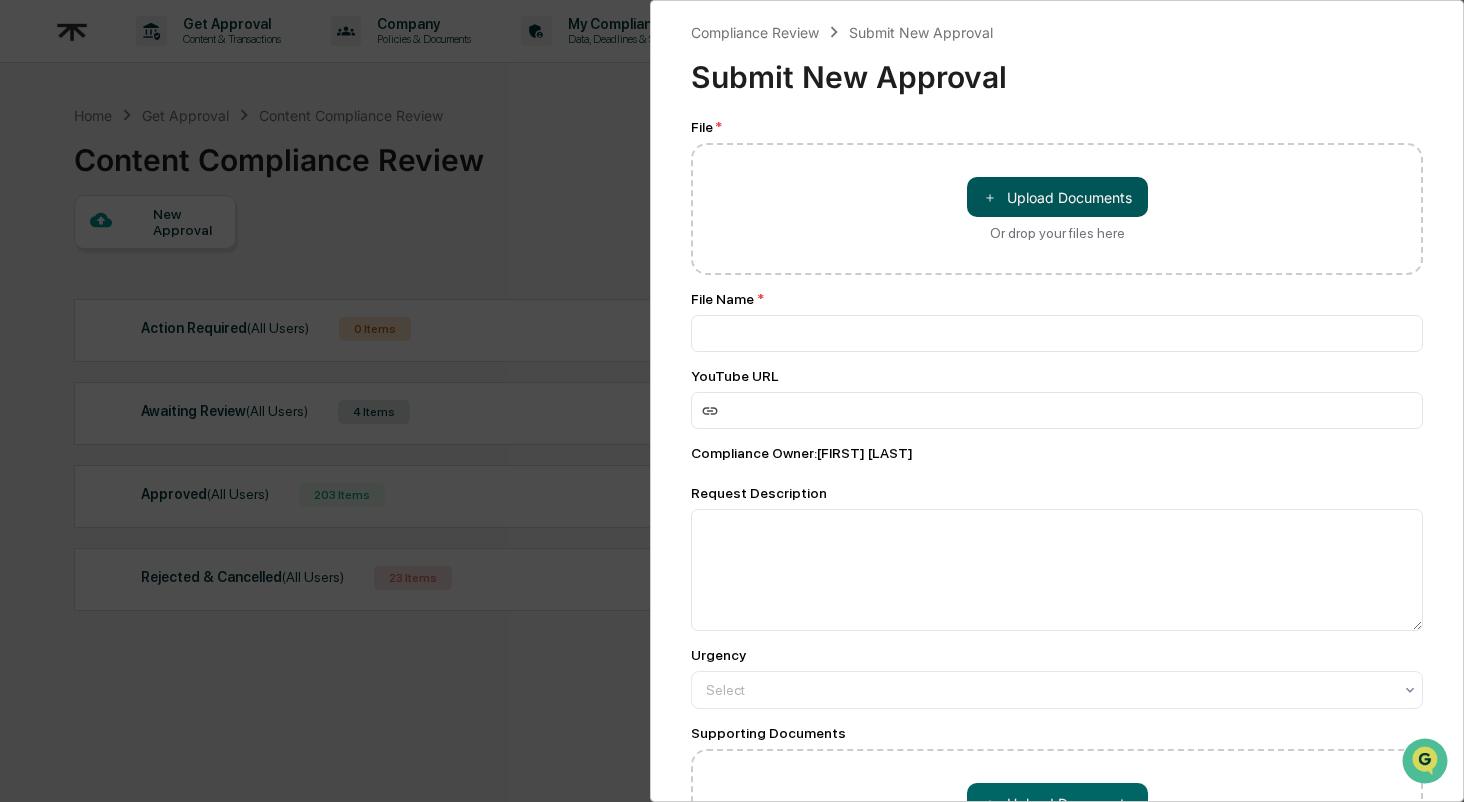 click on "＋ Upload Documents" at bounding box center [1057, 197] 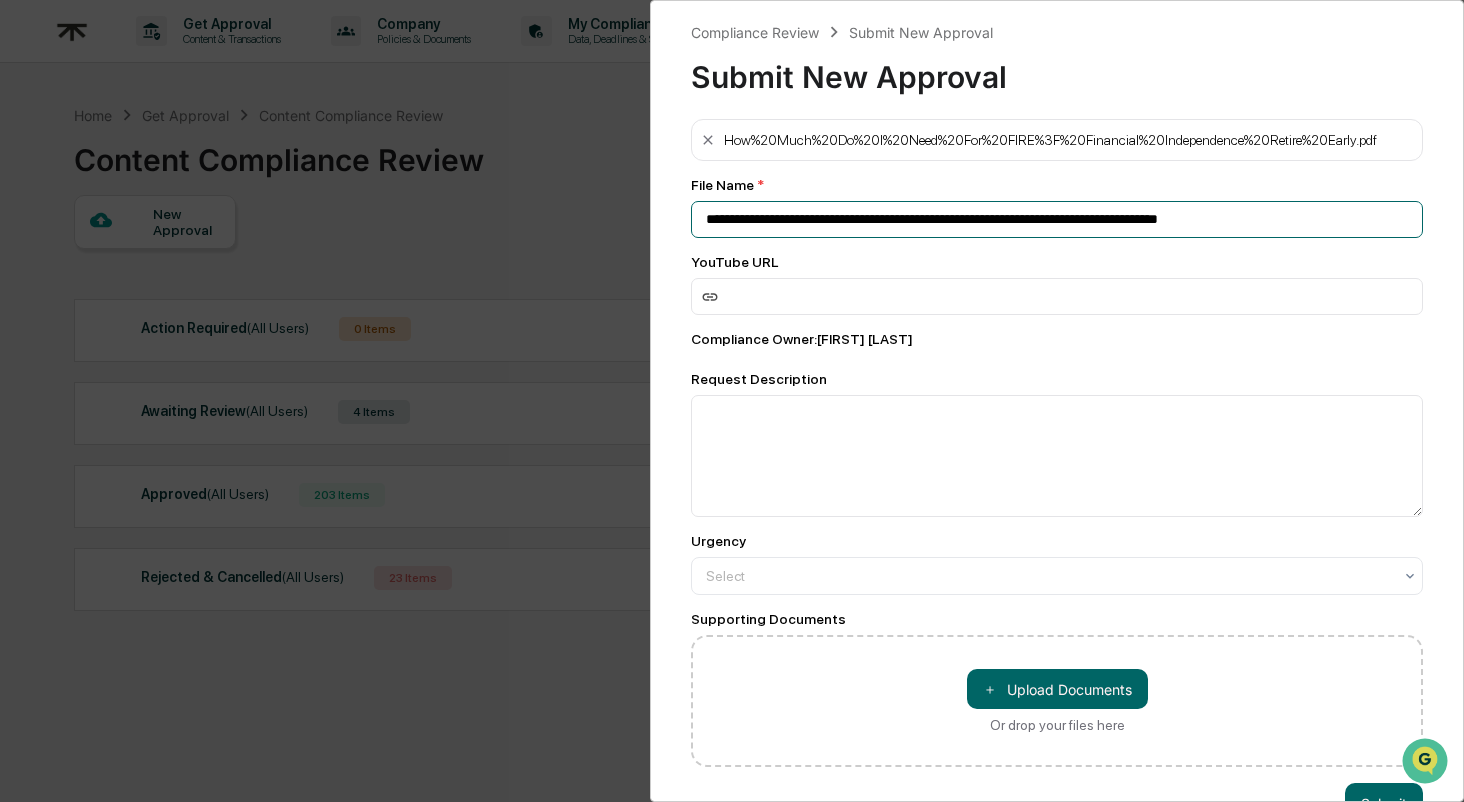 drag, startPoint x: 704, startPoint y: 222, endPoint x: 1383, endPoint y: 222, distance: 679 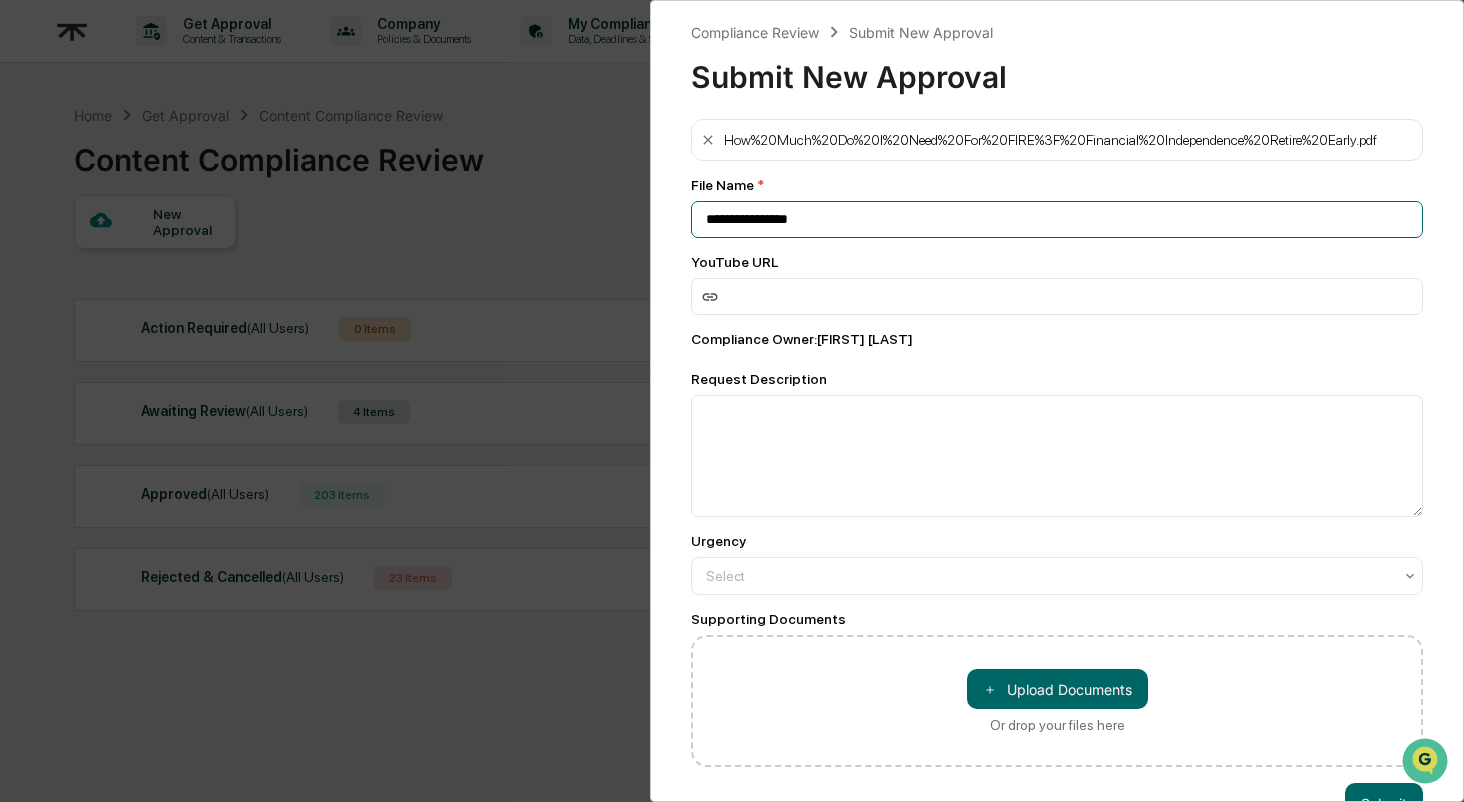 paste on "**********" 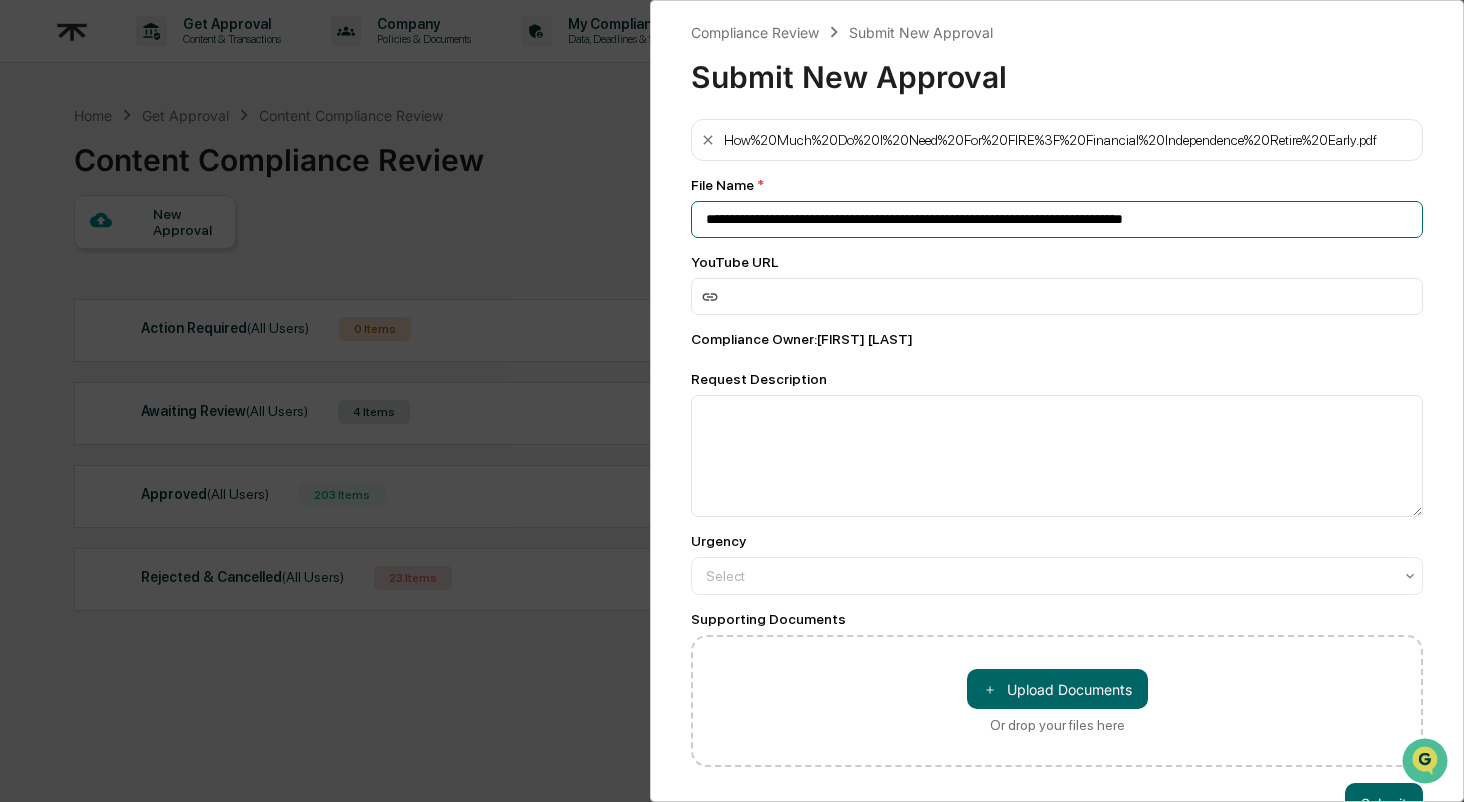 click on "**********" at bounding box center [1057, 219] 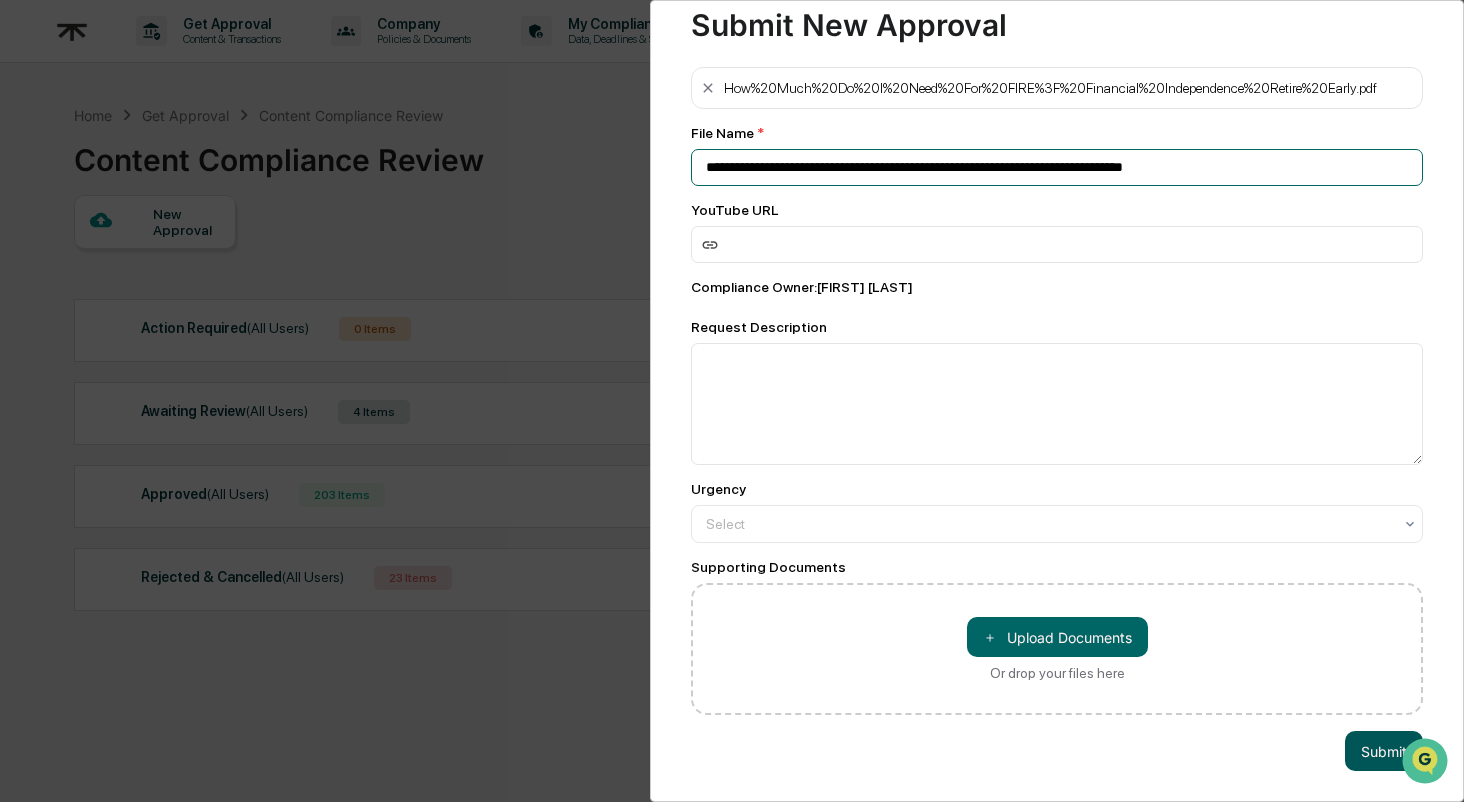 scroll, scrollTop: 55, scrollLeft: 0, axis: vertical 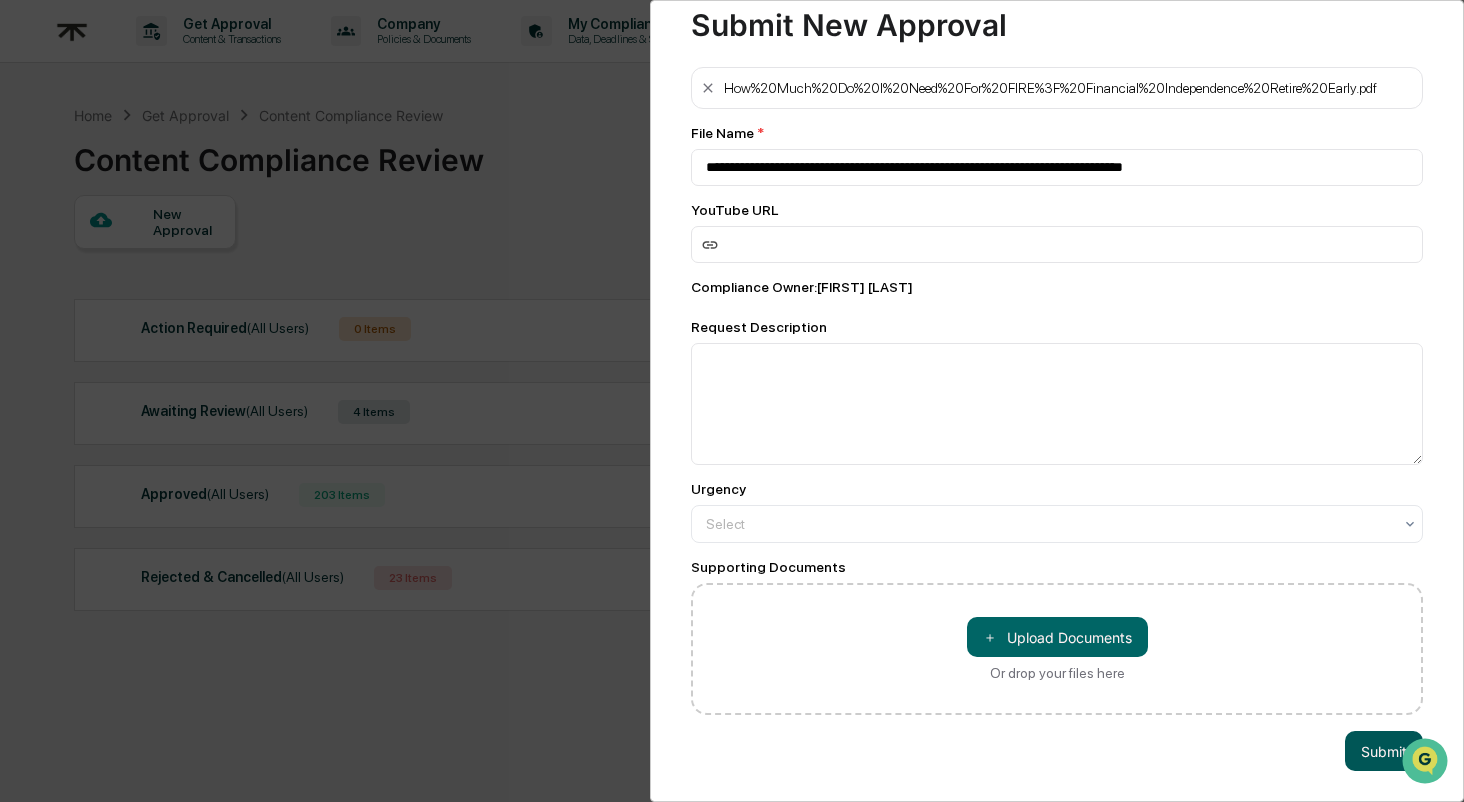 click on "Submit" at bounding box center [1384, 751] 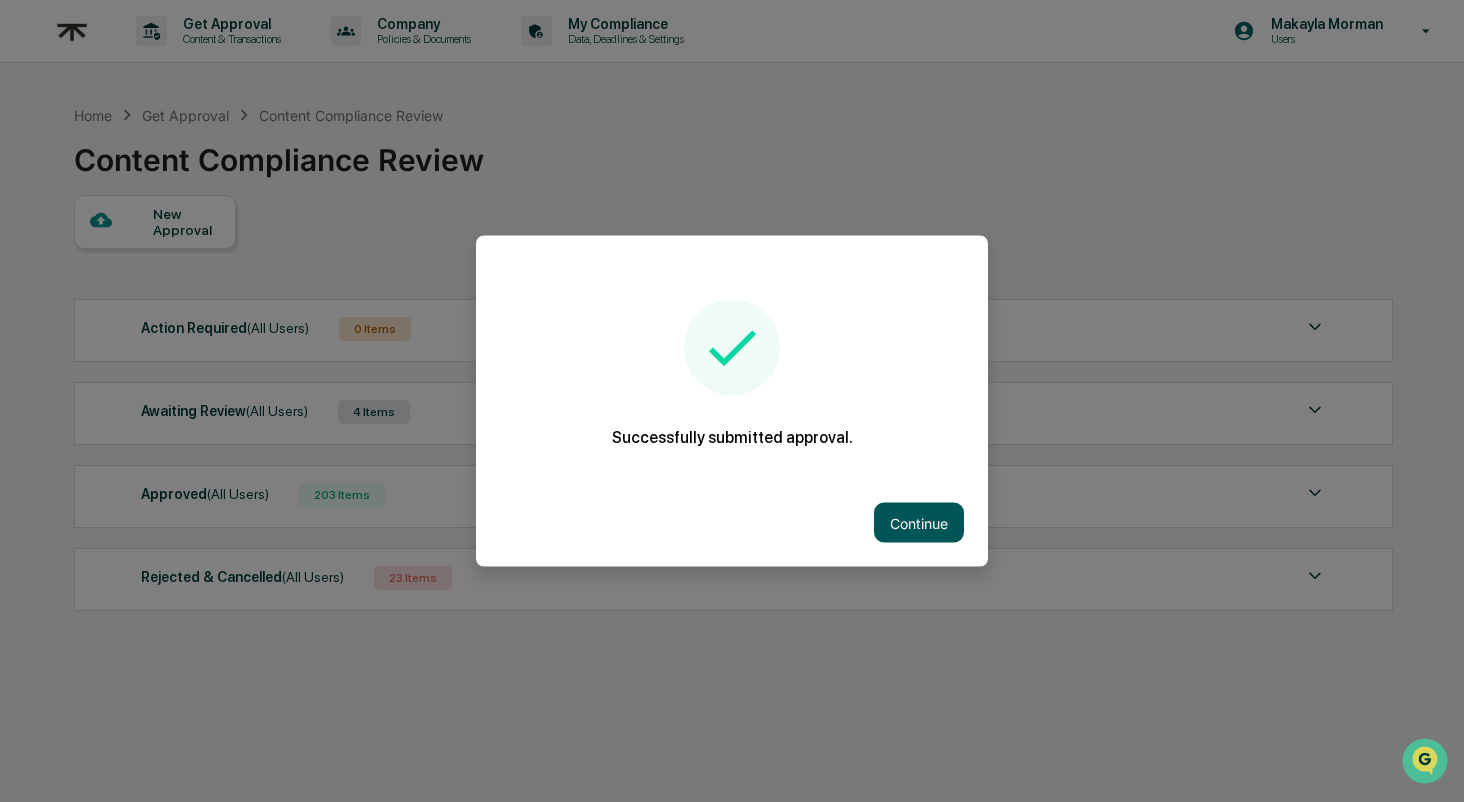 click on "Continue" at bounding box center (919, 523) 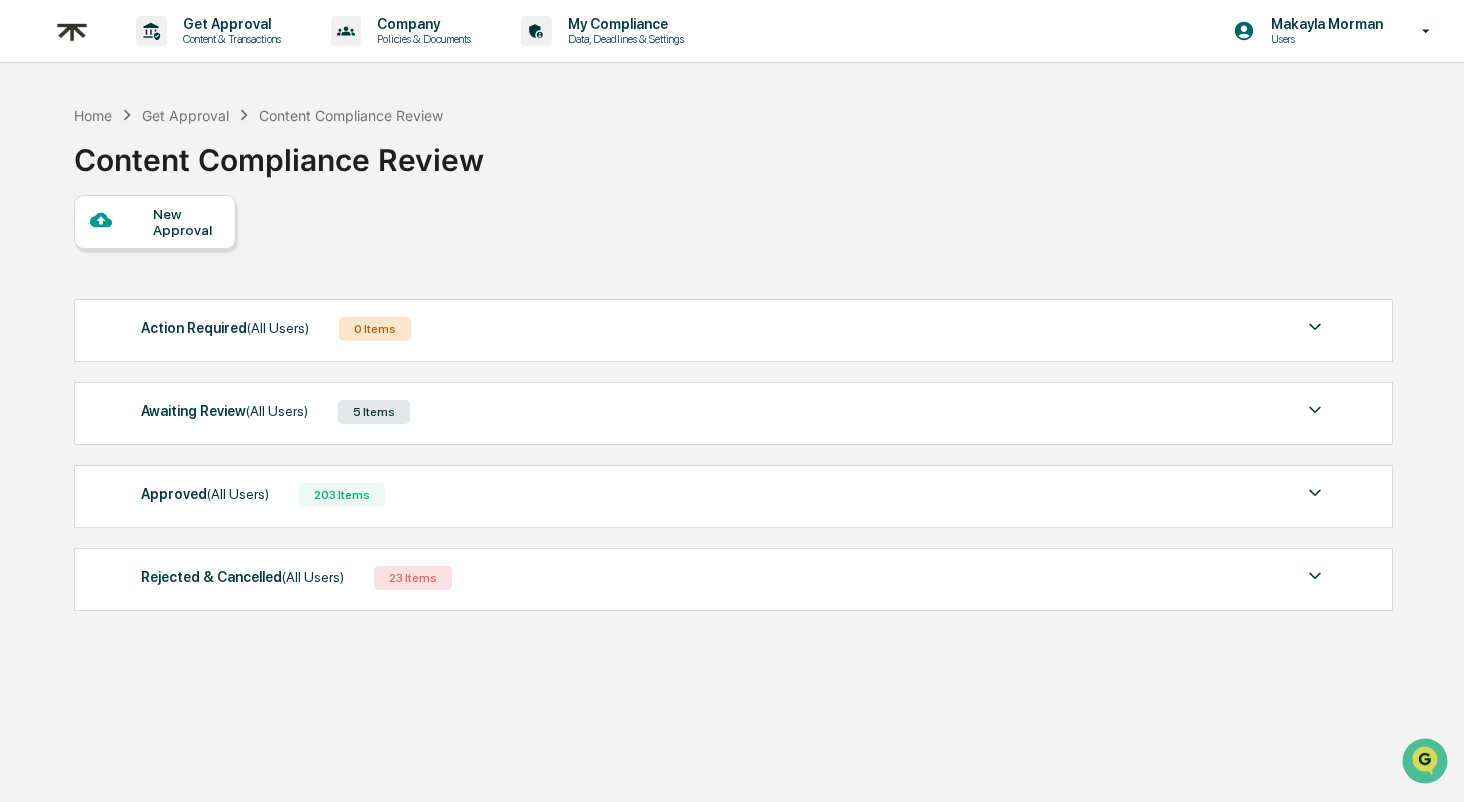 click on "Awaiting Review  (All Users) 5 Items" at bounding box center (734, 412) 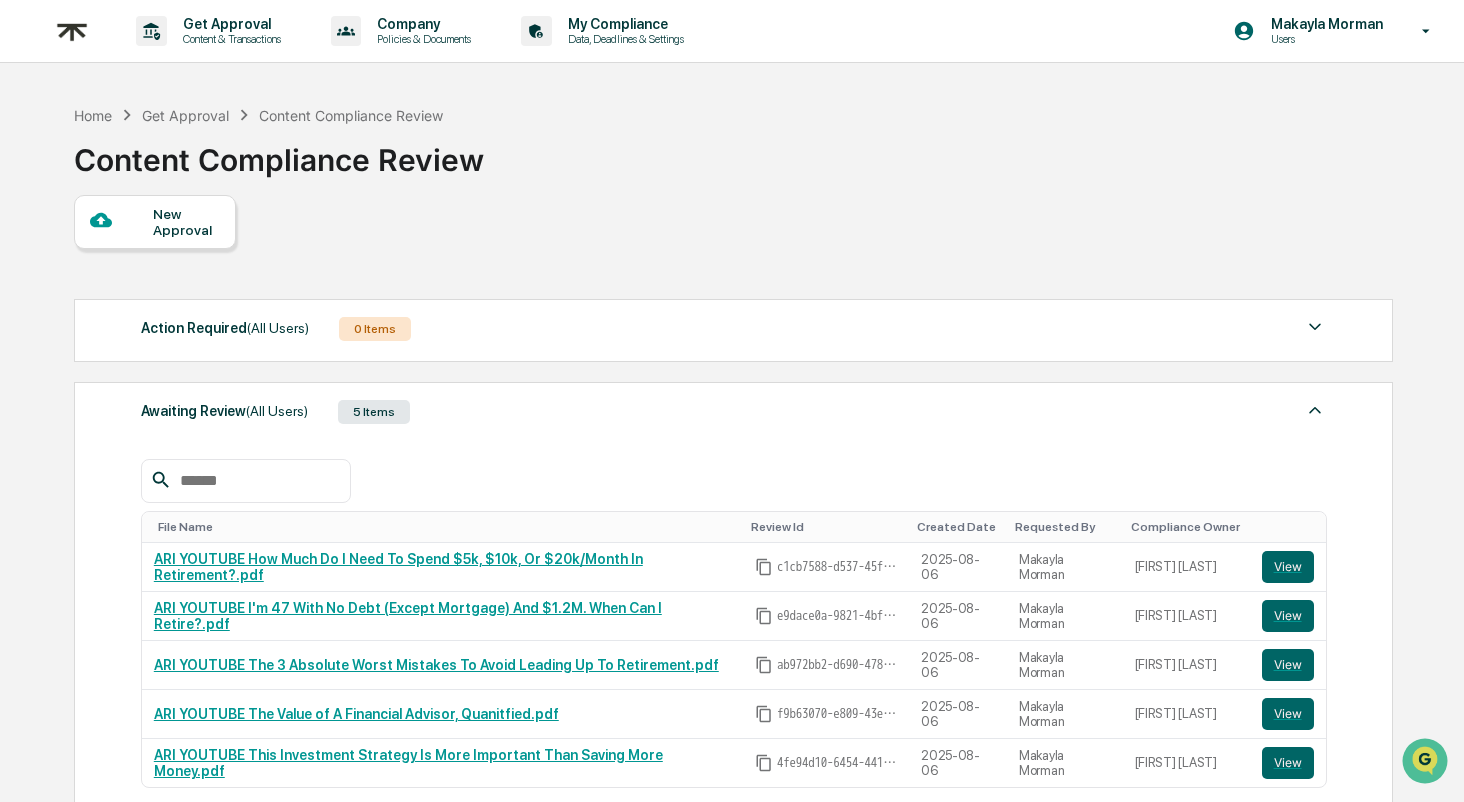 click on "Awaiting Review  (All Users) 5 Items" at bounding box center [734, 412] 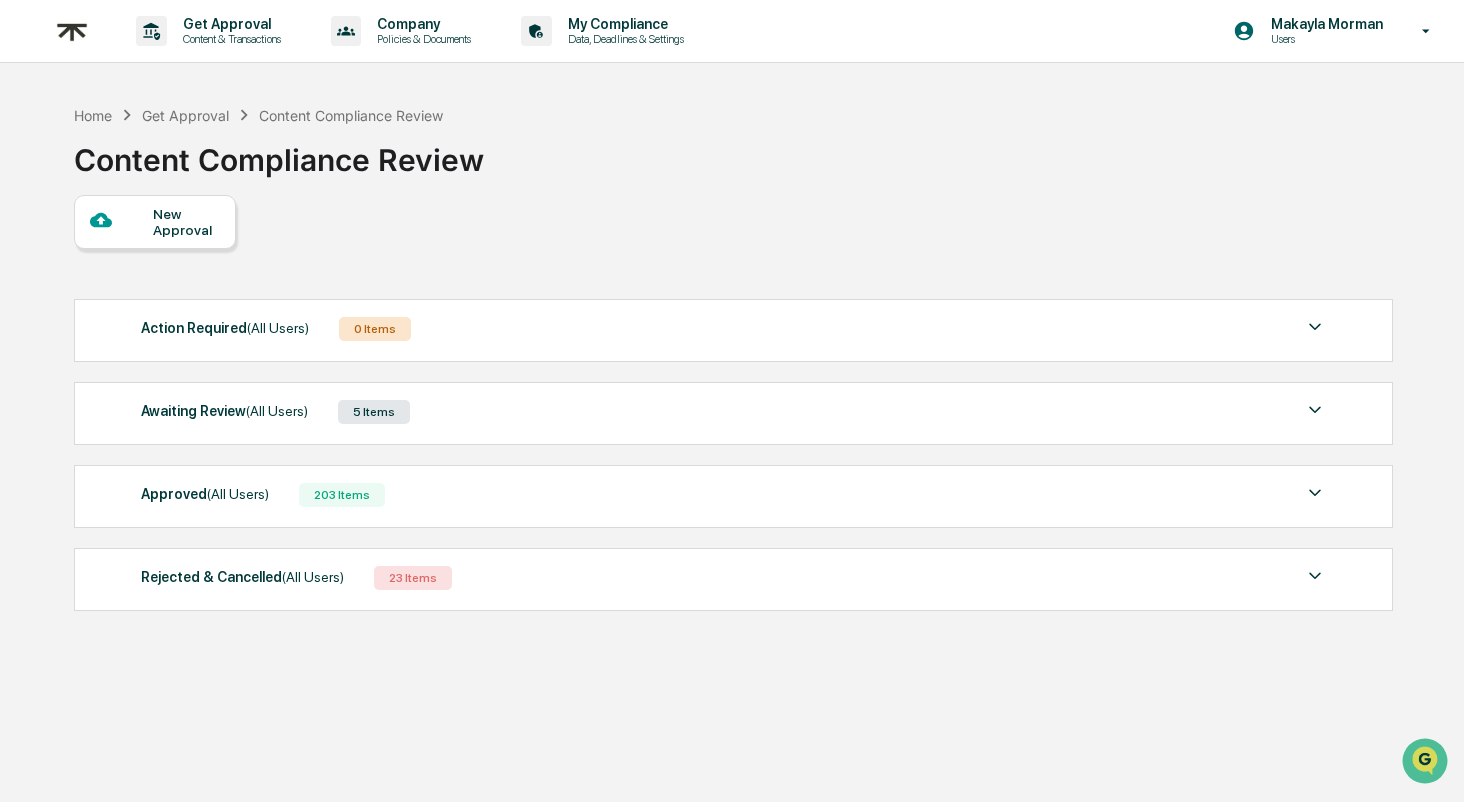 click on "New Approval" at bounding box center (186, 222) 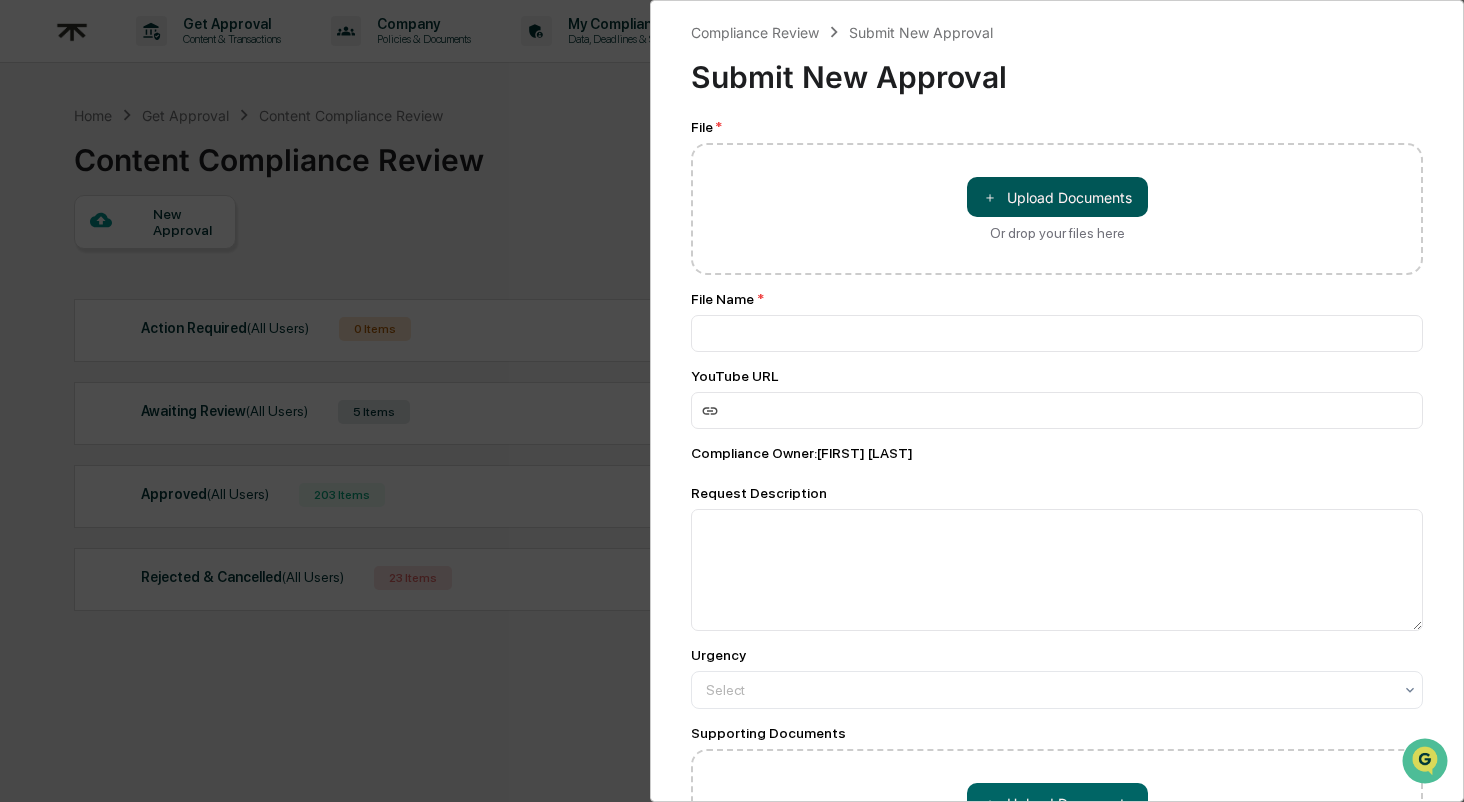click on "＋ Upload Documents" at bounding box center (1057, 197) 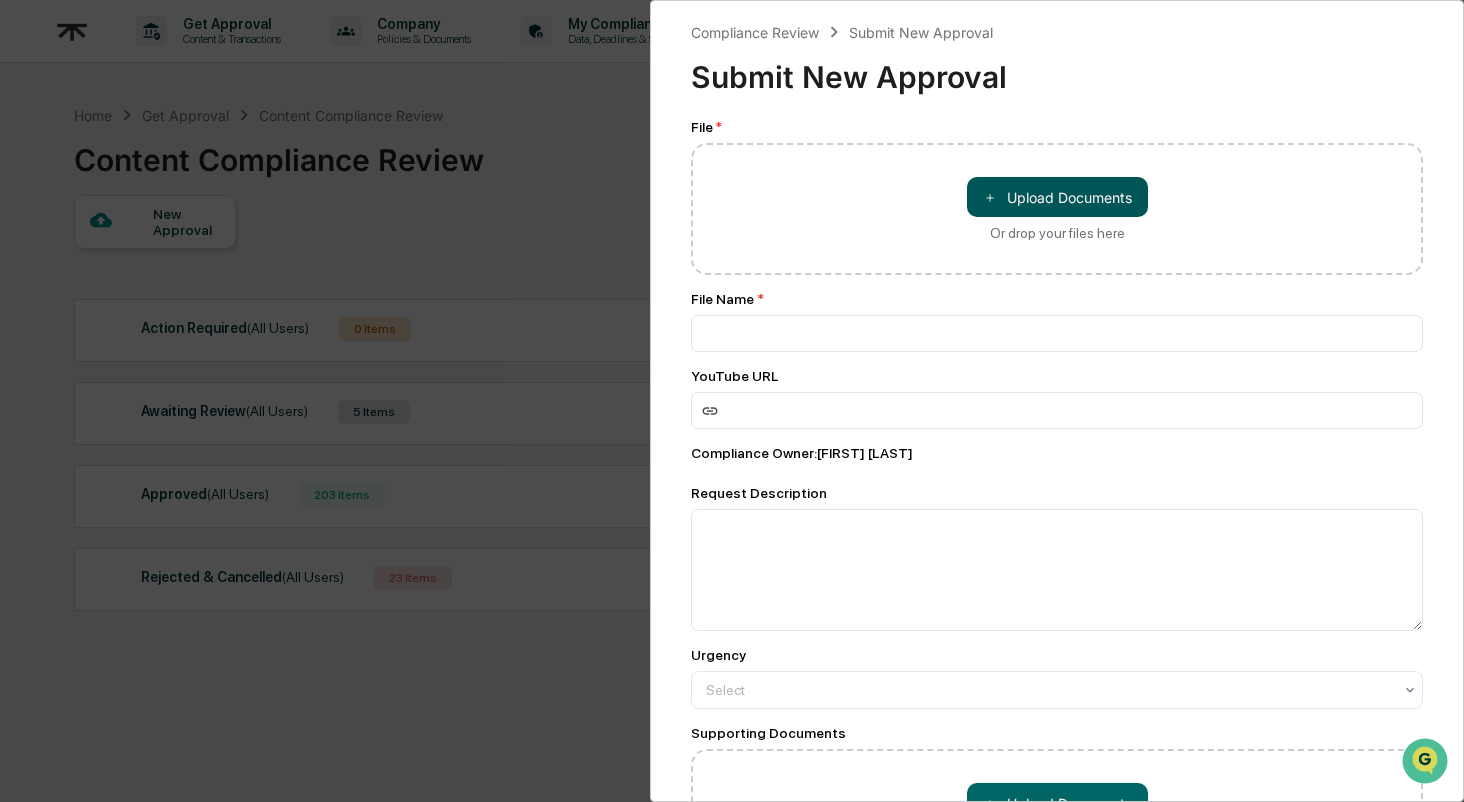 click on "＋ Upload Documents" at bounding box center (1057, 197) 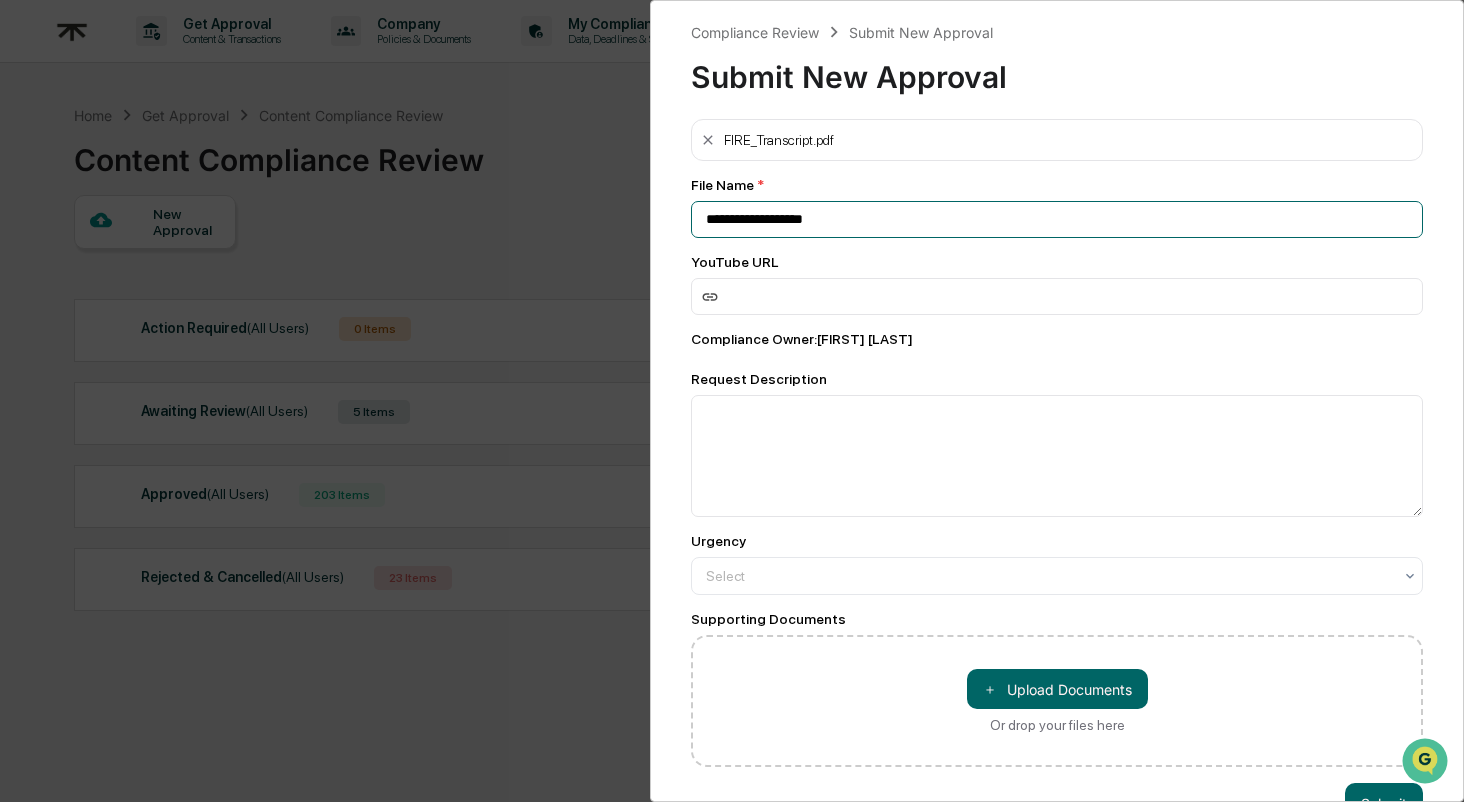 drag, startPoint x: 807, startPoint y: 223, endPoint x: 558, endPoint y: 223, distance: 249 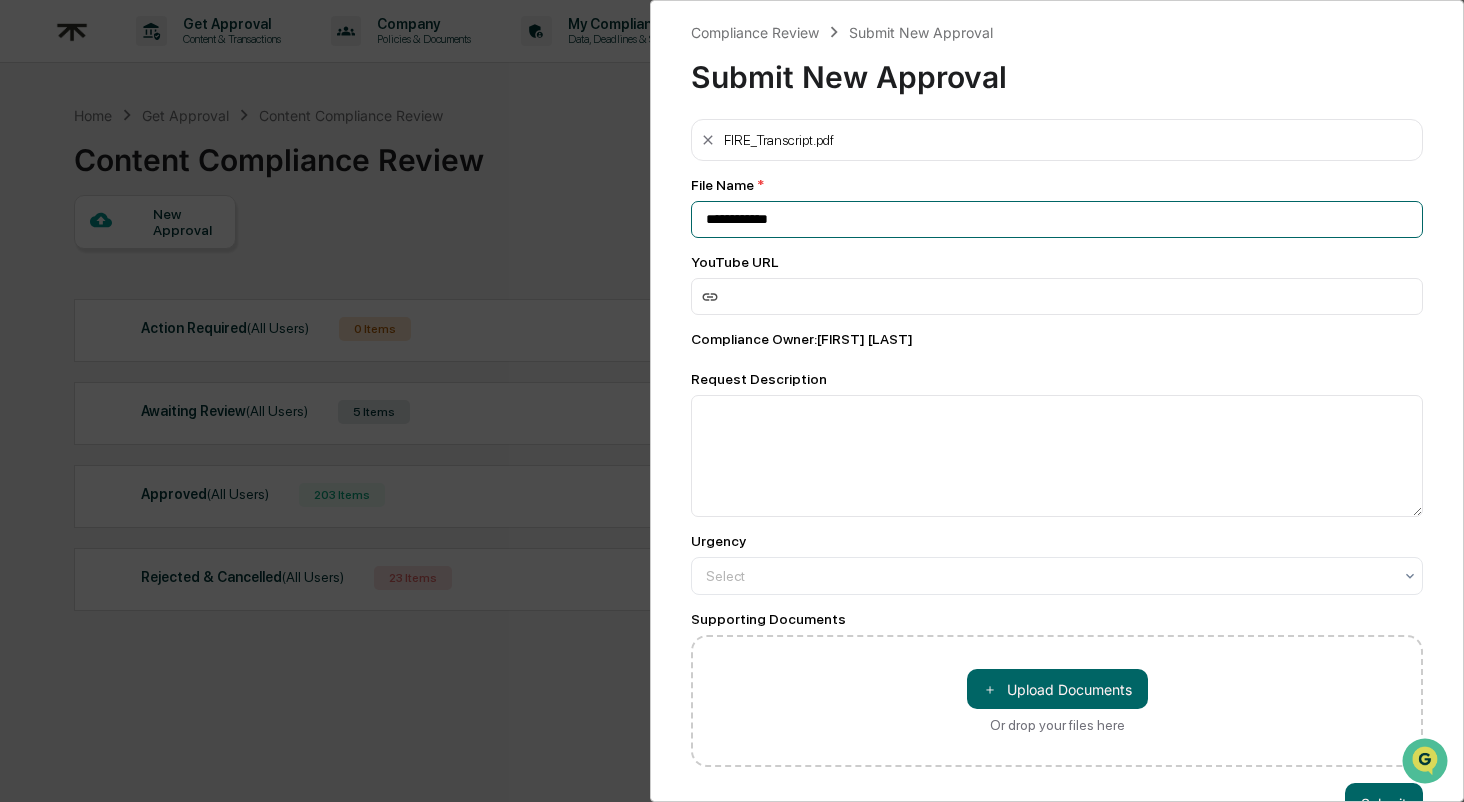 click on "**********" at bounding box center [1057, 219] 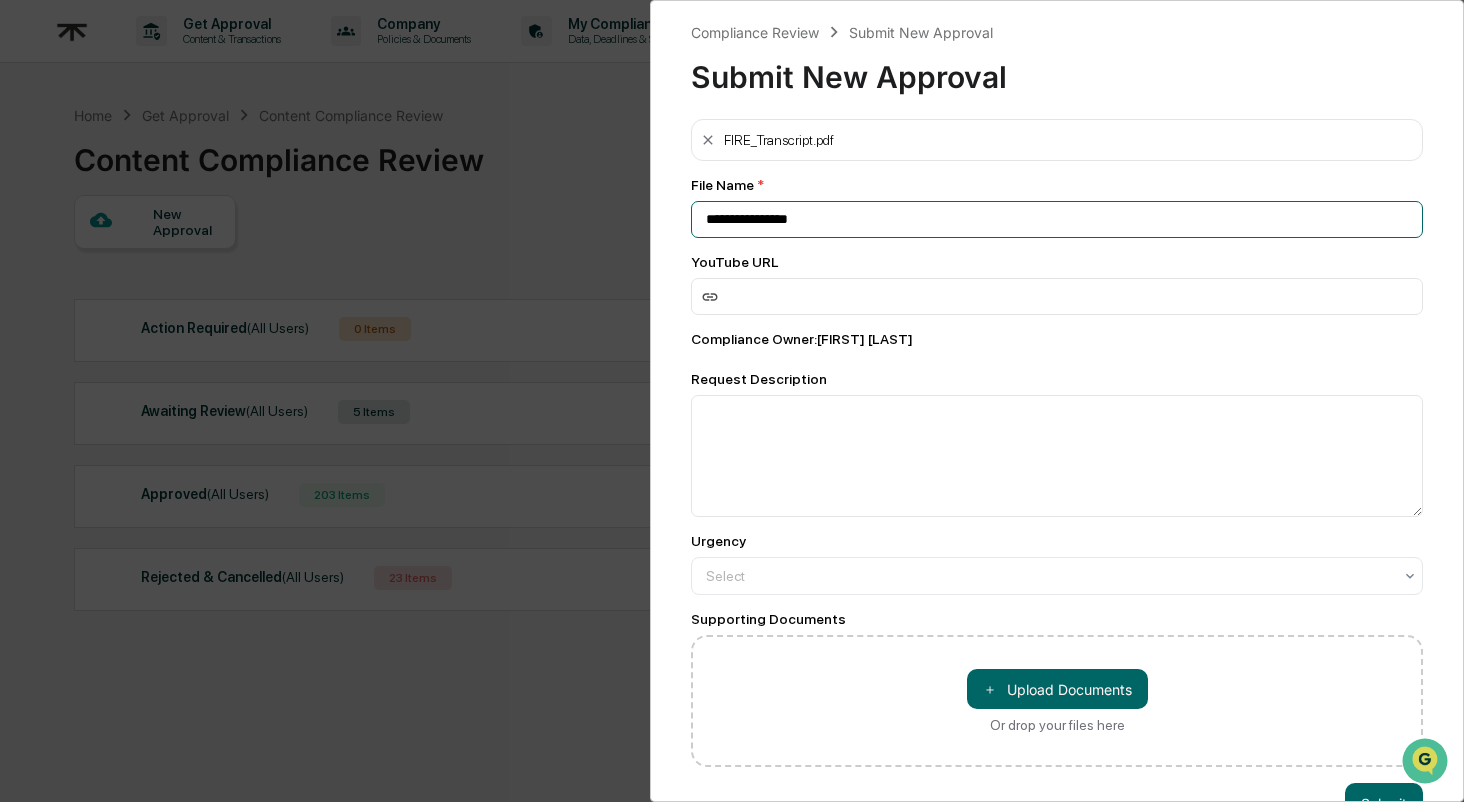 click on "**********" at bounding box center (1057, 219) 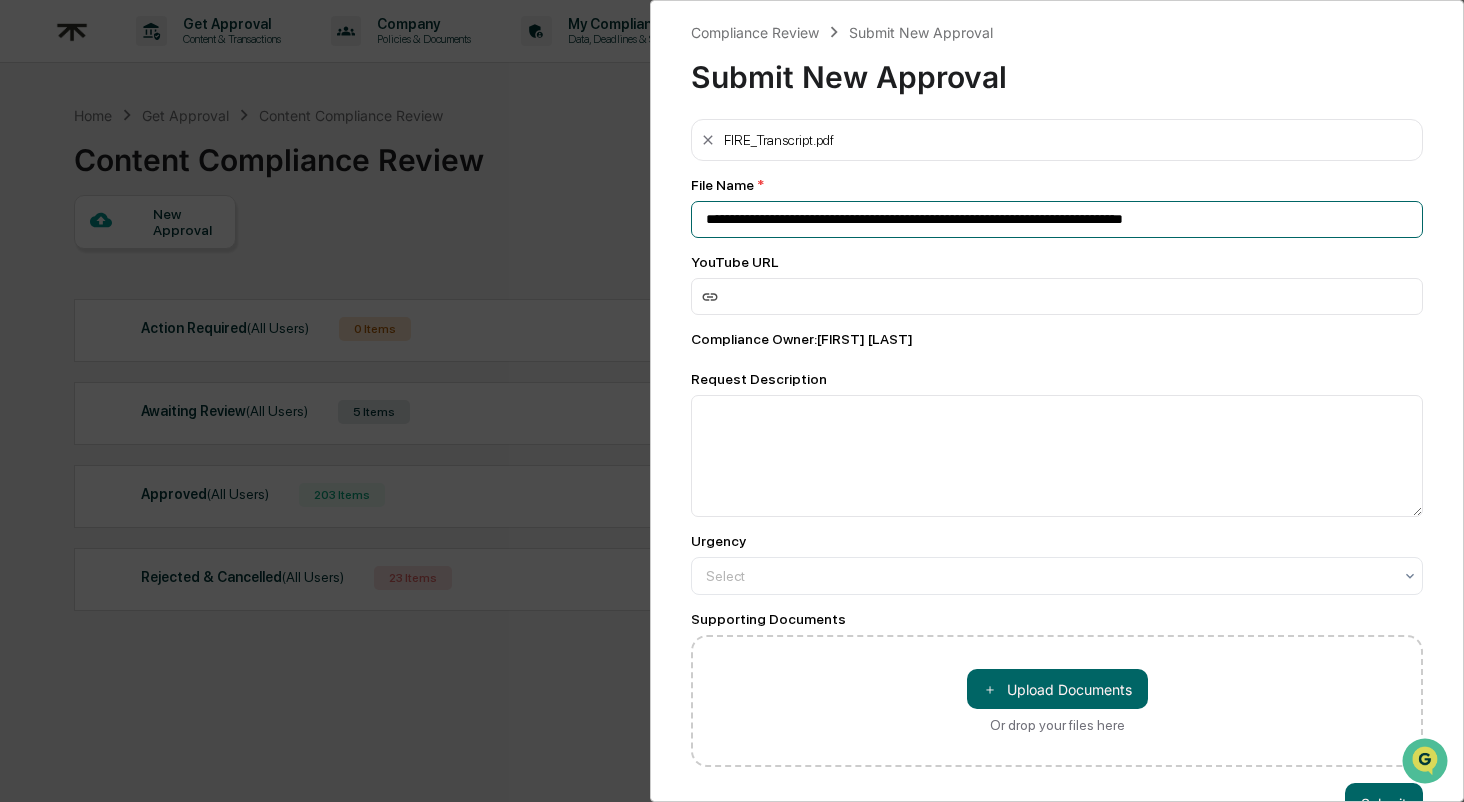 drag, startPoint x: 808, startPoint y: 216, endPoint x: 1269, endPoint y: 212, distance: 461.01736 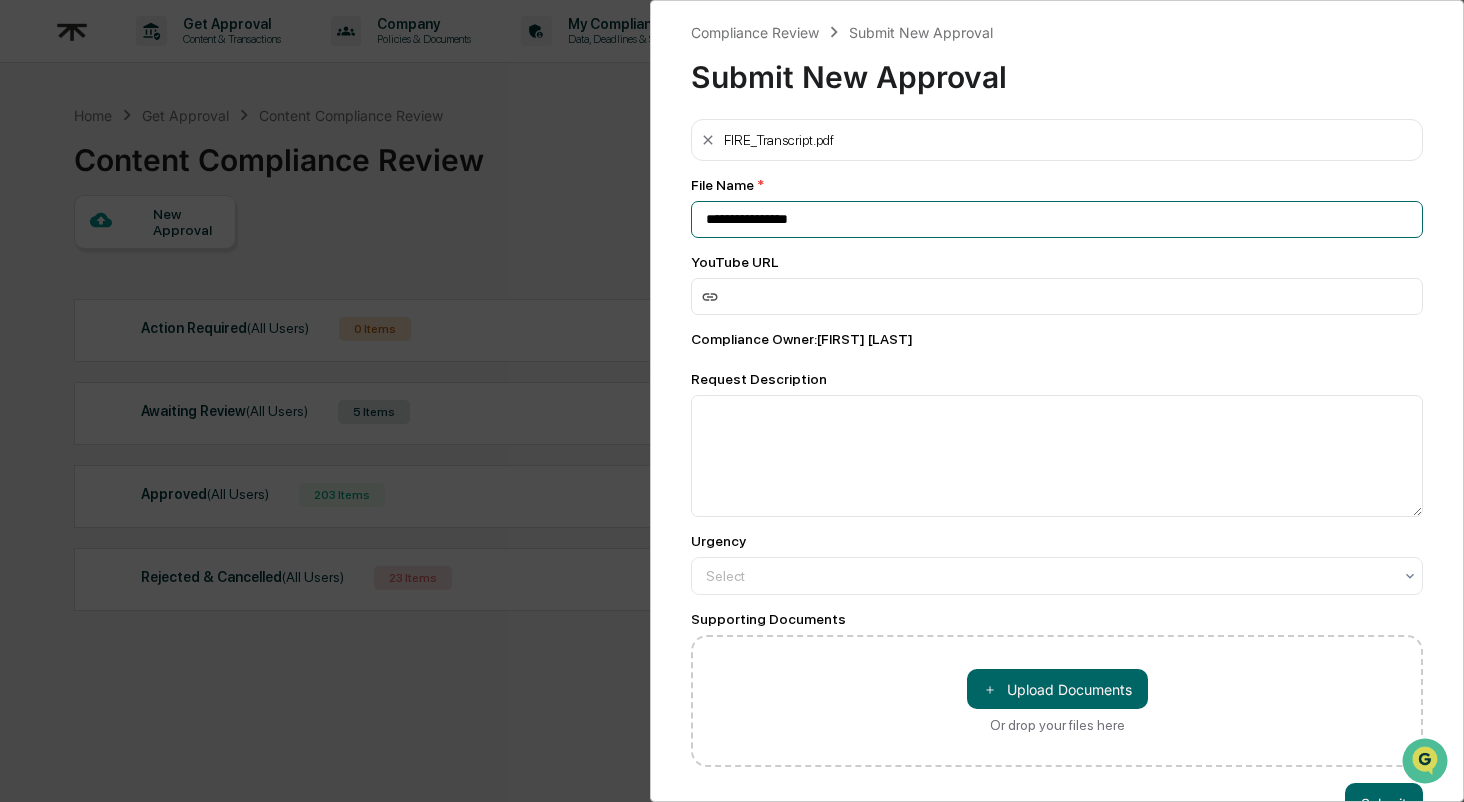 paste on "**********" 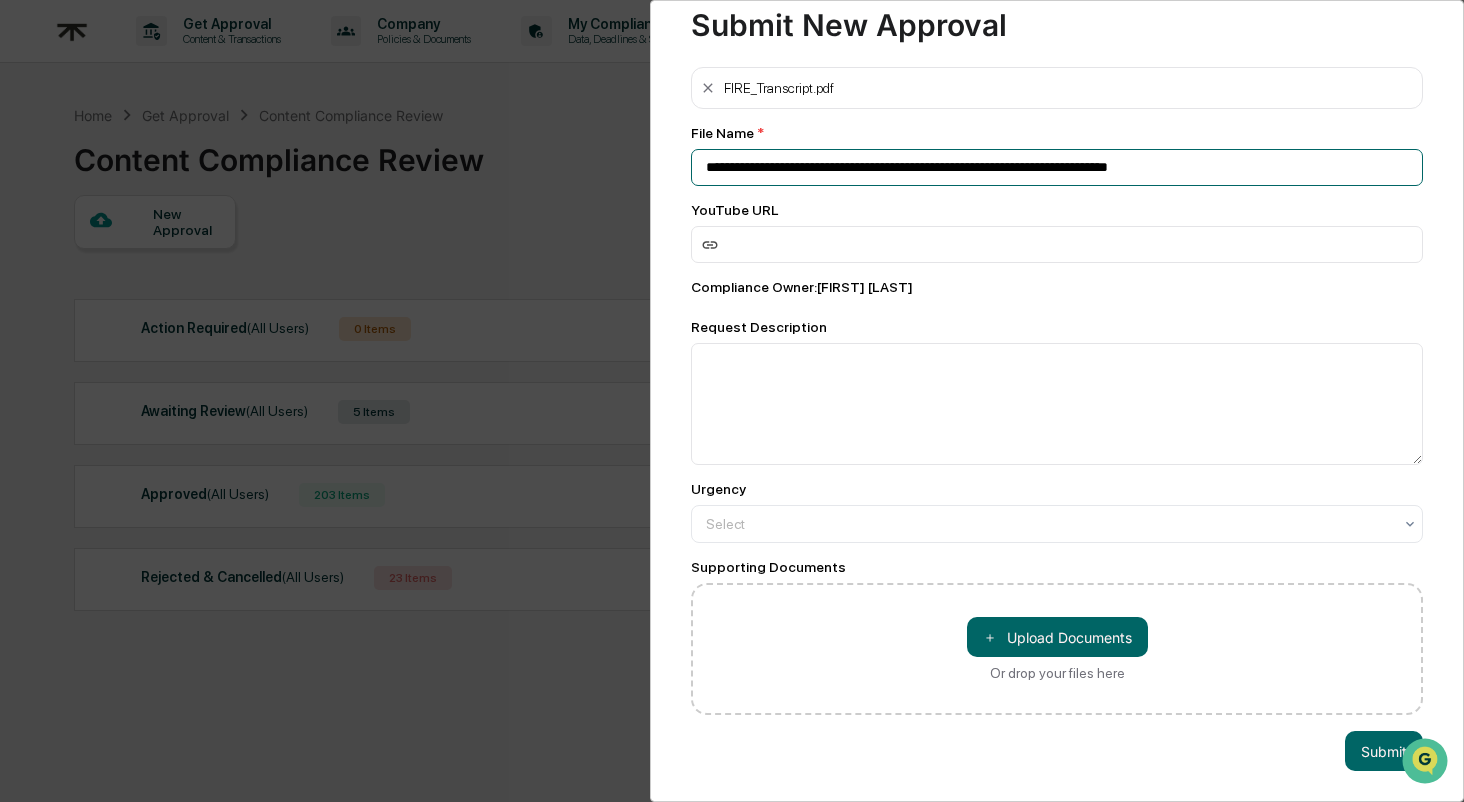 scroll, scrollTop: 55, scrollLeft: 0, axis: vertical 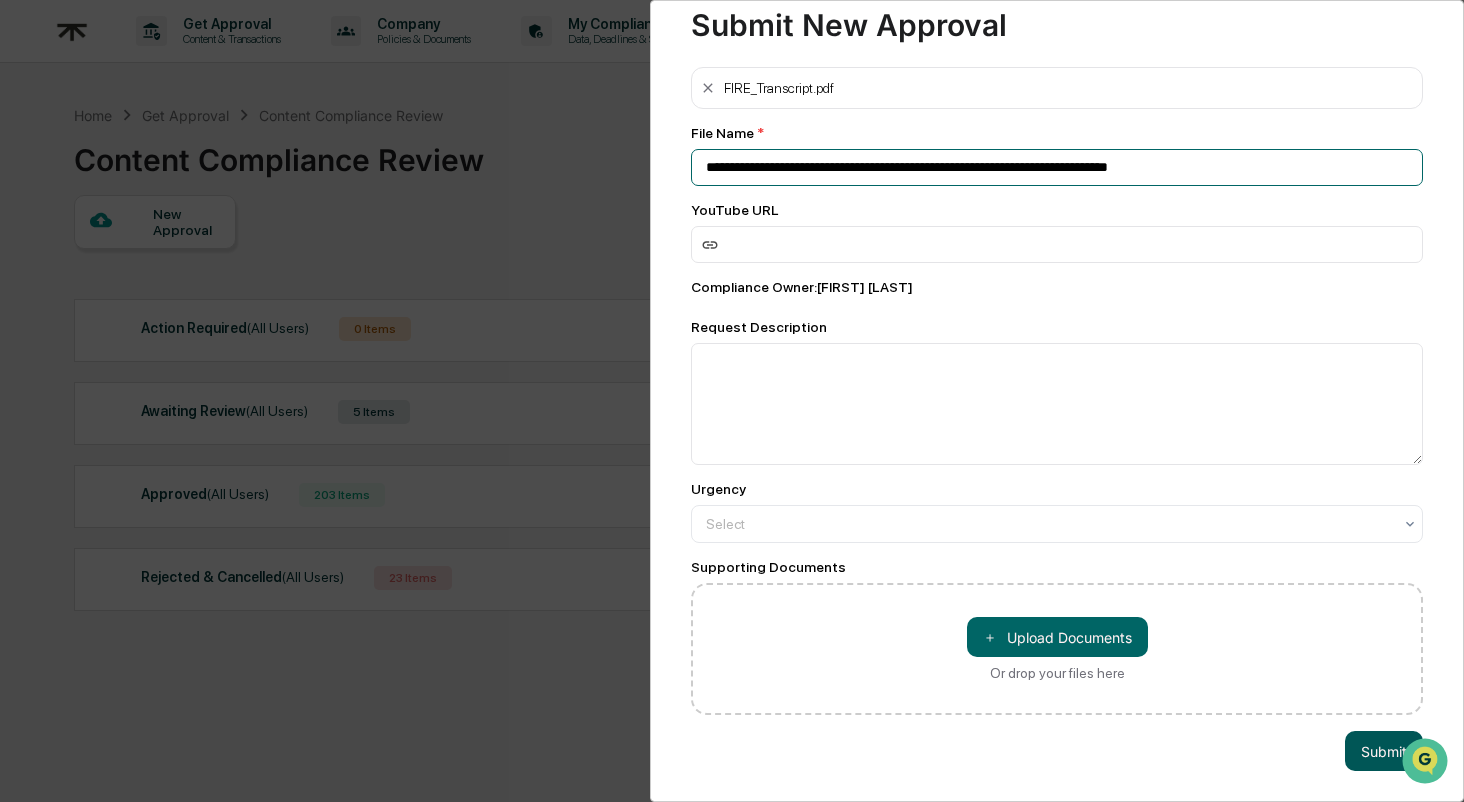 type on "**********" 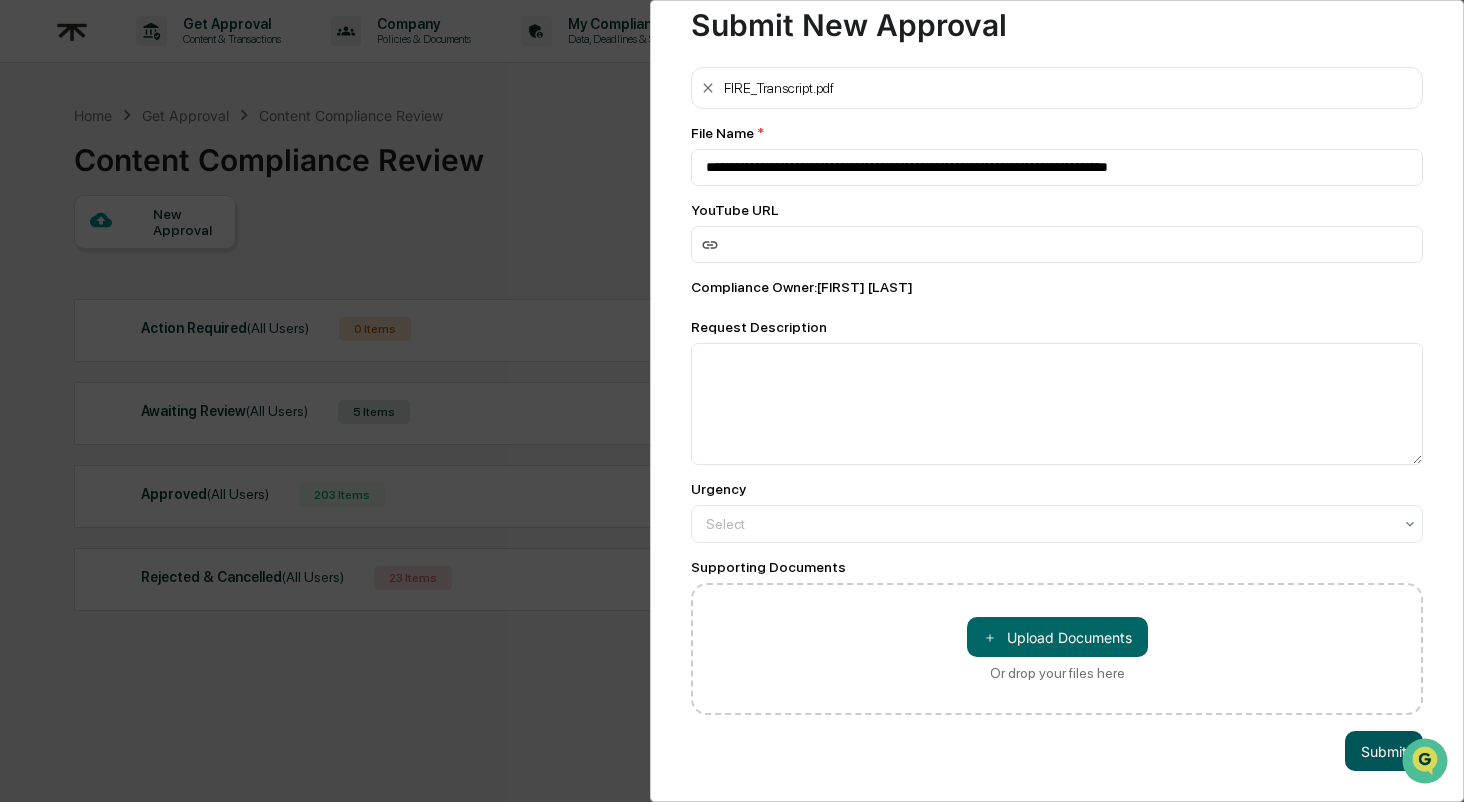 click on "Submit" at bounding box center [1384, 751] 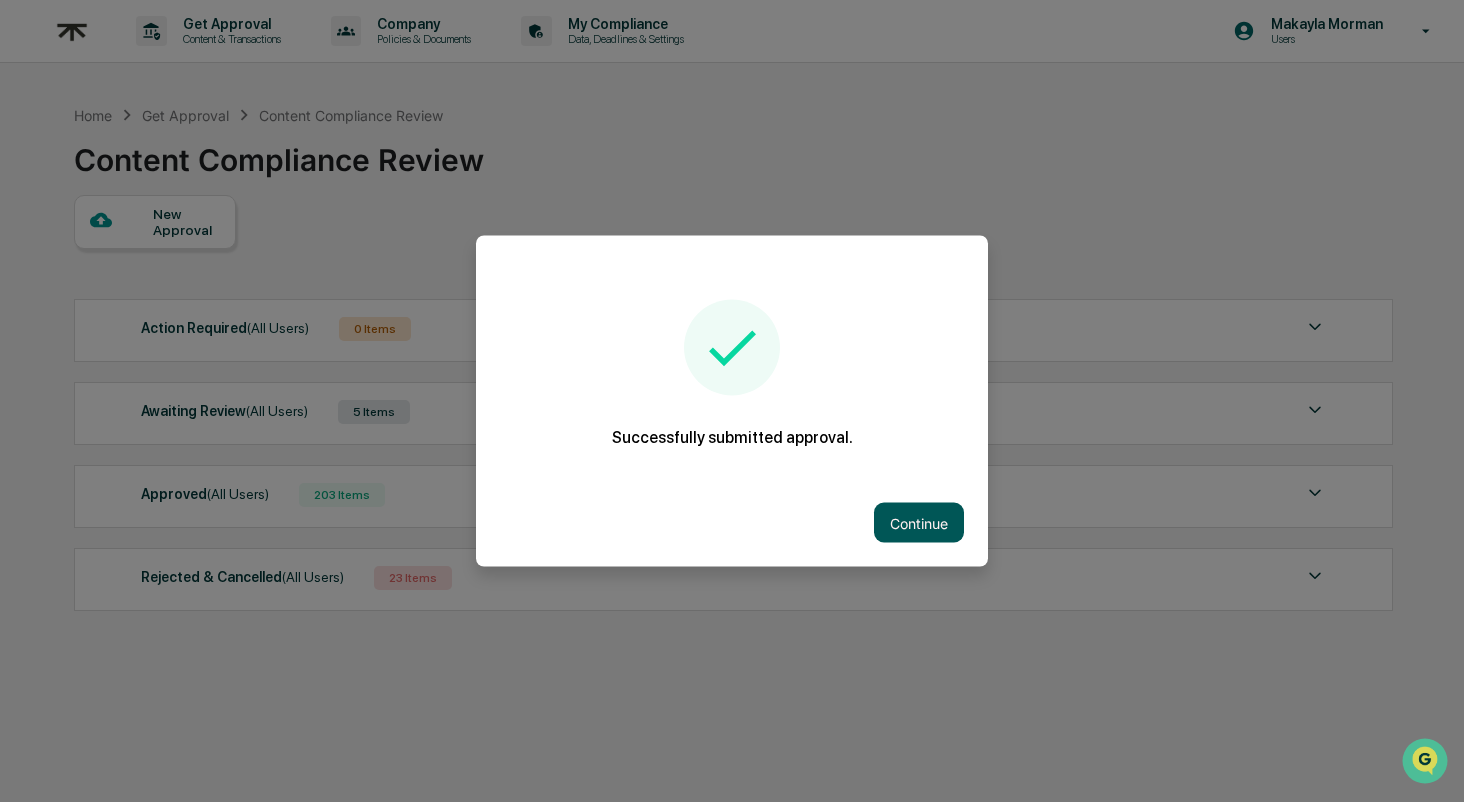 click on "Continue" at bounding box center (919, 523) 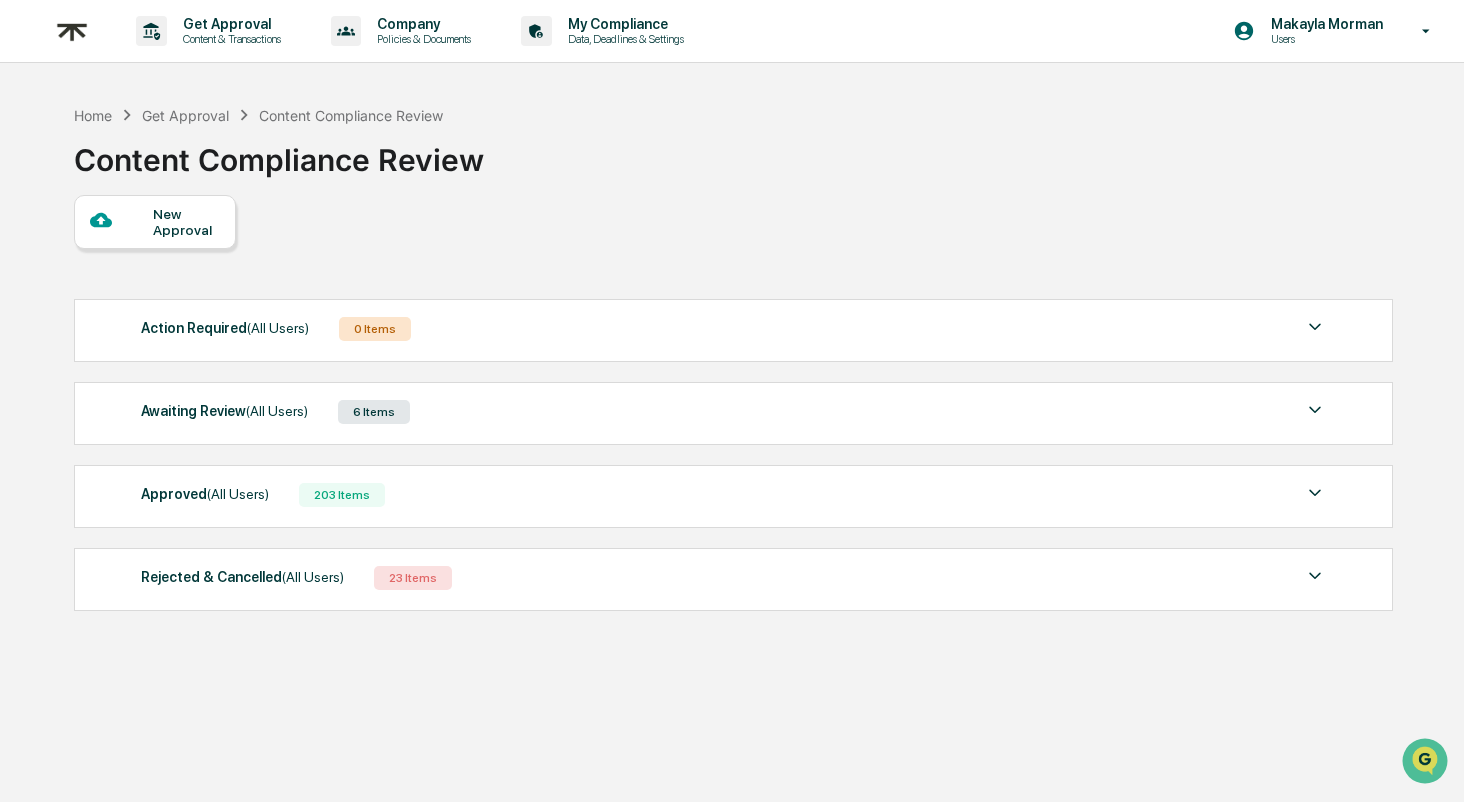 click on "Awaiting Review  (All Users) 6 Items   File Name Review Id Created Date Requested By Compliance Owner ARI YOUTUBE How Much Do I Need For FIRE? Financial Independence Retire Early.pdf b61f81c8-798e-4abb-b2b7-9016553f92fa 2025-08-06 [FIRST] [LAST] [FIRST] [LAST] View ARI YOUTUBE How Much Do I Need To Spend $5k, $10k, Or $20k/Month In Retirement?.pdf c1cb7588-d537-45f1-af42-44022dd43e7c 2025-08-06 [FIRST] [LAST] [FIRST] [LAST] View ARI YOUTUBE I'm 47 With No Debt (Except Mortgage) And $1.2M. When Can I Retire?.pdf e9dace0a-9821-4bf2-a5cf-b3c230a9bcda 2025-08-06 [FIRST] [LAST] [FIRST] [LAST] View ARI YOUTUBE The 3 Absolute Worst Mistakes To Avoid Leading Up To Retirement.pdf ab972bb2-d690-4785-9a25-8da3ce92fd77 2025-08-06 [FIRST] [LAST] [FIRST] [LAST] View ARI YOUTUBE The Value of A Financial Advisor, Quanitfied.pdf f9b63070-e809-43ea-9673-a8e7465cbeda 2025-08-06 [FIRST] [LAST] [FIRST] [LAST] View Show 5 Page  1  of  2   |<   <   >   >|" at bounding box center [734, 413] 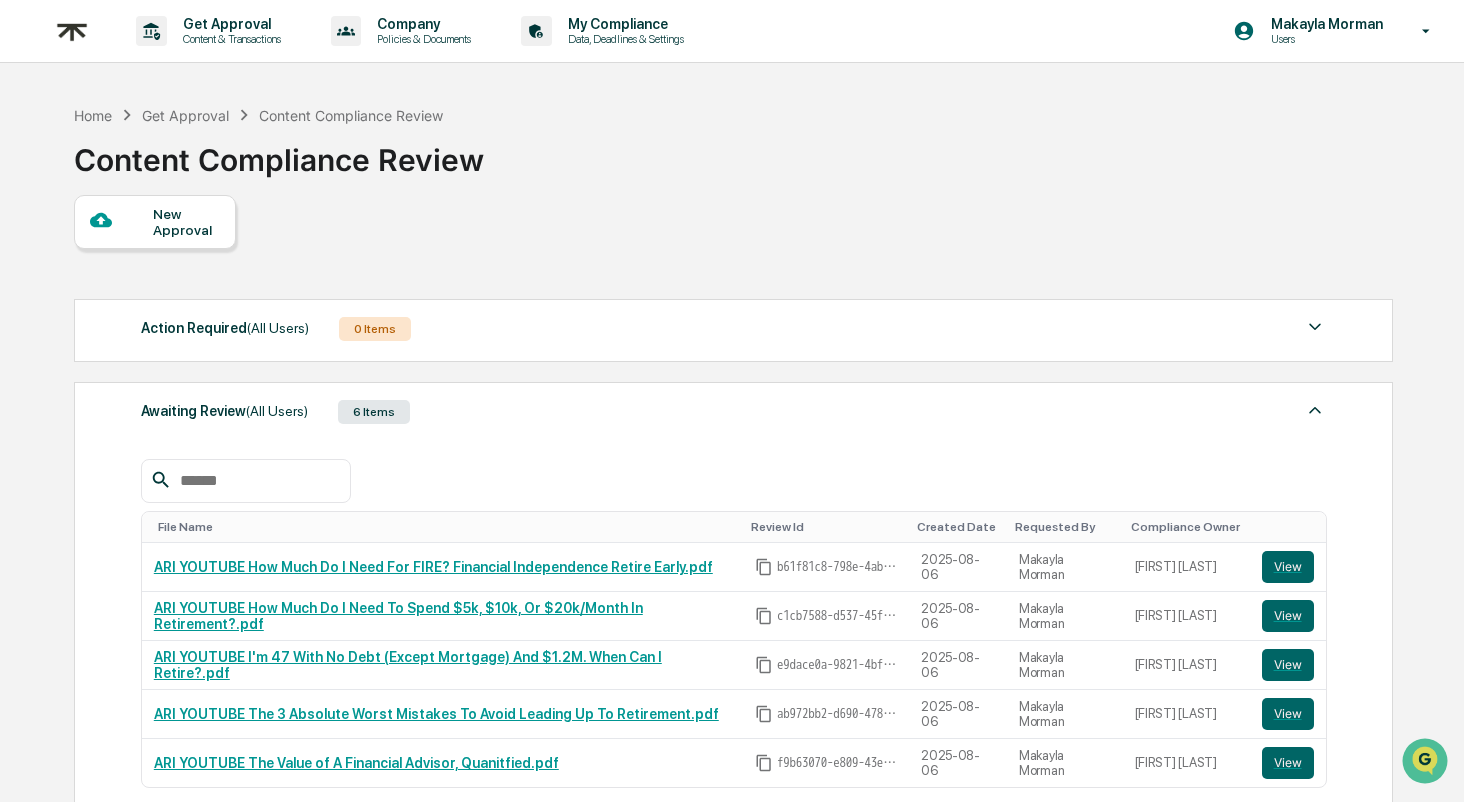 scroll, scrollTop: 0, scrollLeft: 0, axis: both 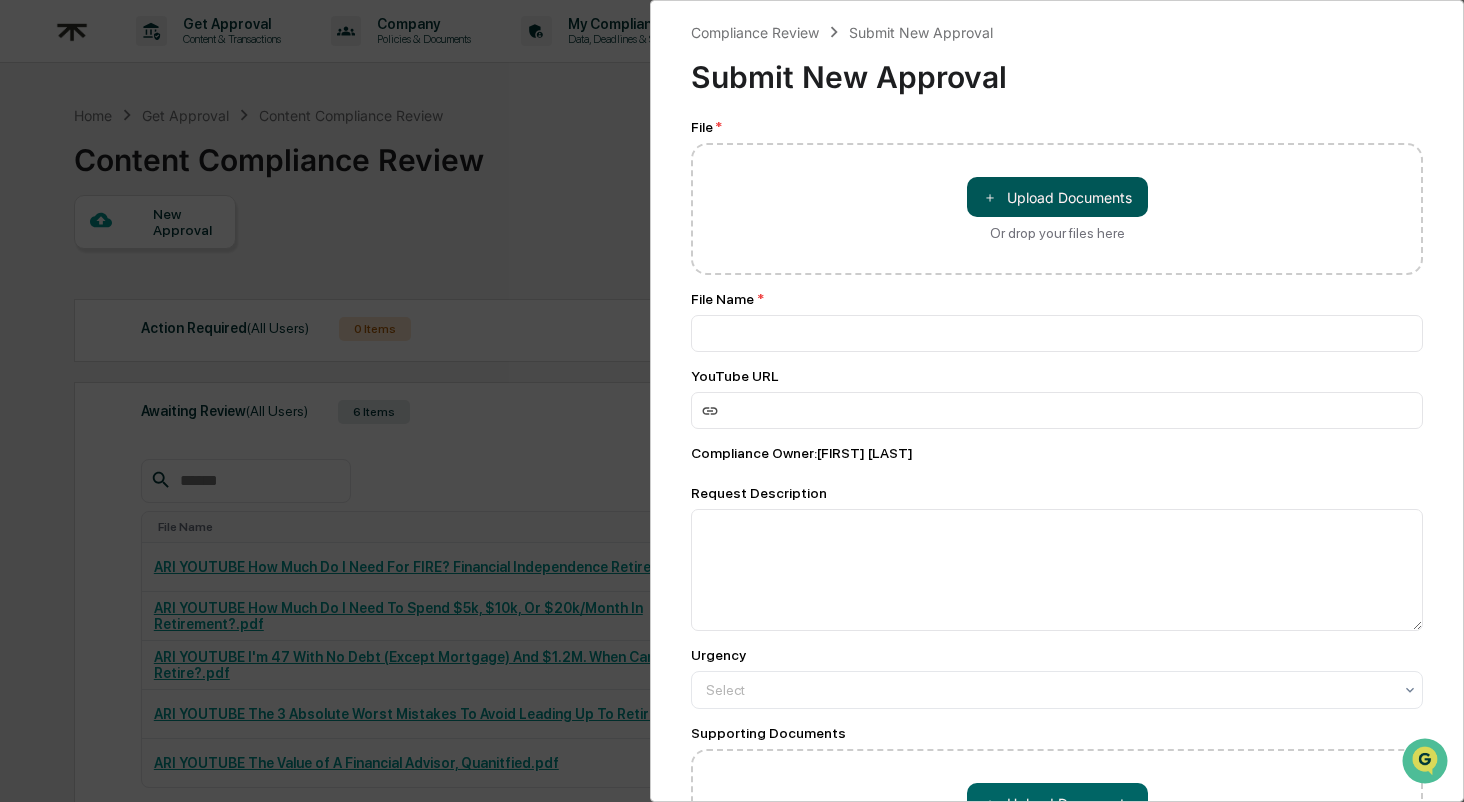 click on "＋ Upload Documents" at bounding box center (1057, 197) 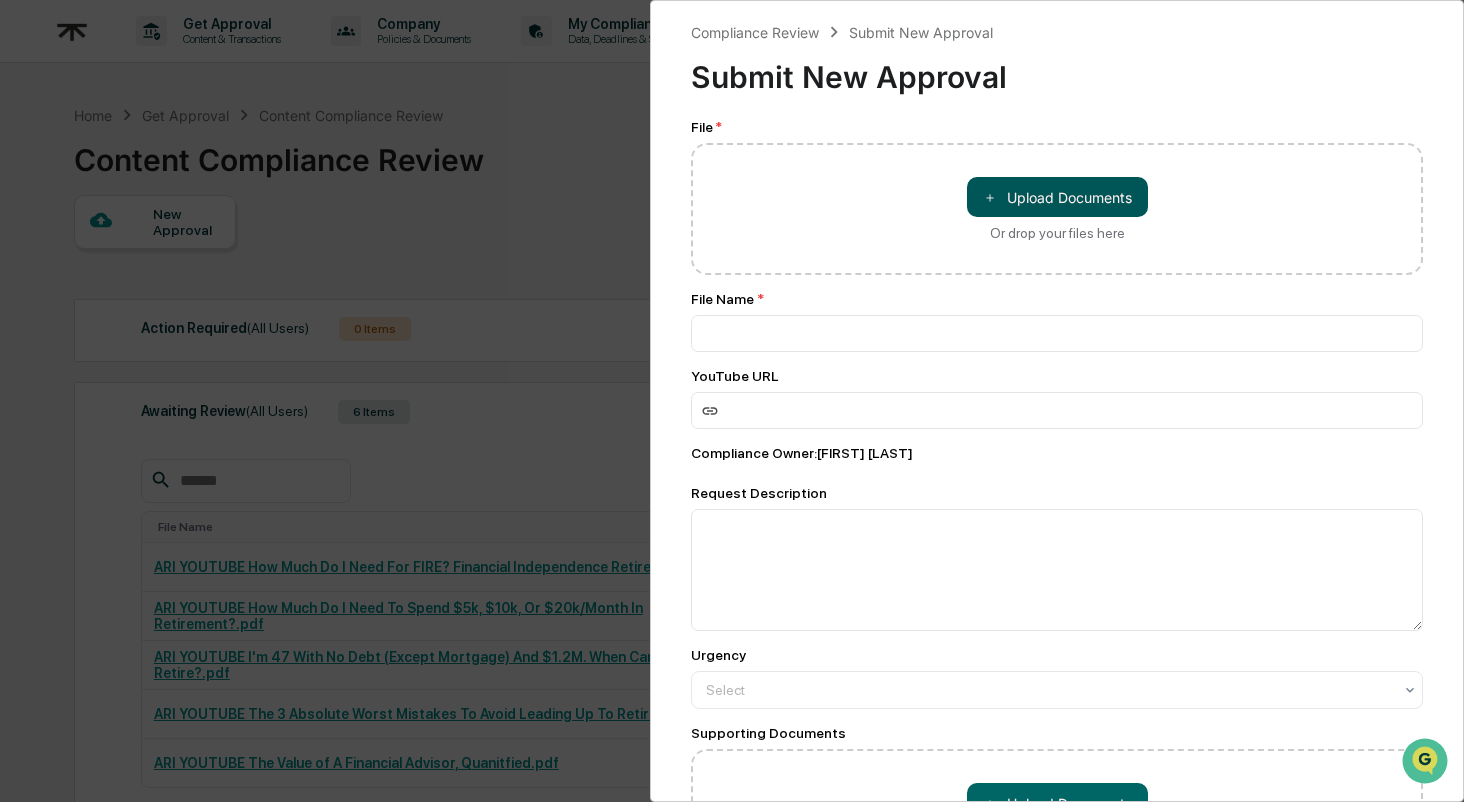click on "＋ Upload Documents" at bounding box center [1057, 197] 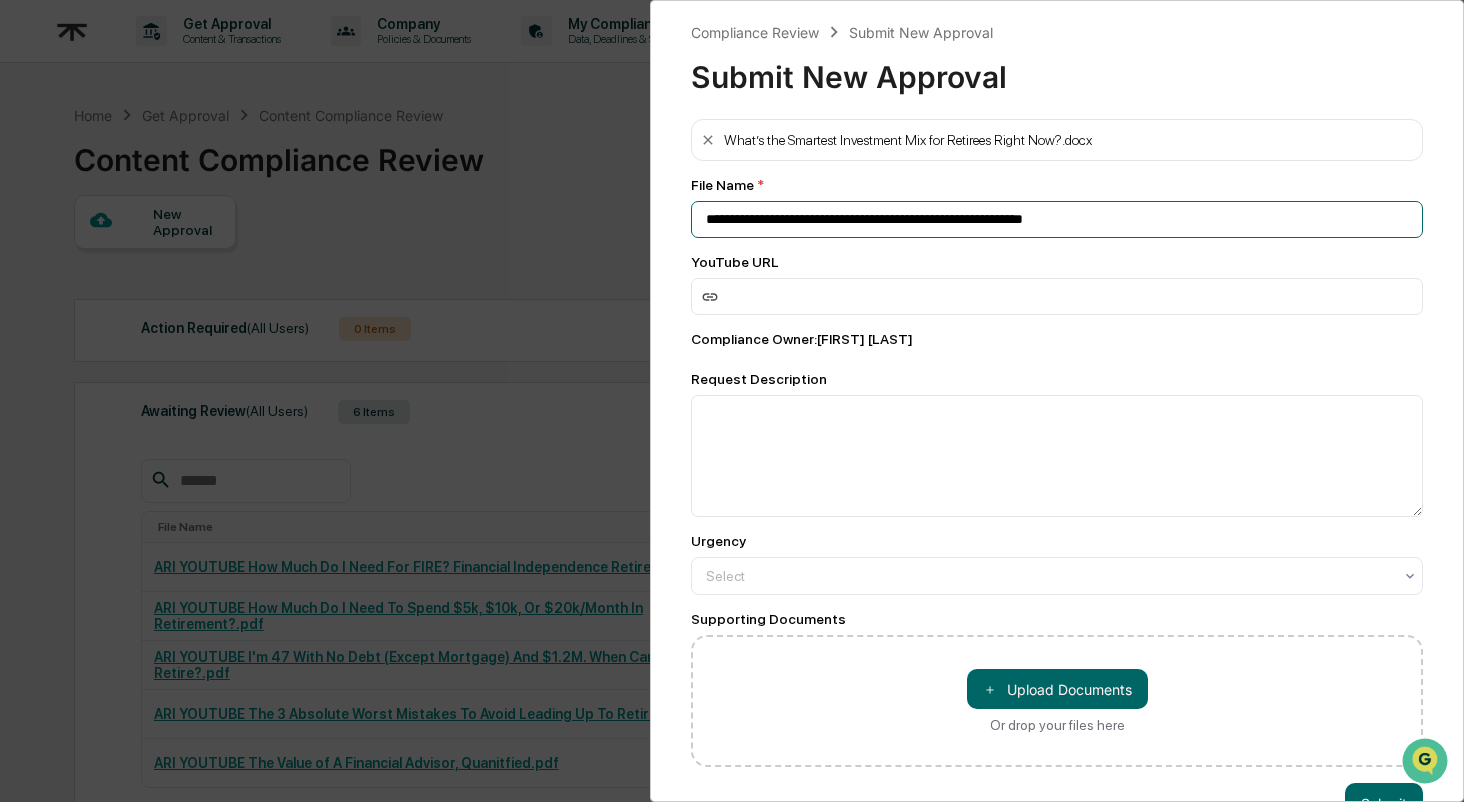 click on "**********" at bounding box center (1057, 219) 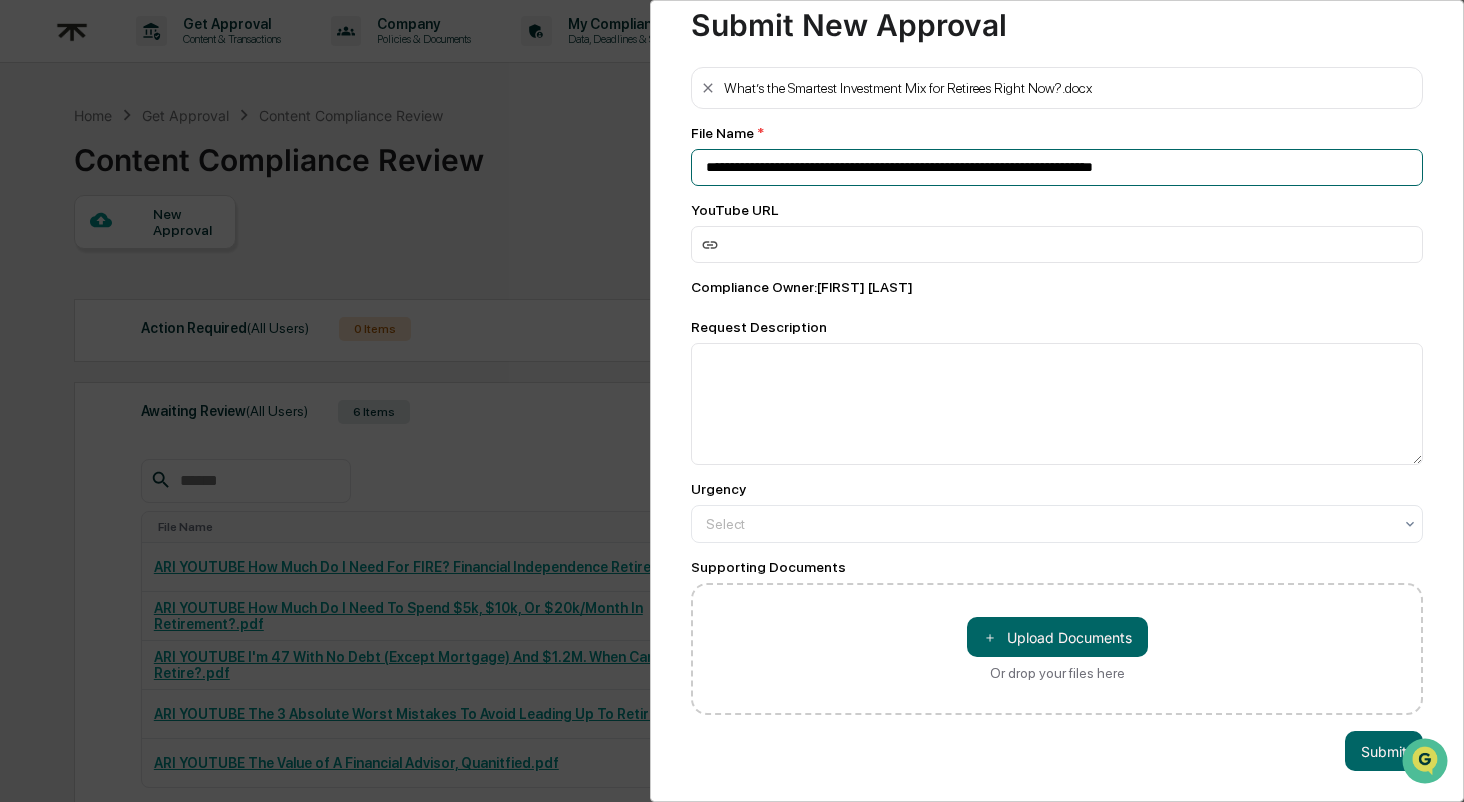 scroll, scrollTop: 55, scrollLeft: 0, axis: vertical 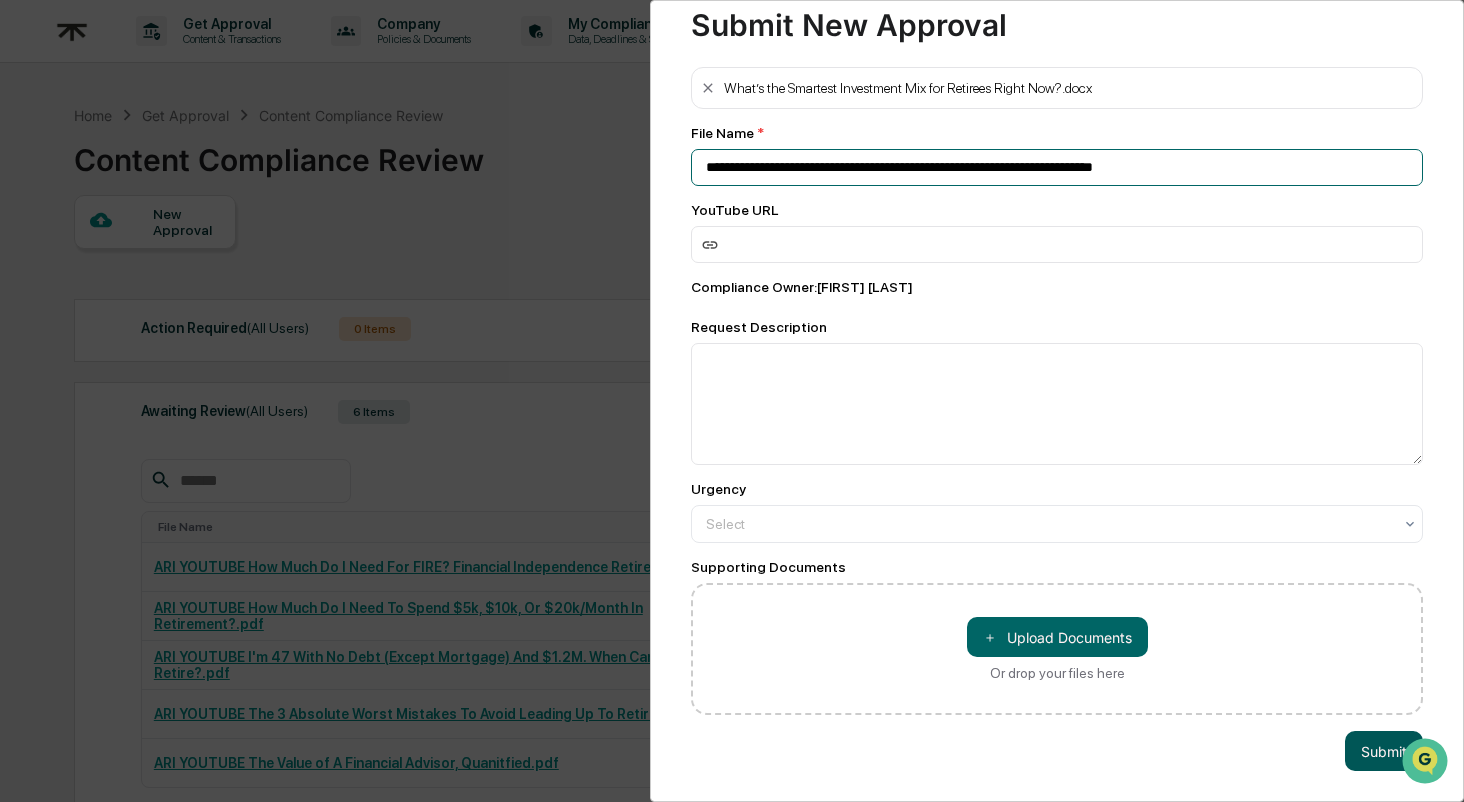type on "**********" 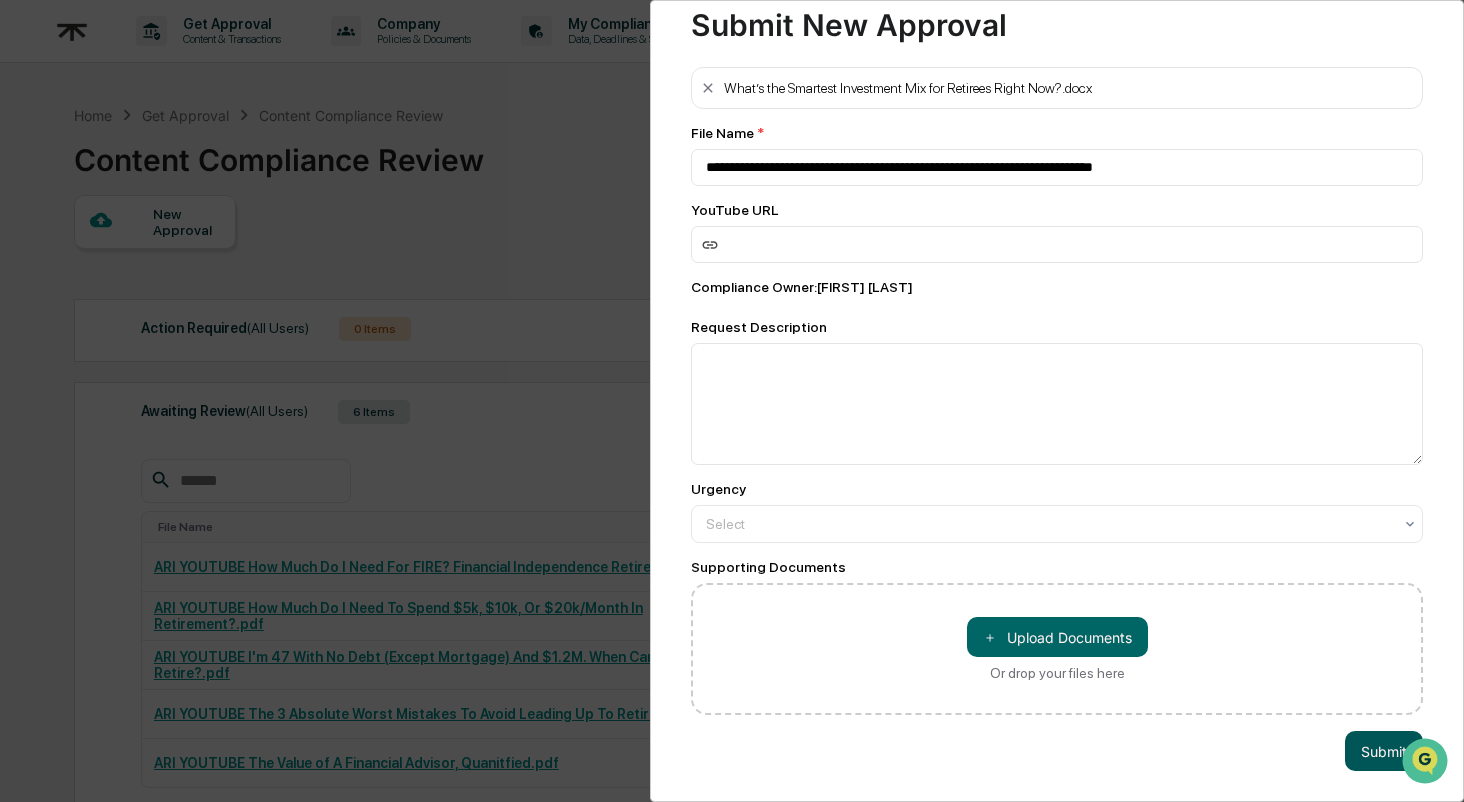 click on "Submit" at bounding box center (1384, 751) 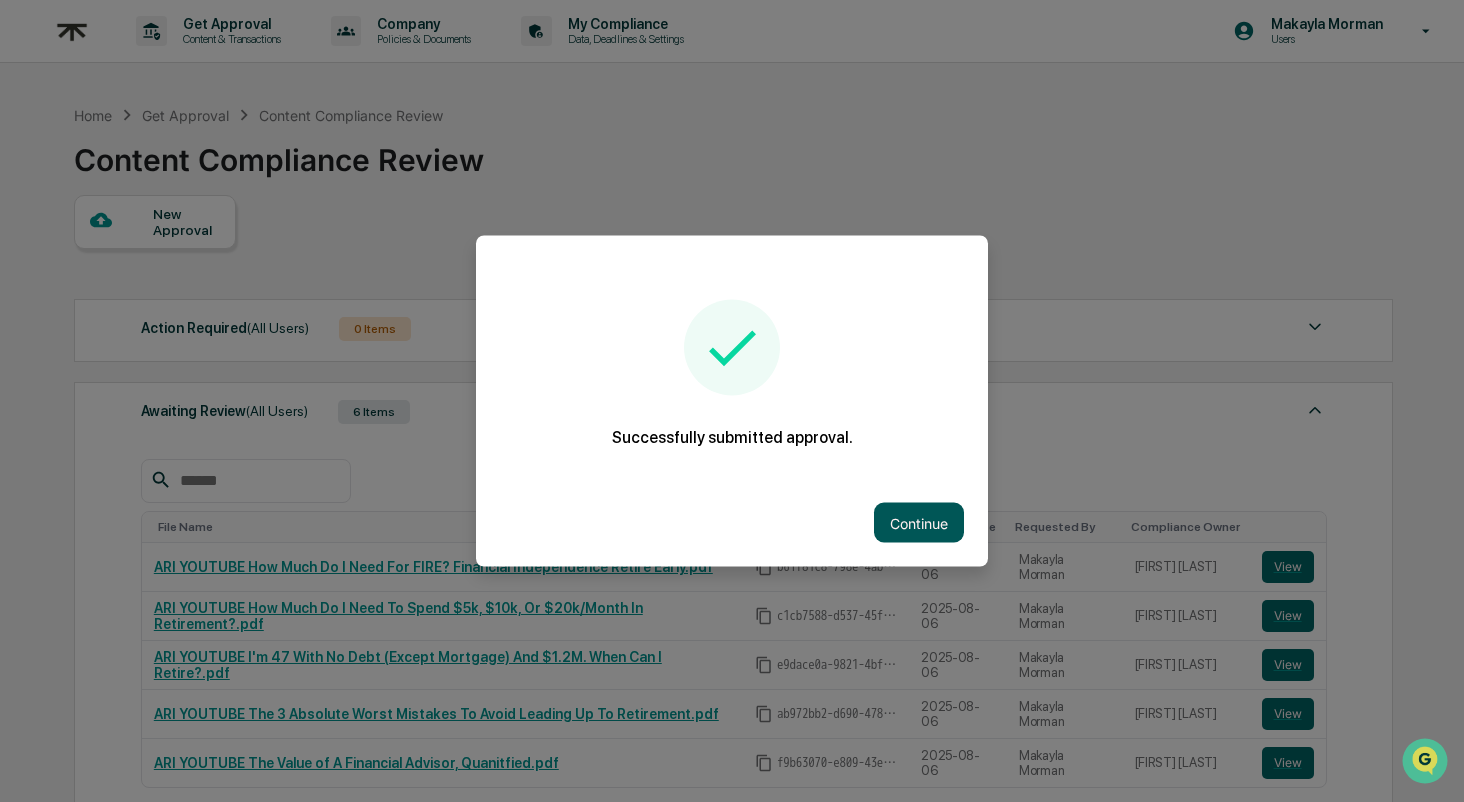 click on "Continue" at bounding box center (919, 523) 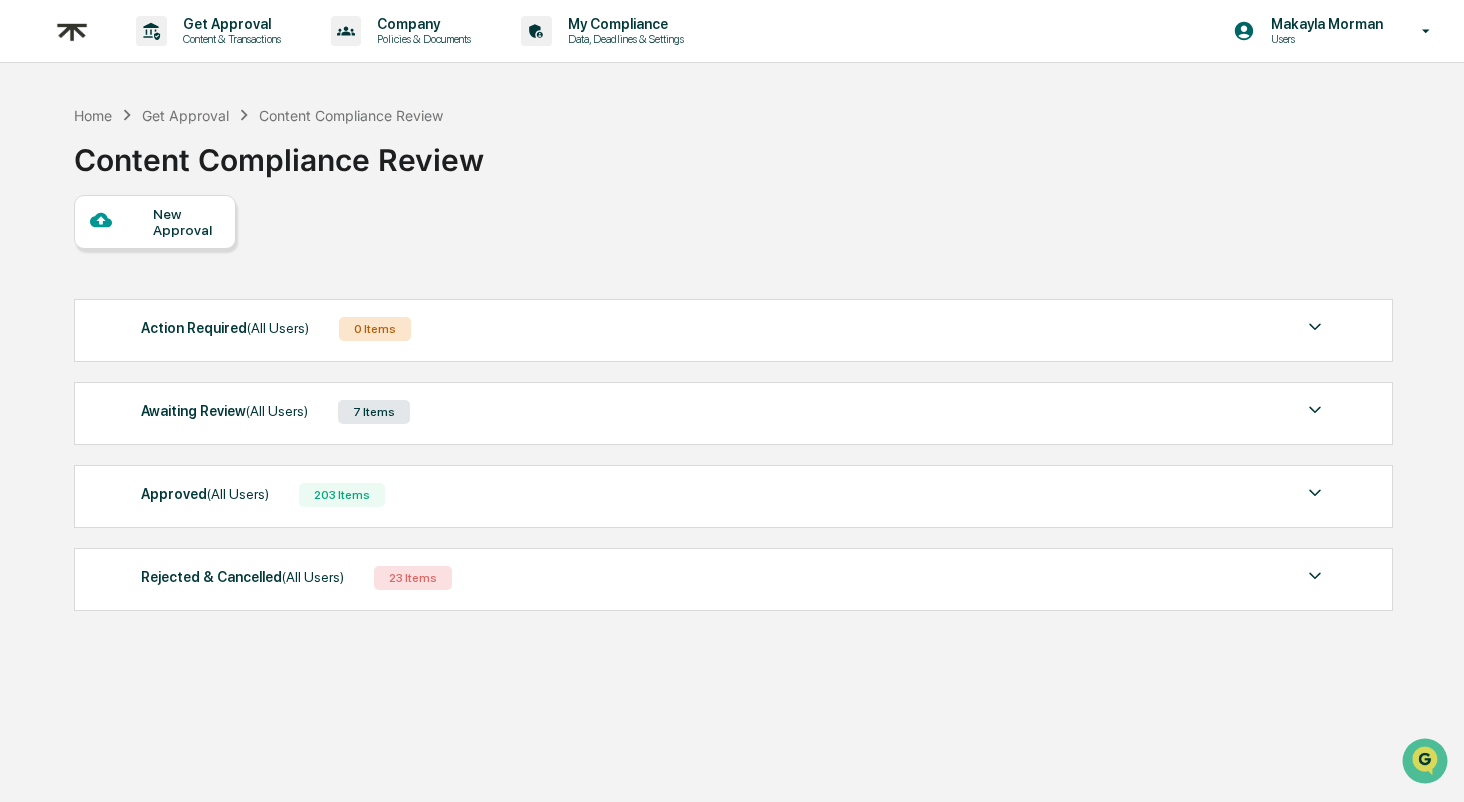 click on "New Approval" at bounding box center (186, 222) 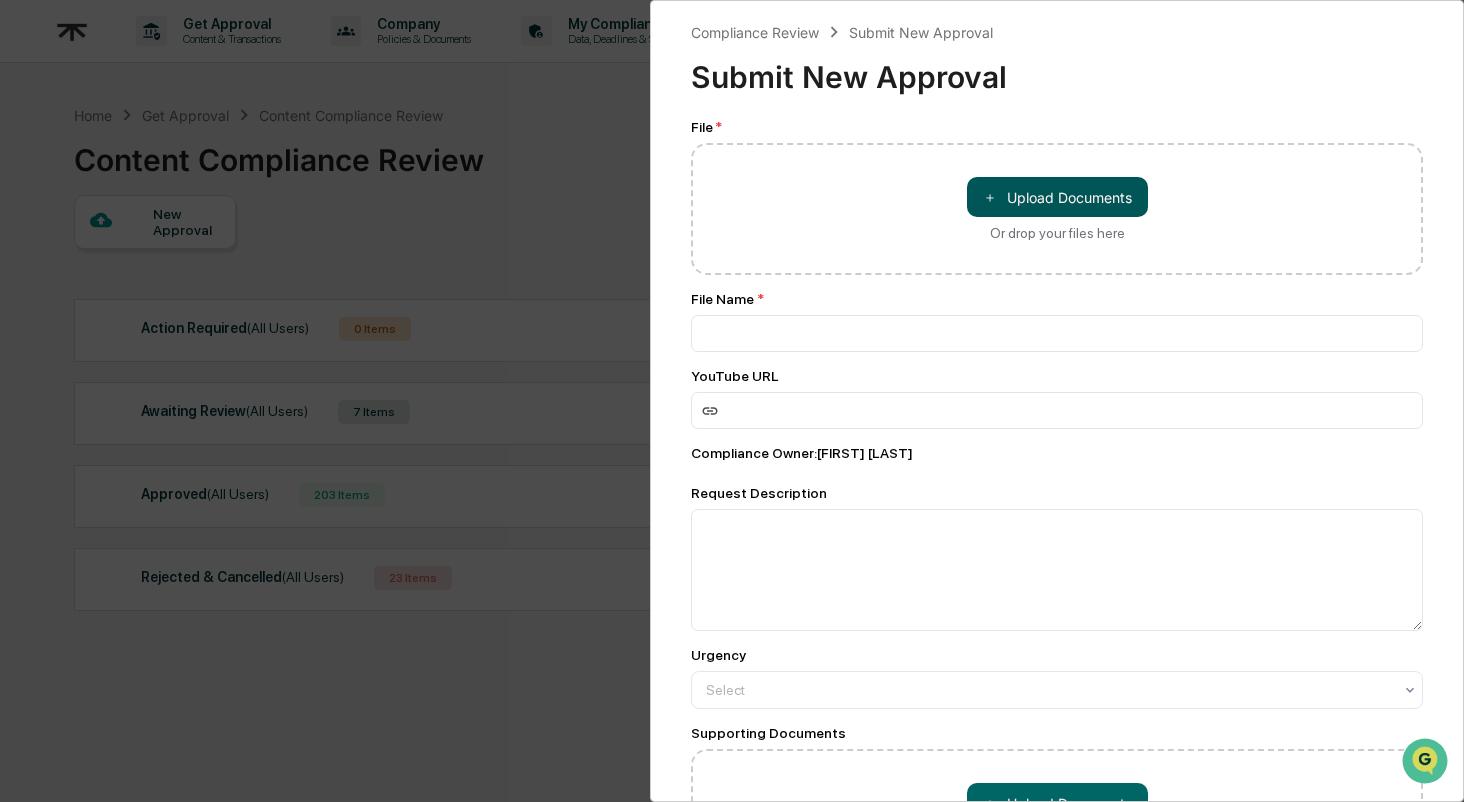 click on "＋ Upload Documents" at bounding box center [1057, 197] 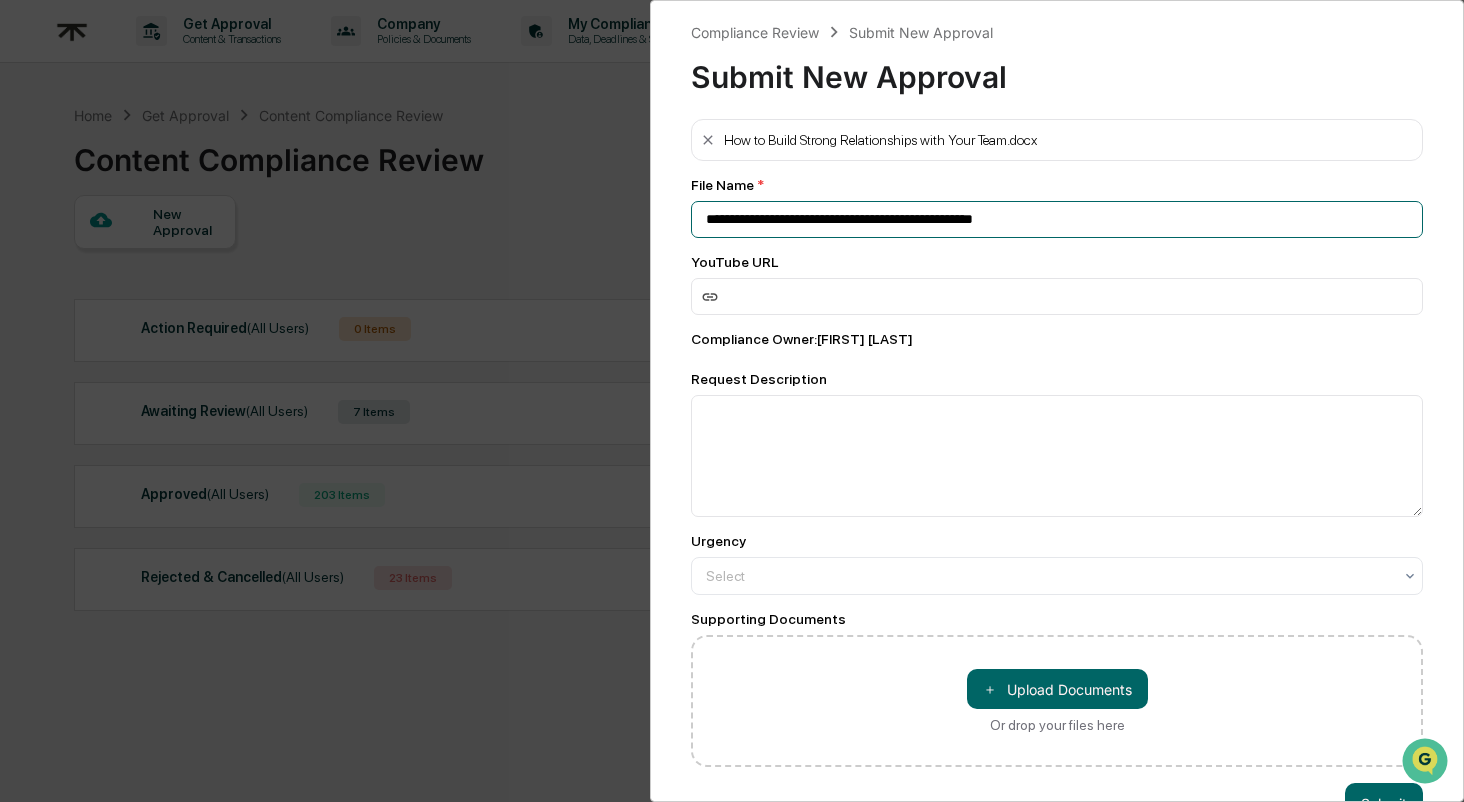 drag, startPoint x: 1026, startPoint y: 224, endPoint x: 595, endPoint y: 224, distance: 431 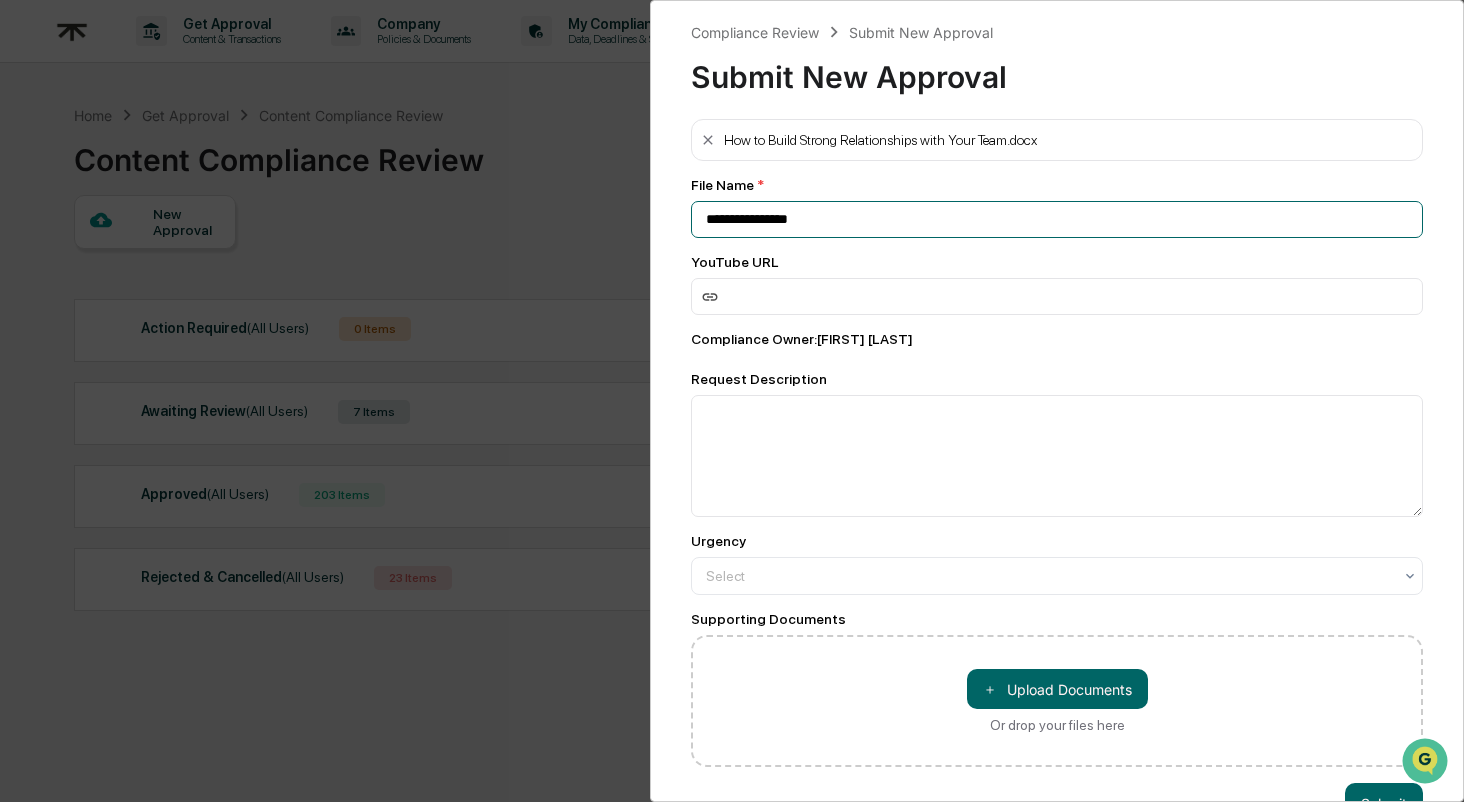 paste on "**********" 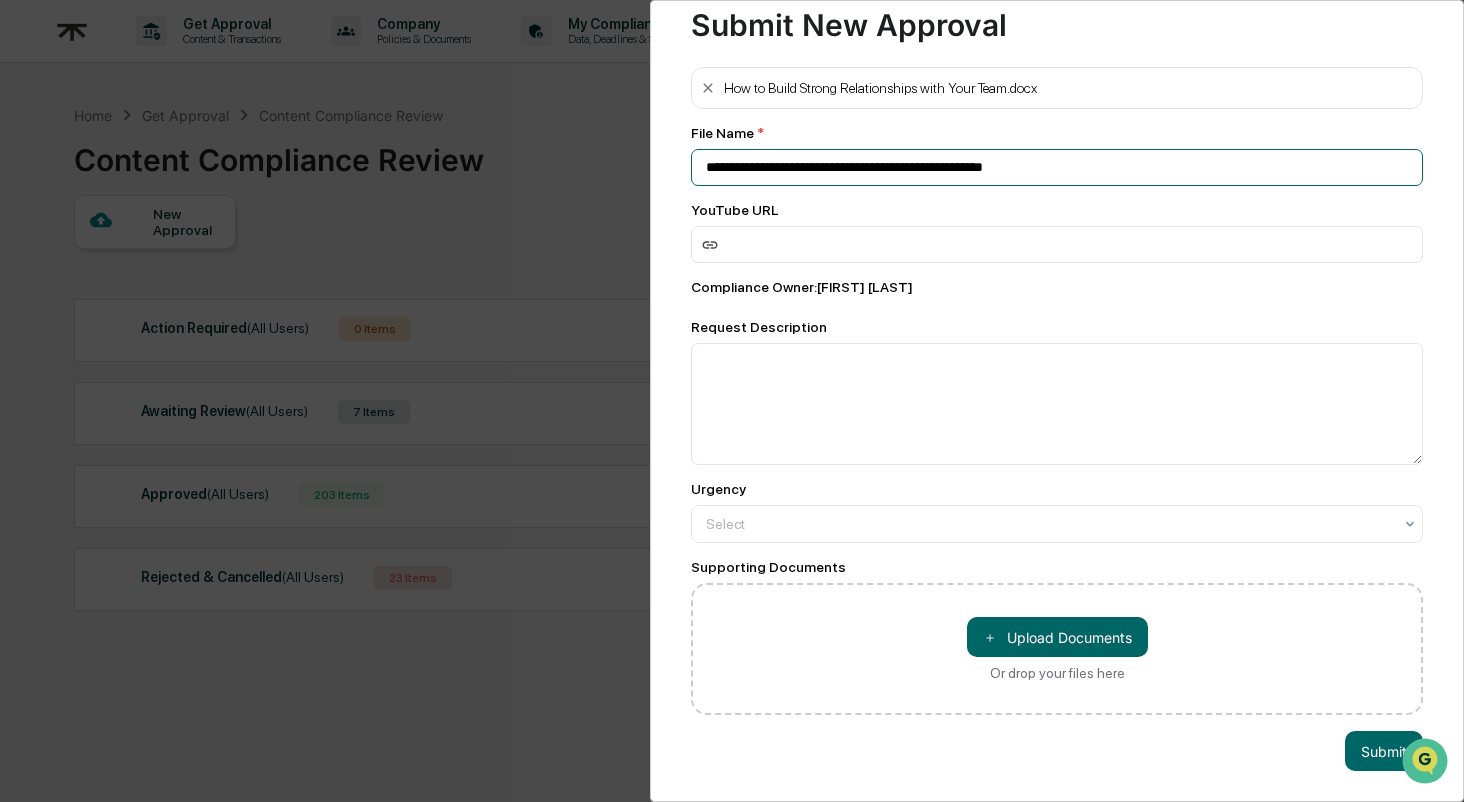scroll, scrollTop: 55, scrollLeft: 0, axis: vertical 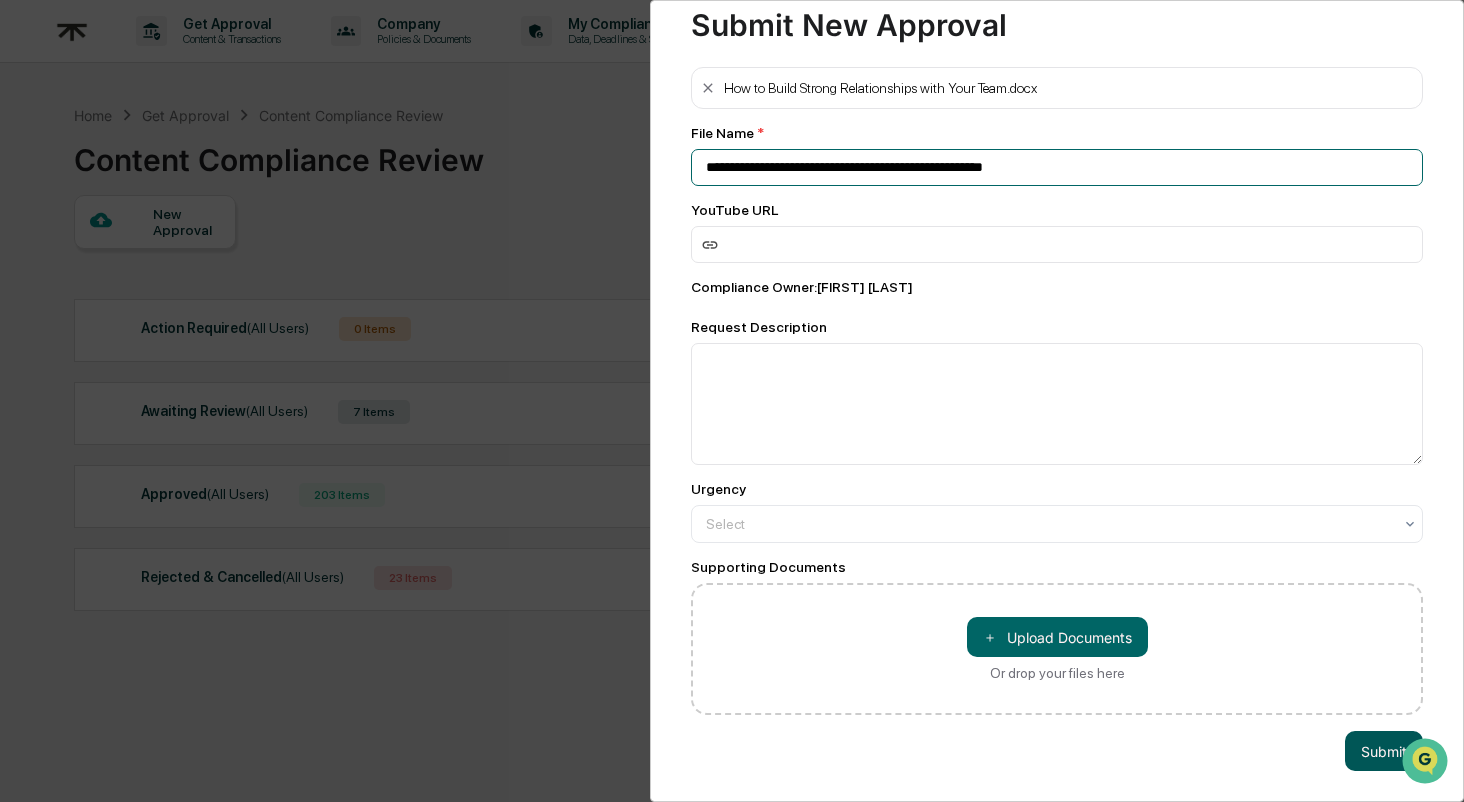 type on "**********" 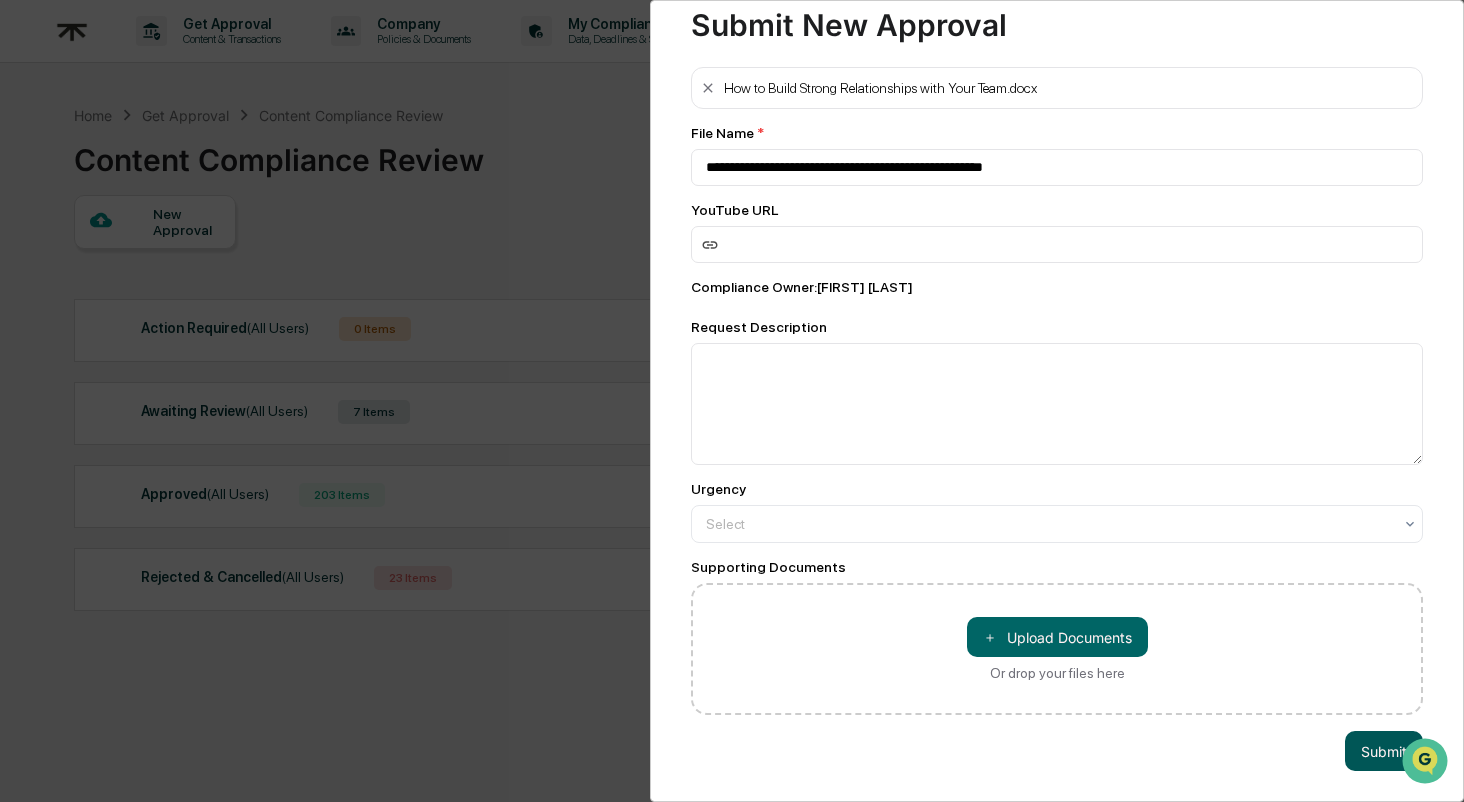 click on "Submit" at bounding box center (1384, 751) 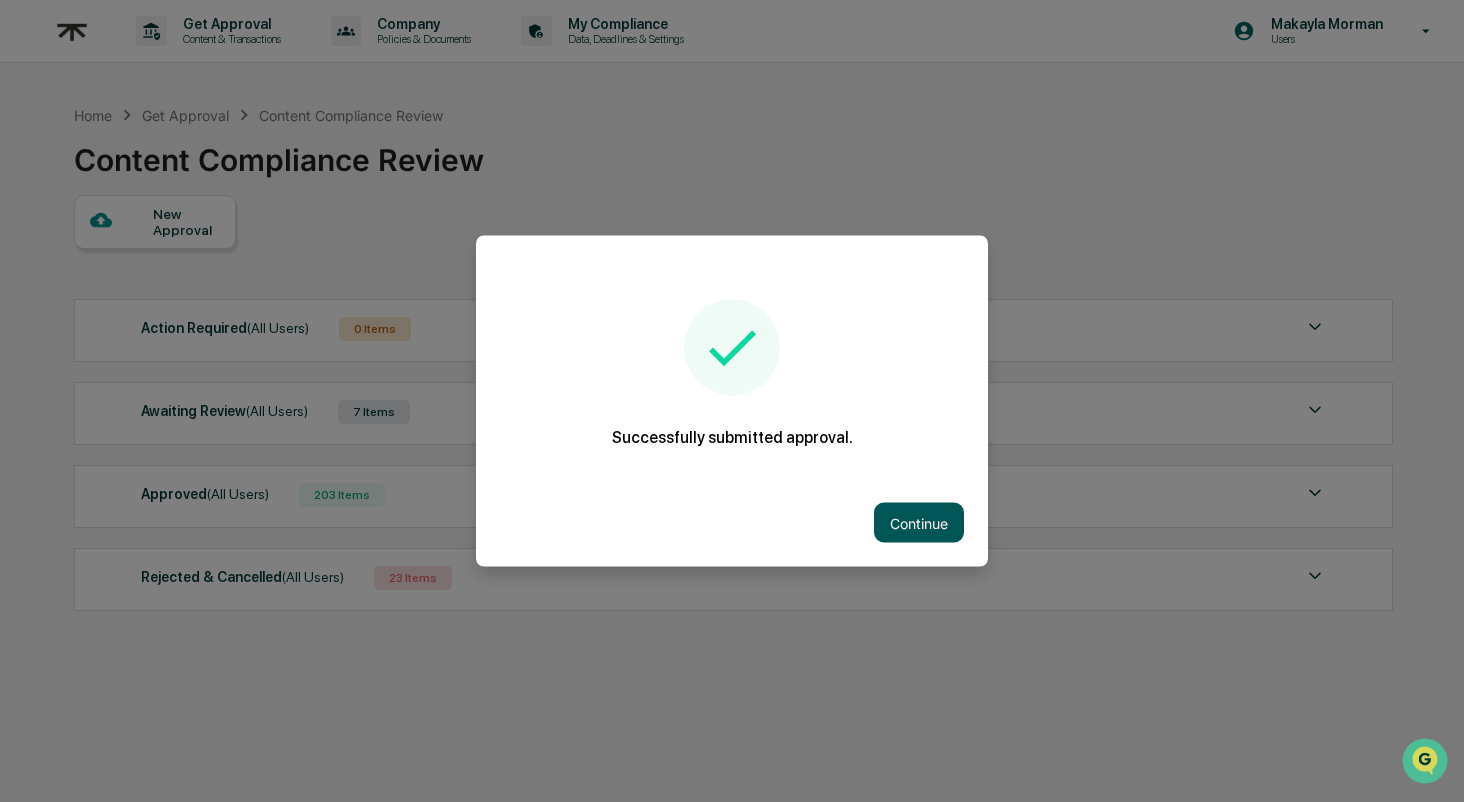 click on "Continue" at bounding box center [919, 523] 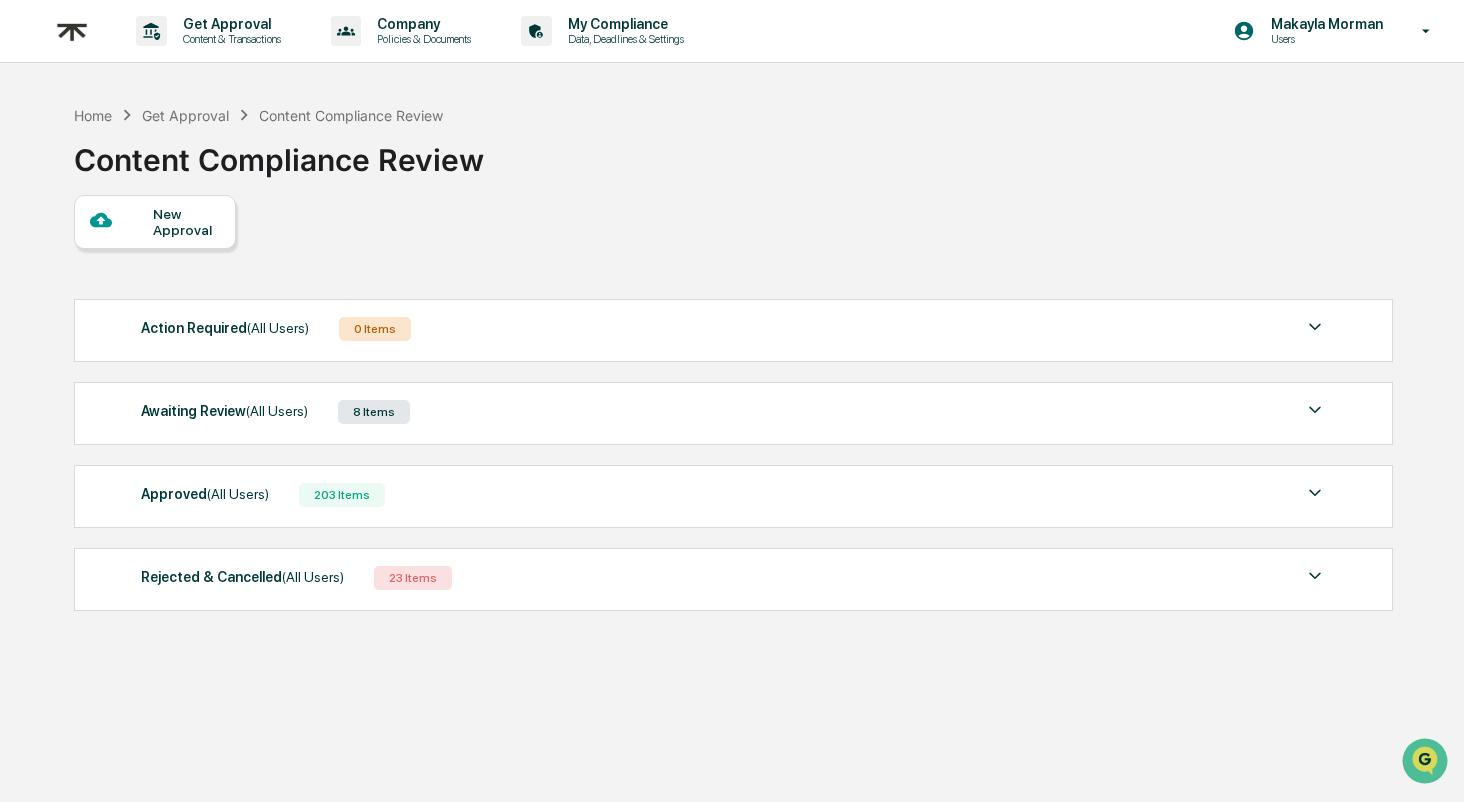 click on "New Approval" at bounding box center [186, 222] 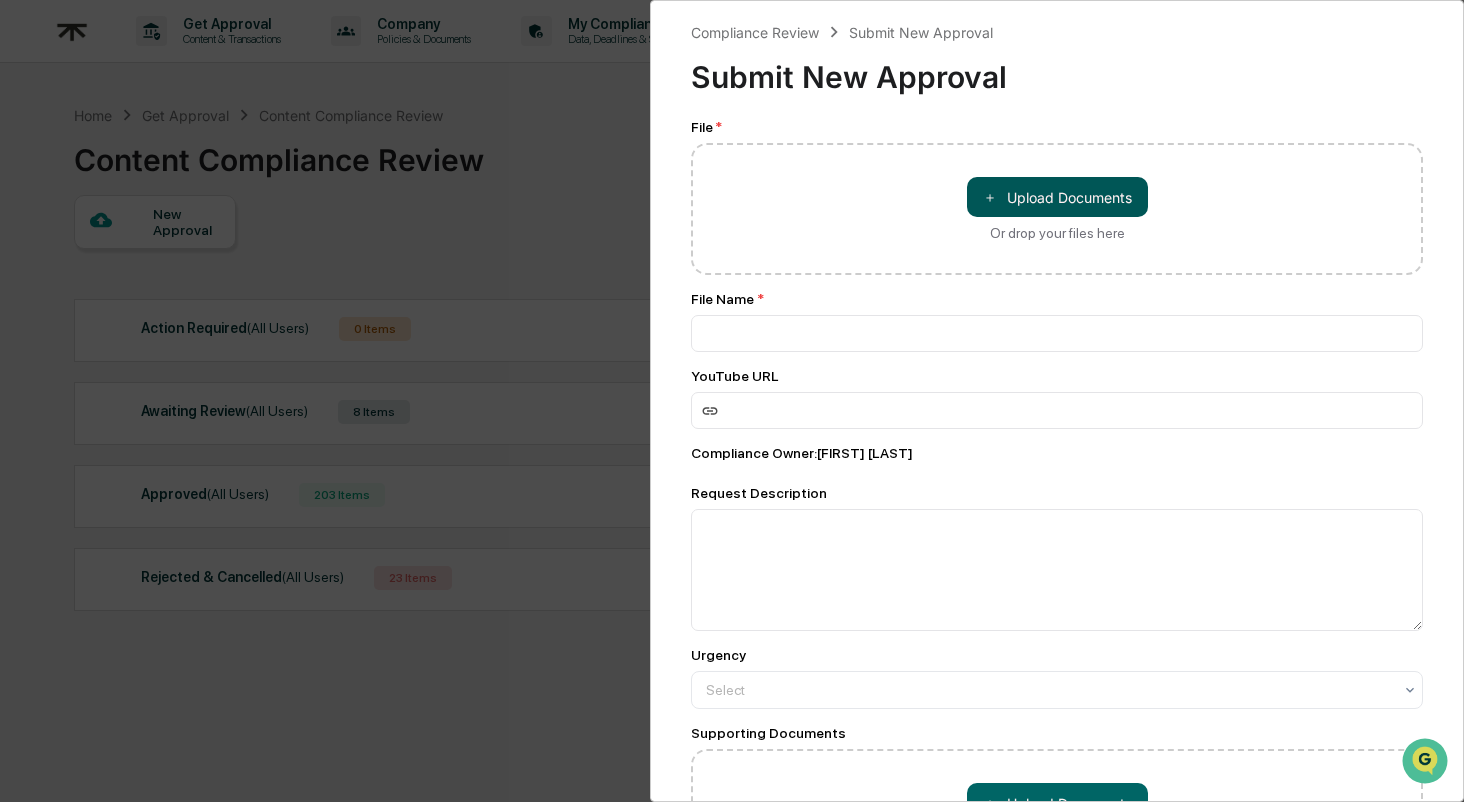 click on "＋ Upload Documents" at bounding box center (1057, 197) 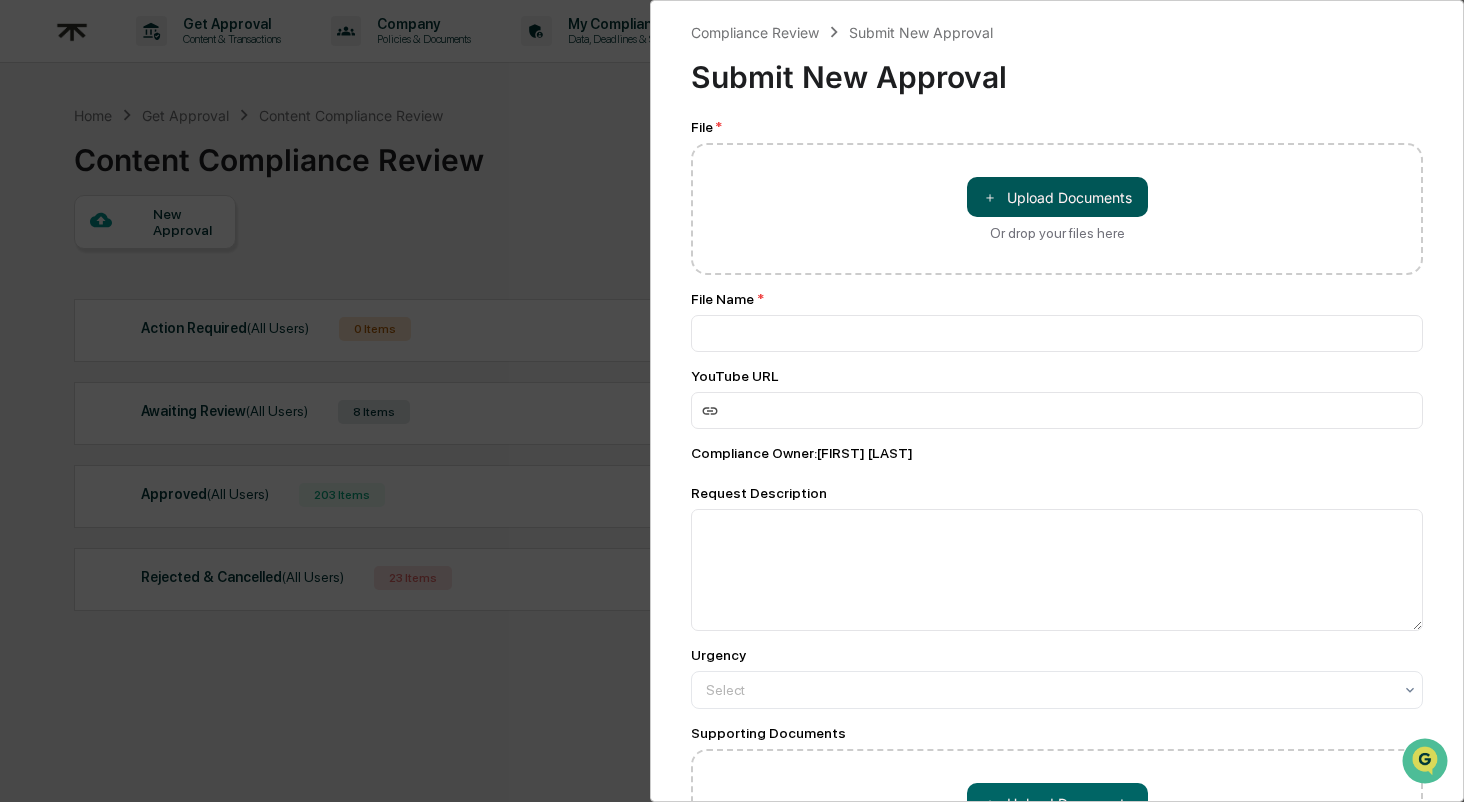 click on "＋ Upload Documents" at bounding box center (1057, 197) 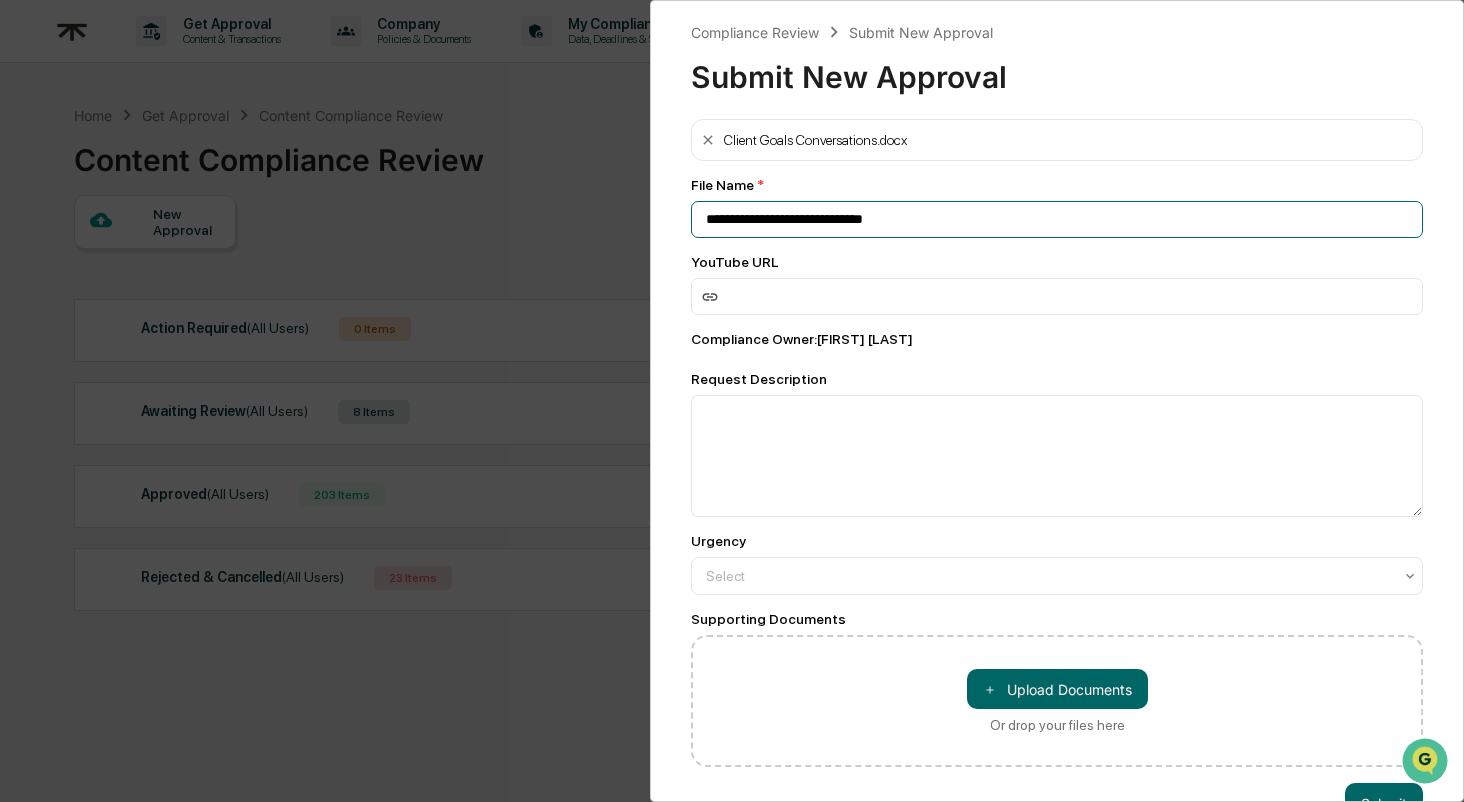 drag, startPoint x: 880, startPoint y: 222, endPoint x: 667, endPoint y: 220, distance: 213.00938 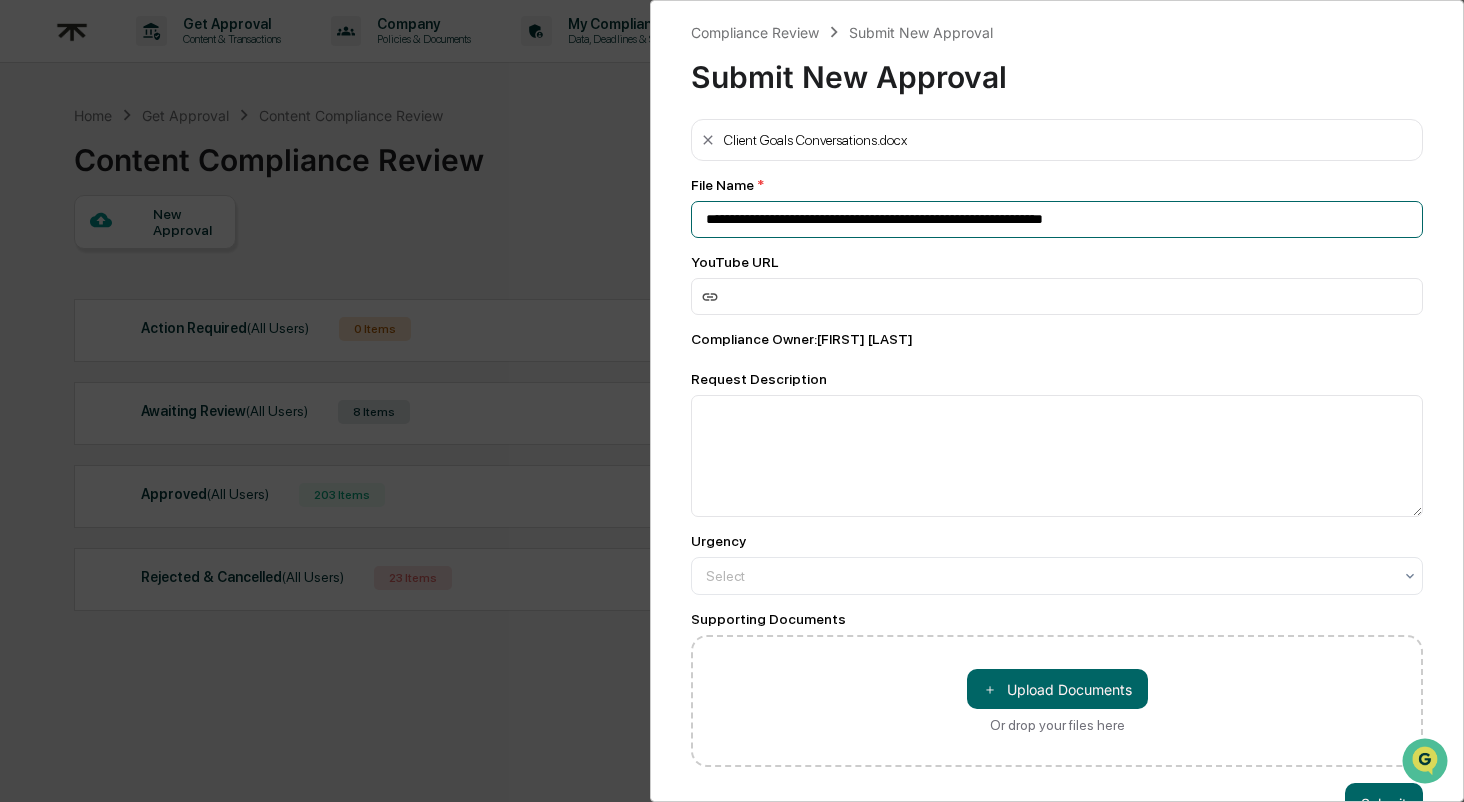 click on "**********" at bounding box center [1057, 219] 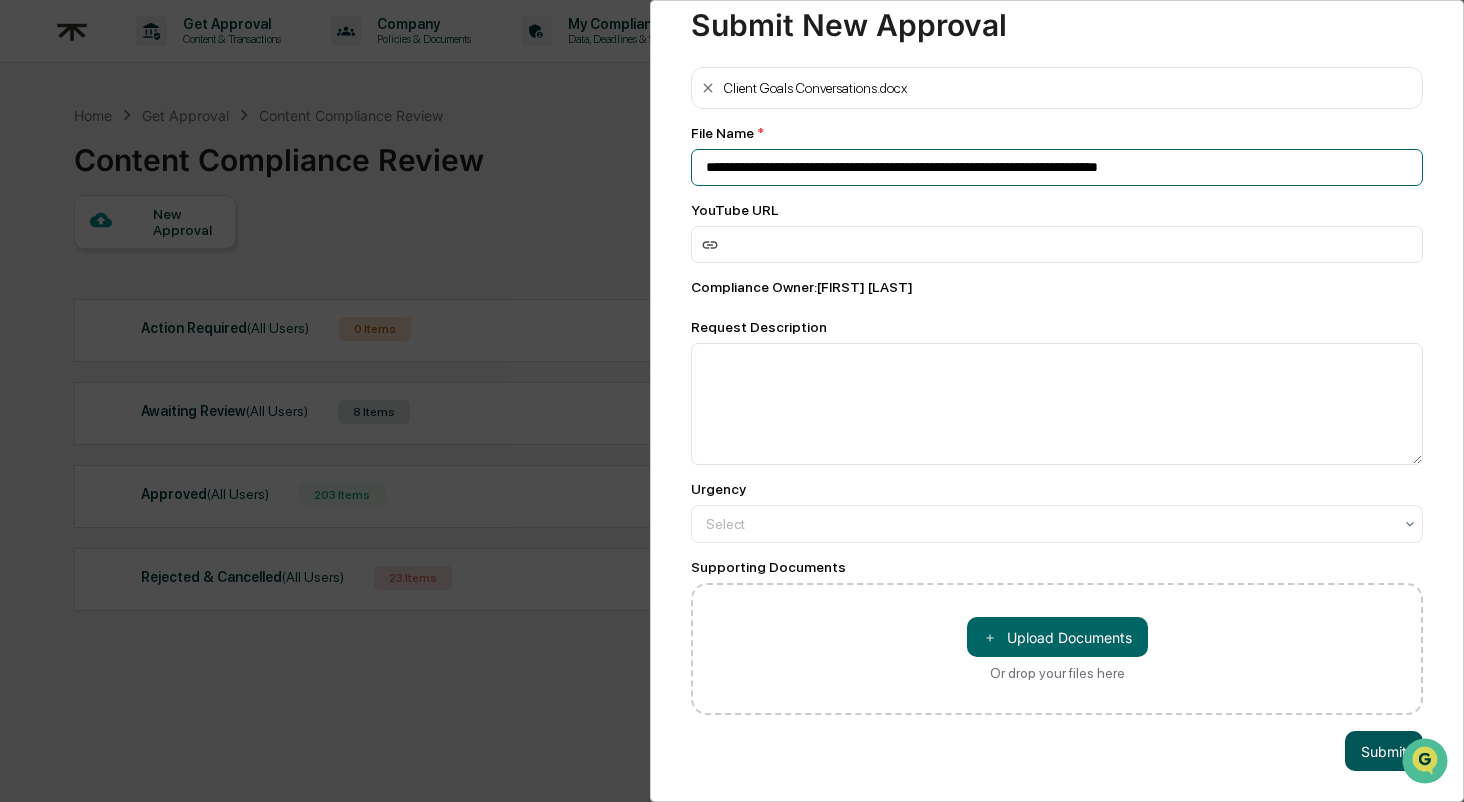 scroll, scrollTop: 55, scrollLeft: 0, axis: vertical 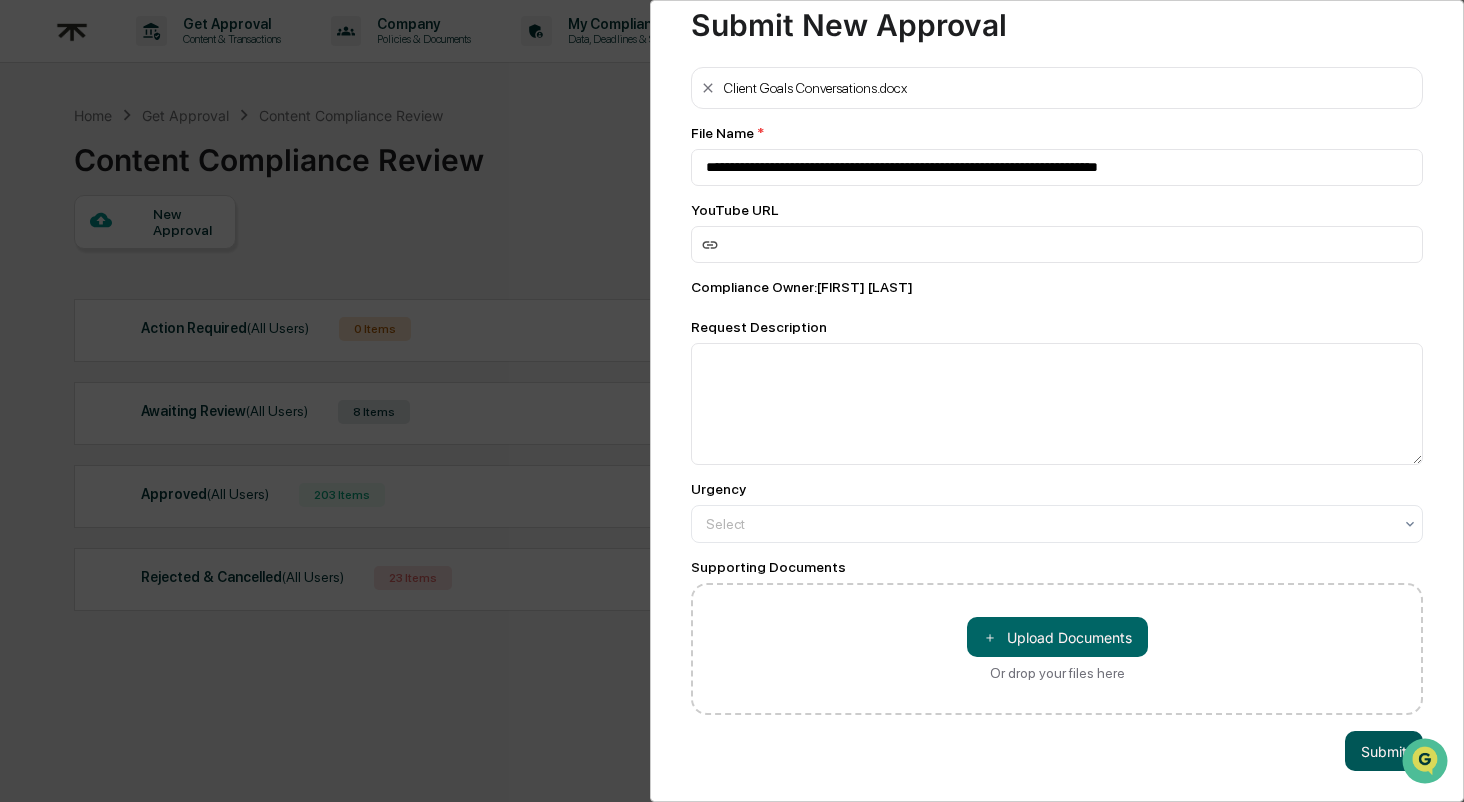 click on "Submit" at bounding box center [1384, 751] 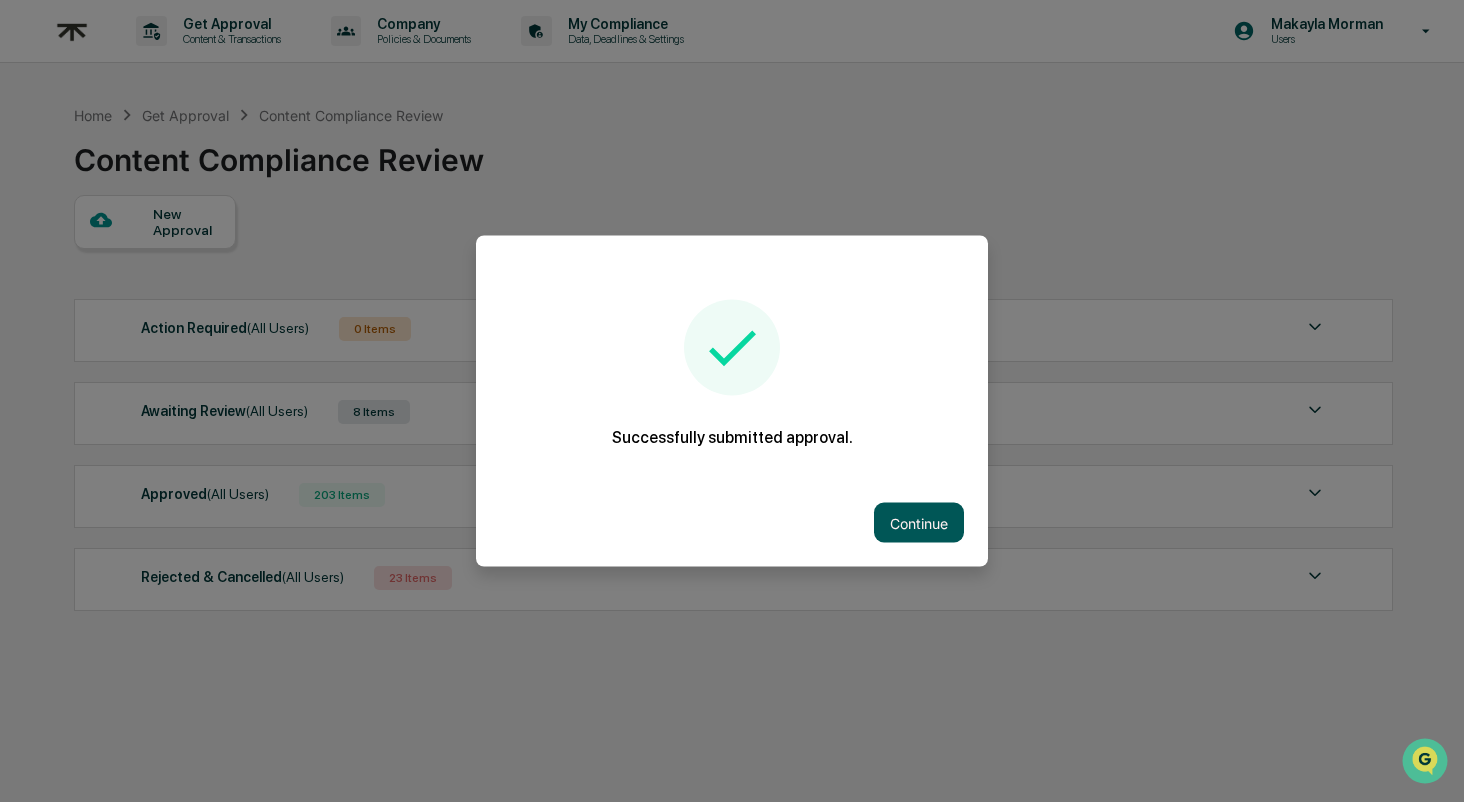 click on "Continue" at bounding box center (732, 523) 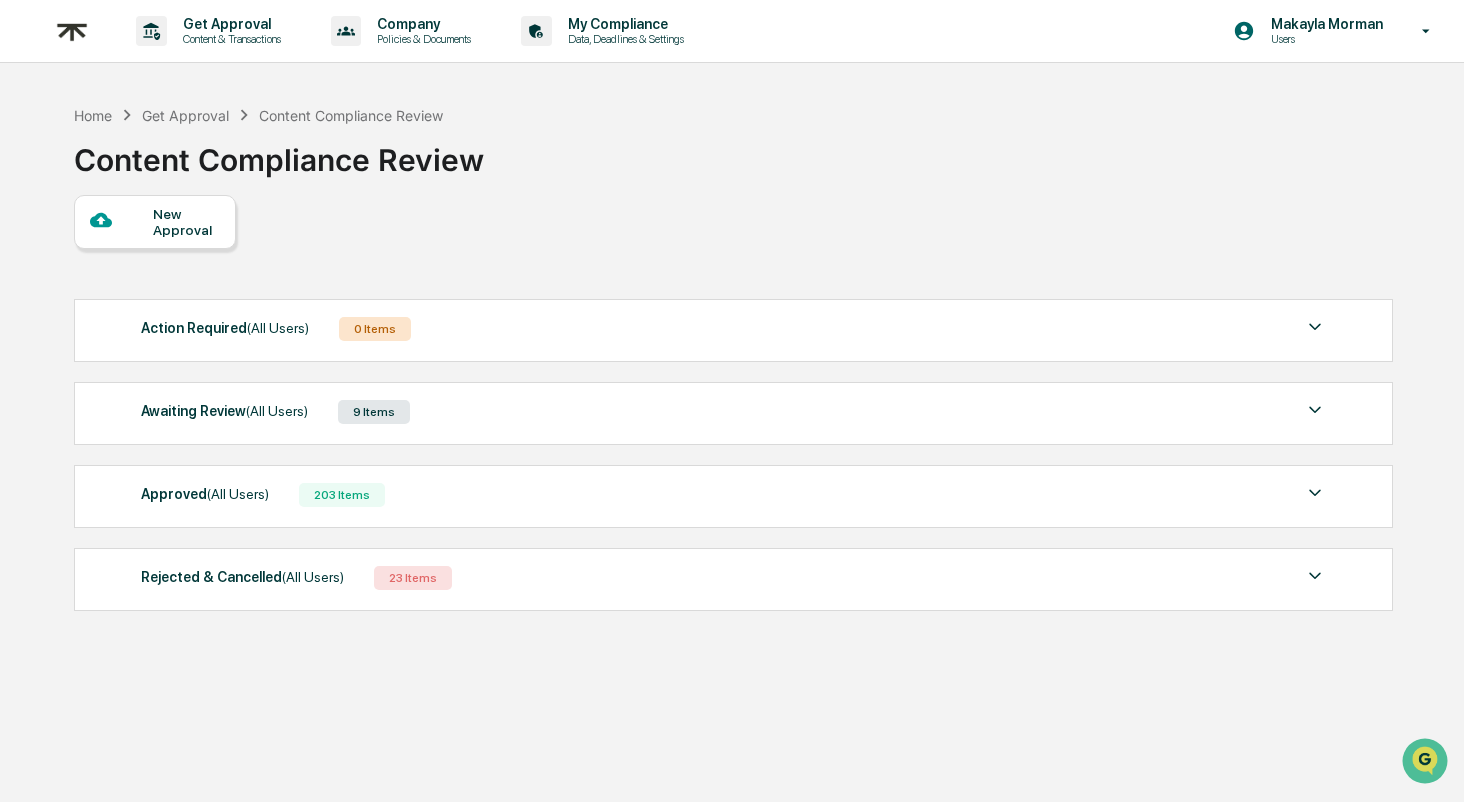 click on "New Approval" at bounding box center [186, 222] 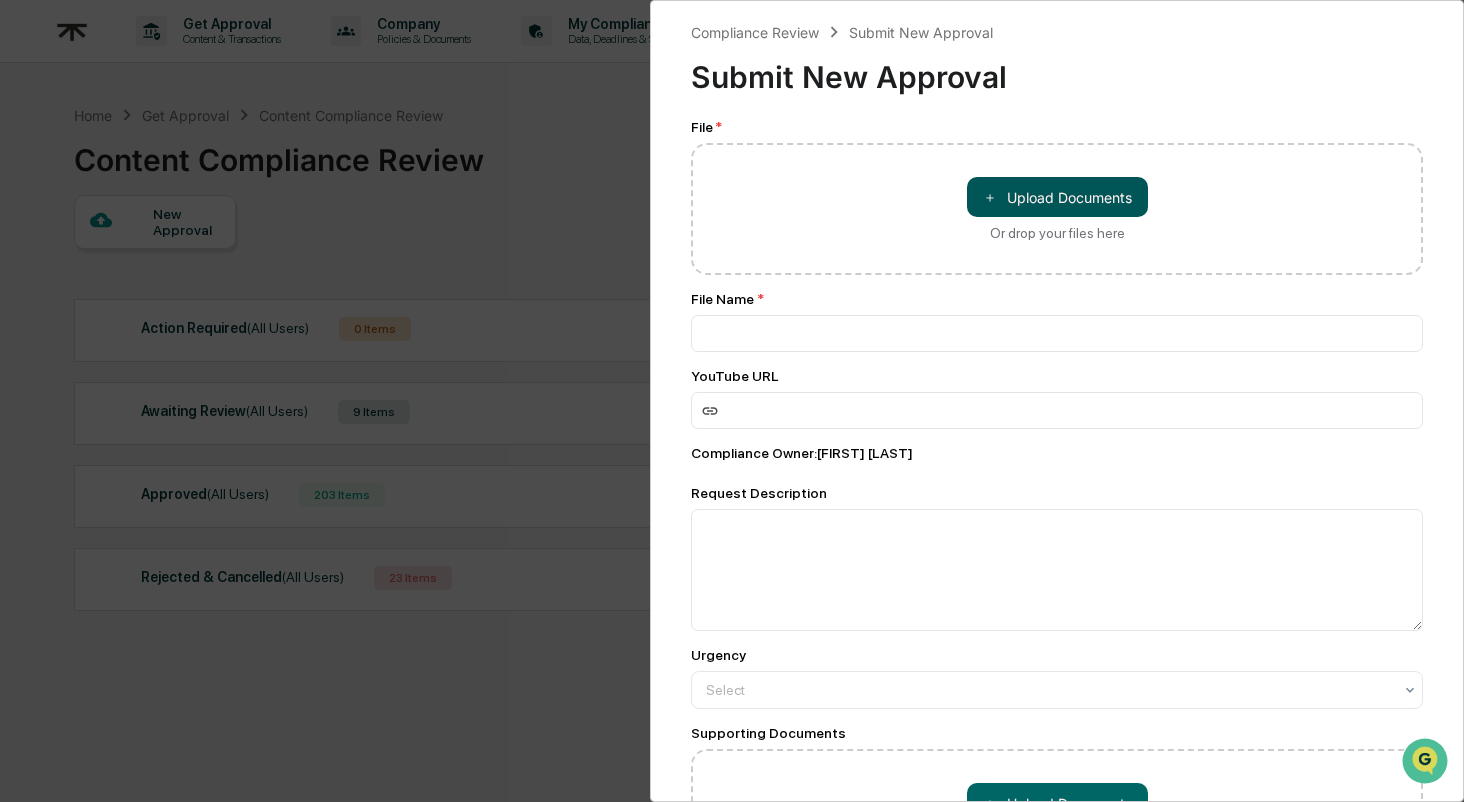 click on "＋ Upload Documents" at bounding box center (1057, 197) 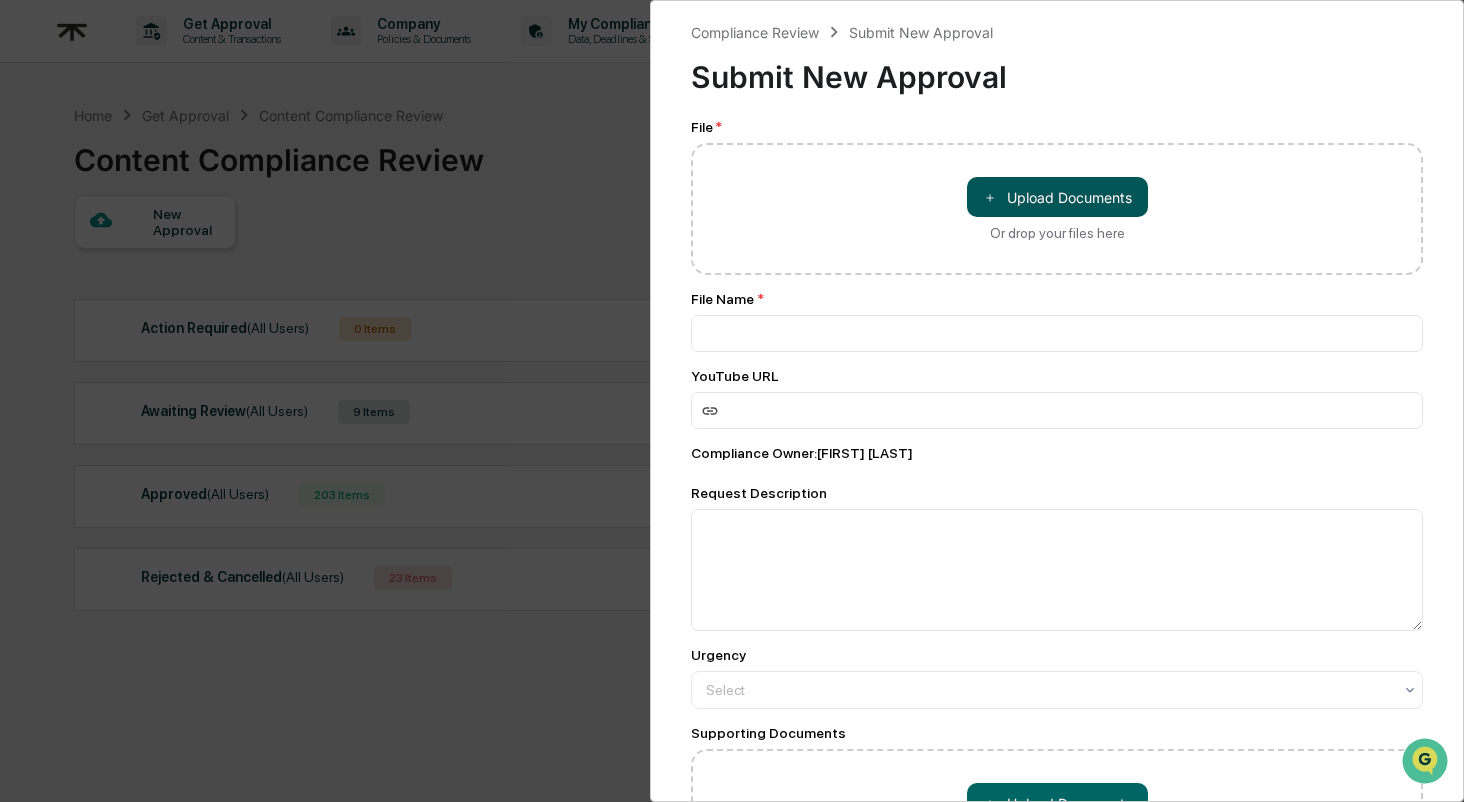 click on "＋ Upload Documents" at bounding box center [1057, 197] 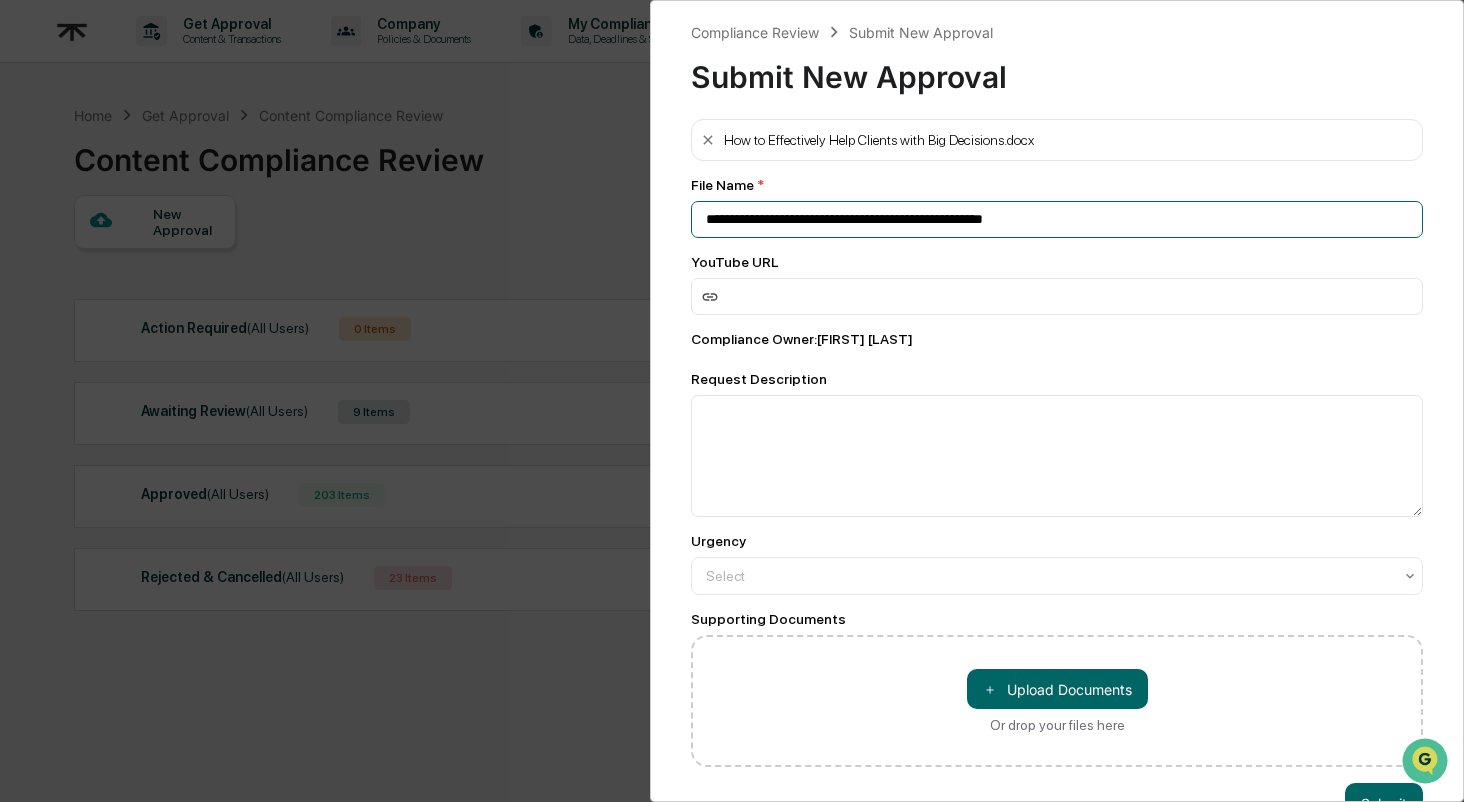 drag, startPoint x: 1026, startPoint y: 222, endPoint x: 588, endPoint y: 224, distance: 438.00458 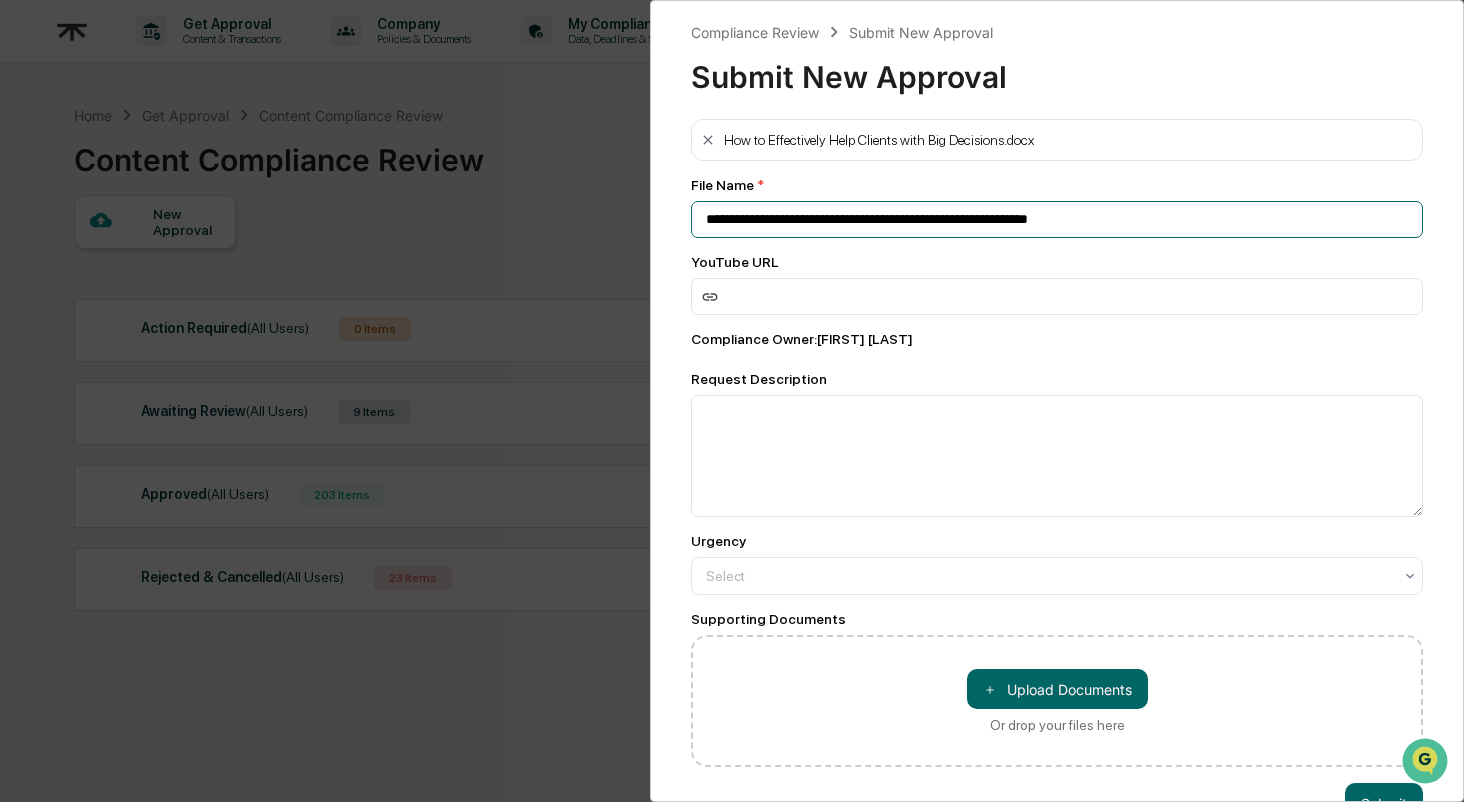 click on "**********" at bounding box center (1057, 219) 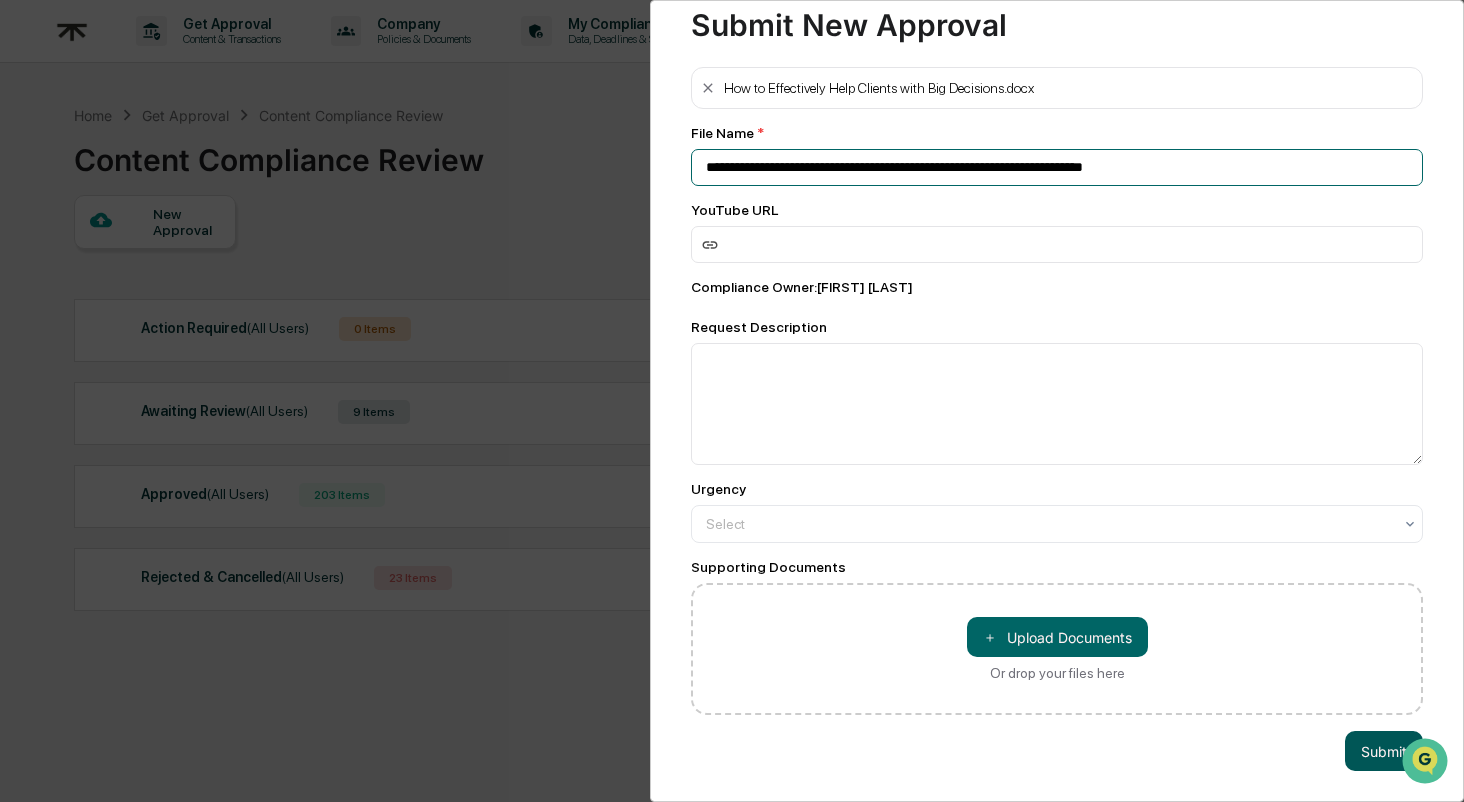 scroll, scrollTop: 55, scrollLeft: 0, axis: vertical 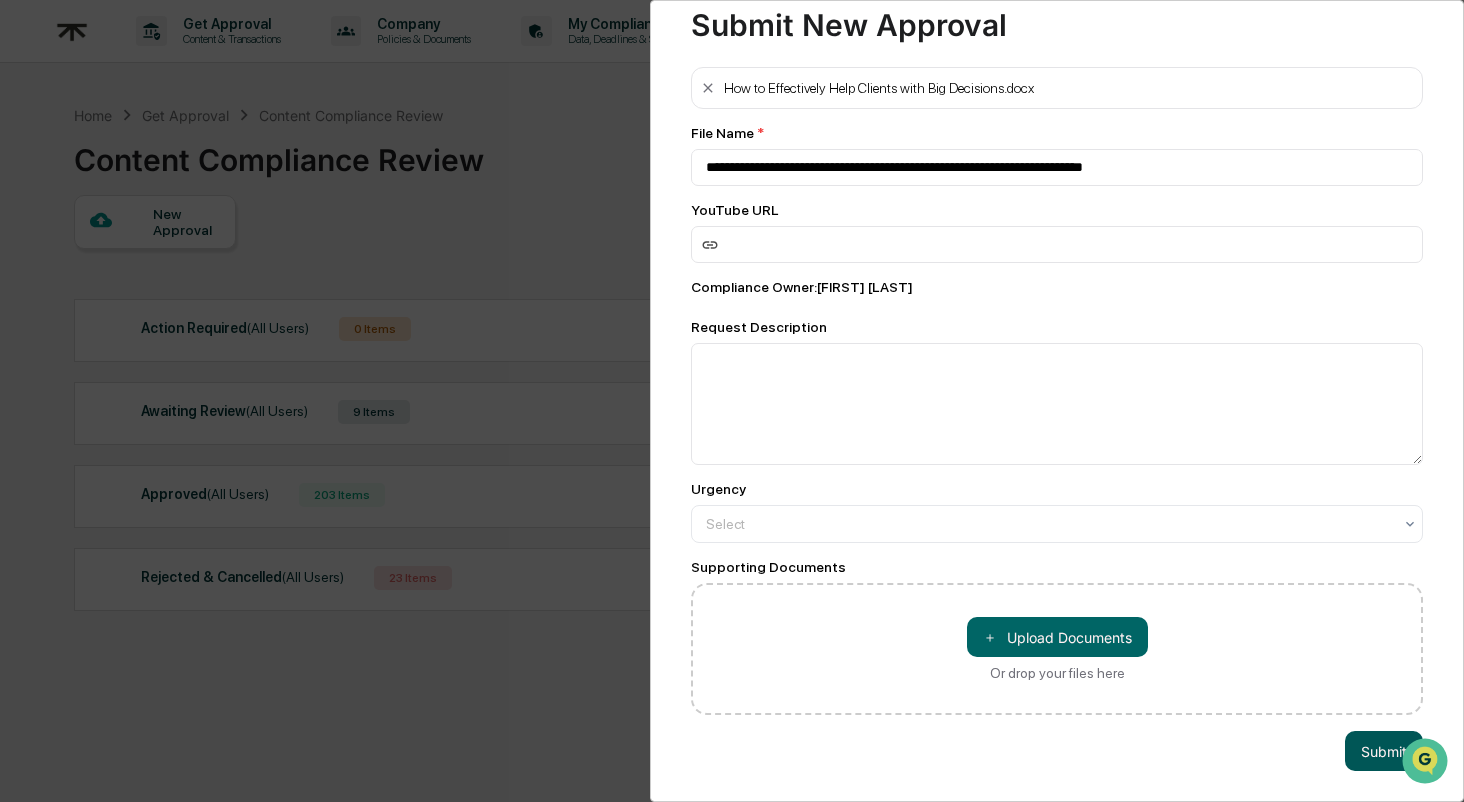 click on "Submit" at bounding box center (1384, 751) 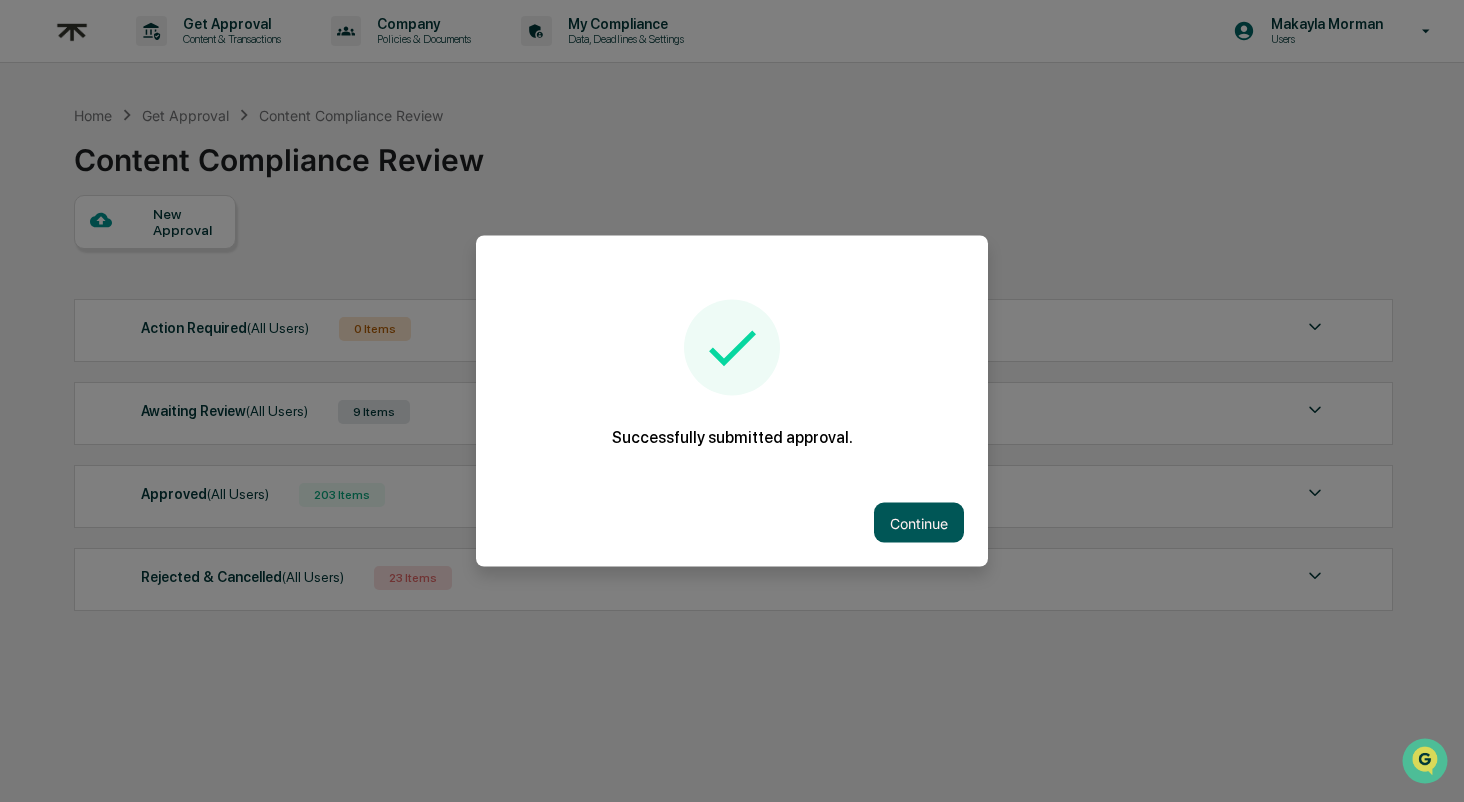 click on "Continue" at bounding box center (919, 523) 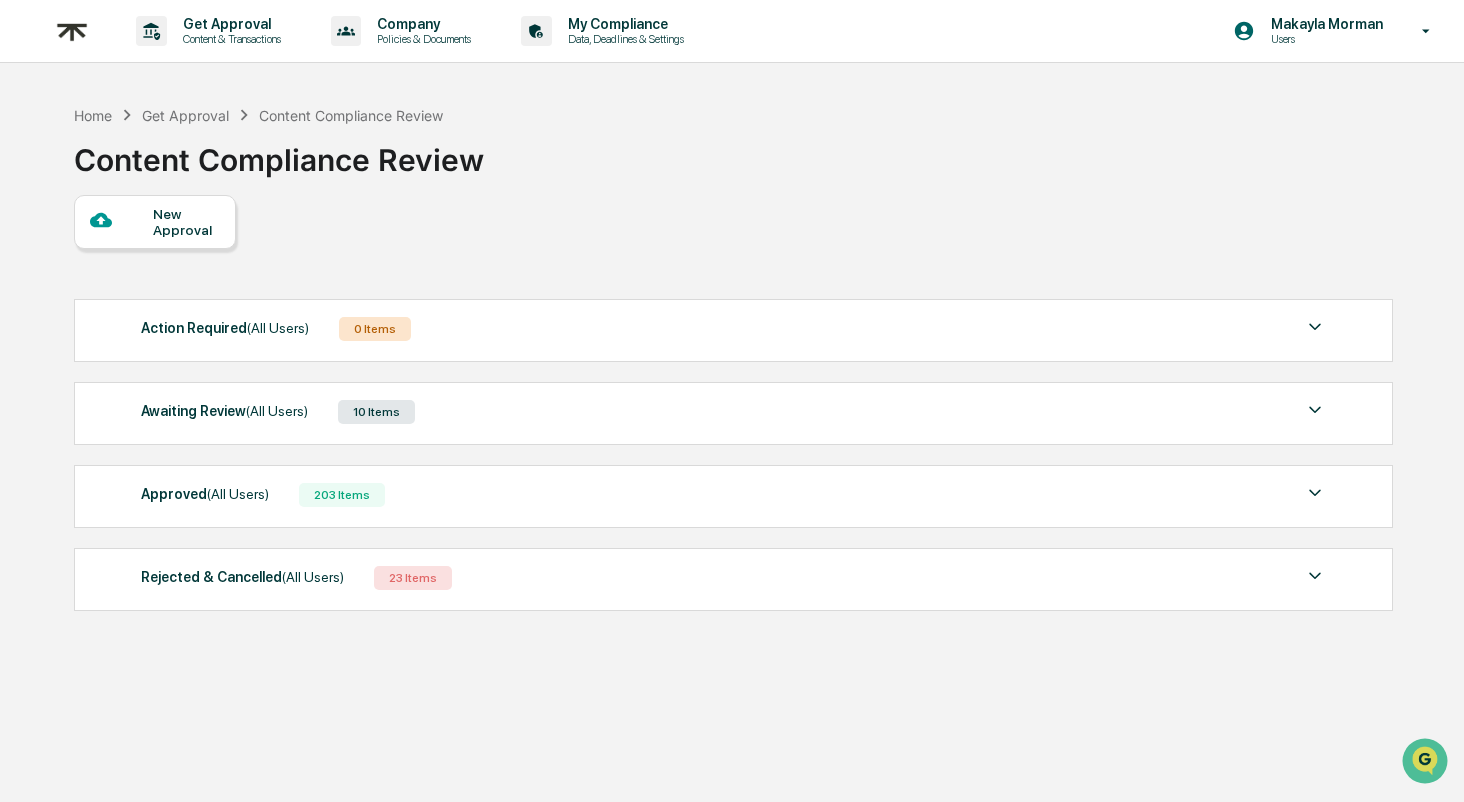 click on "Awaiting Review  (All Users) 10 Items" at bounding box center [734, 412] 